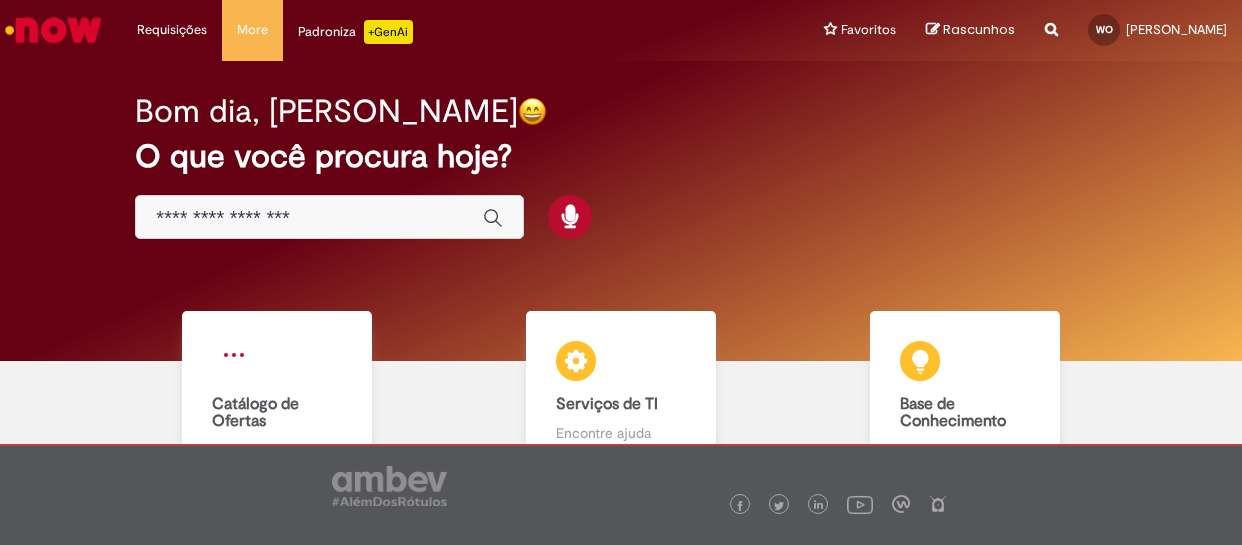 scroll, scrollTop: 0, scrollLeft: 0, axis: both 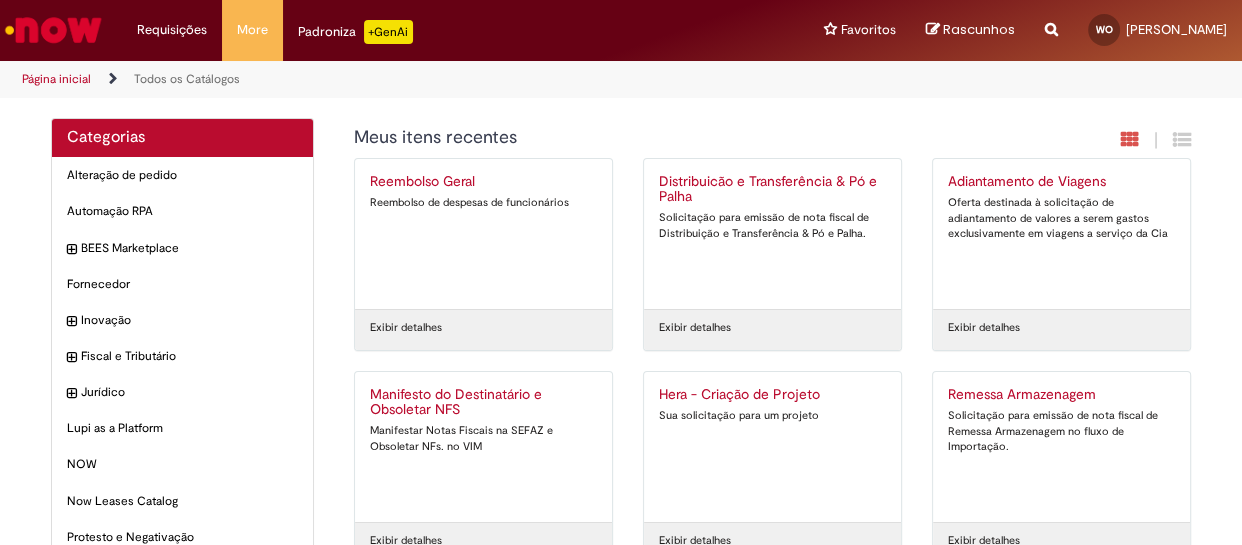 click on "Solicitação para emissão de nota fiscal de Distribuição e Transferência  & Pó e Palha." at bounding box center [772, 225] 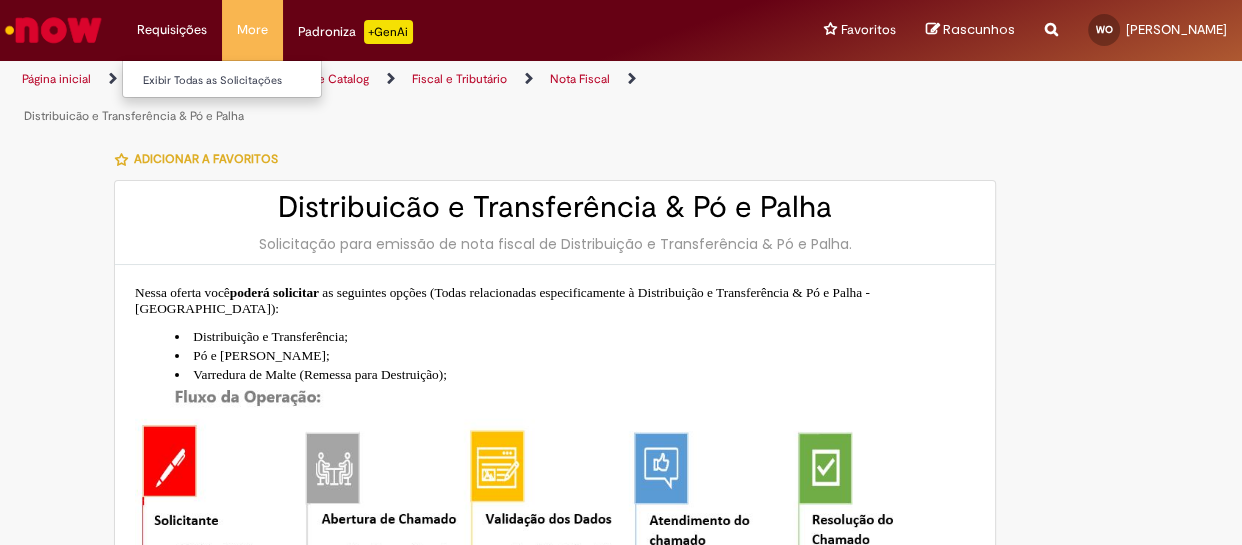 type on "**********" 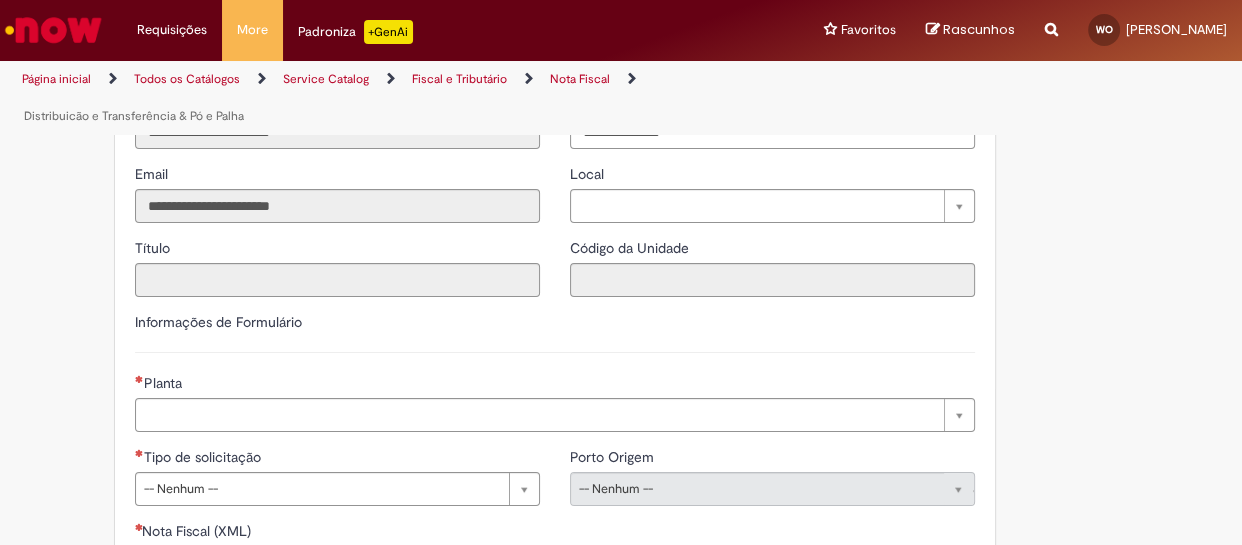 scroll, scrollTop: 1030, scrollLeft: 0, axis: vertical 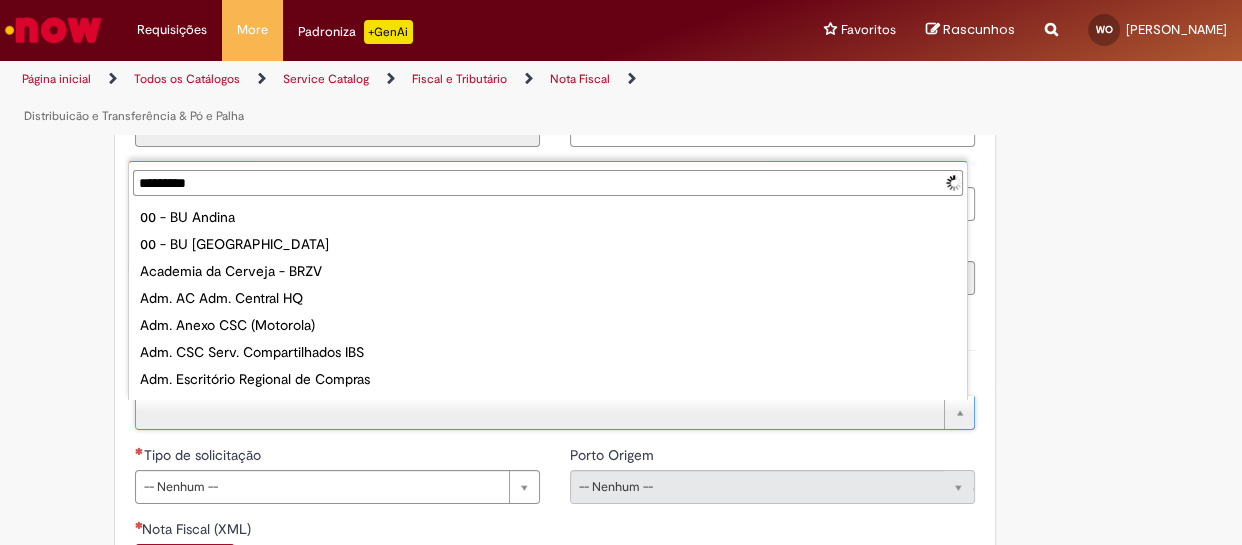 type on "**********" 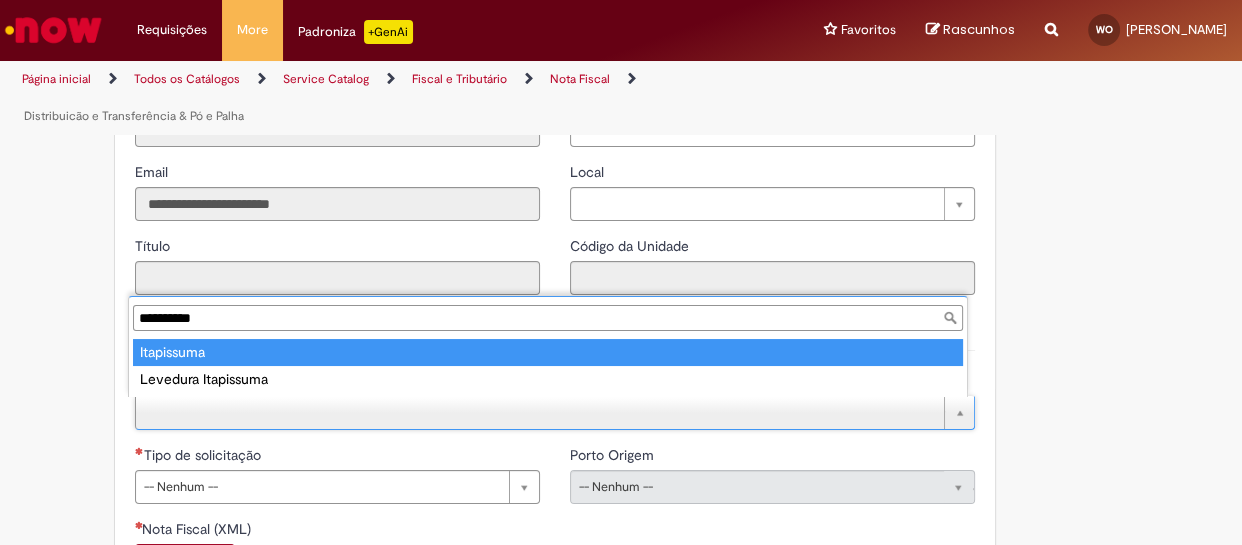 type on "**********" 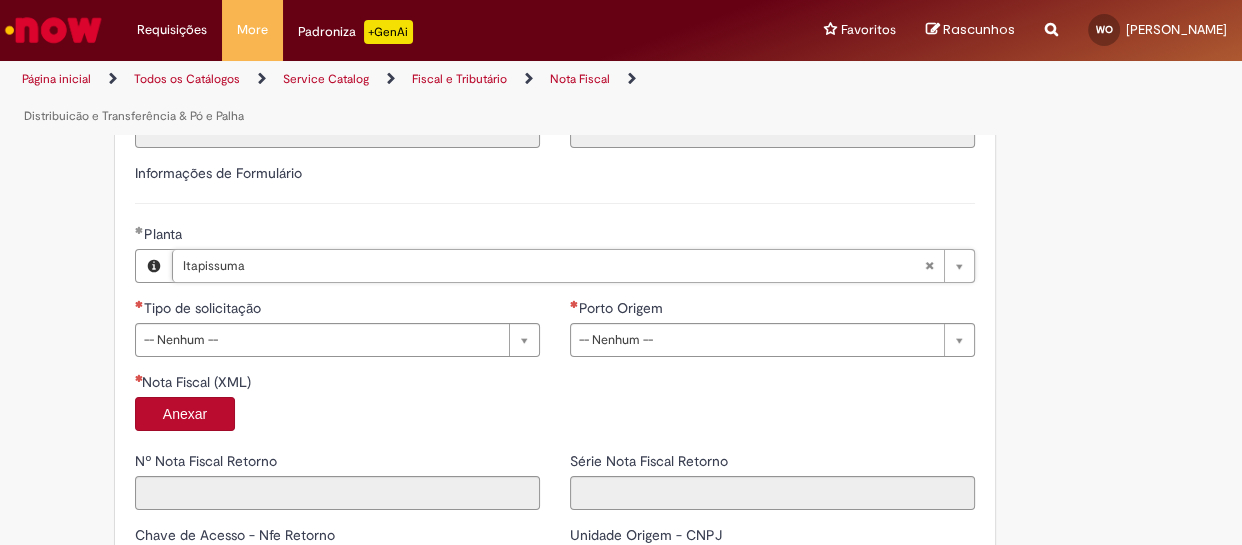 scroll, scrollTop: 1211, scrollLeft: 0, axis: vertical 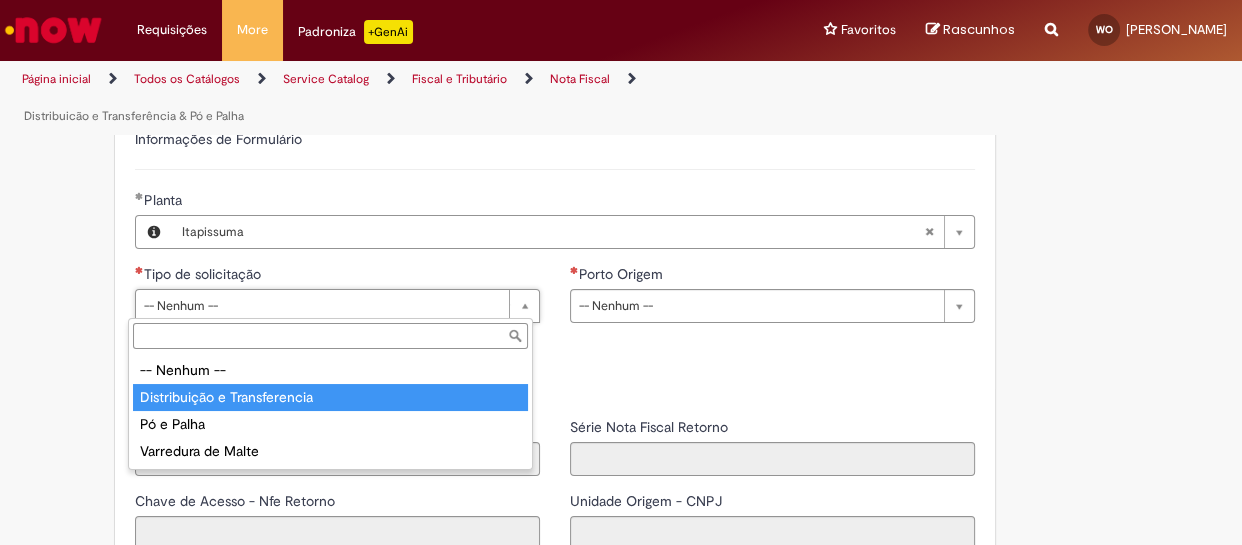 type on "**********" 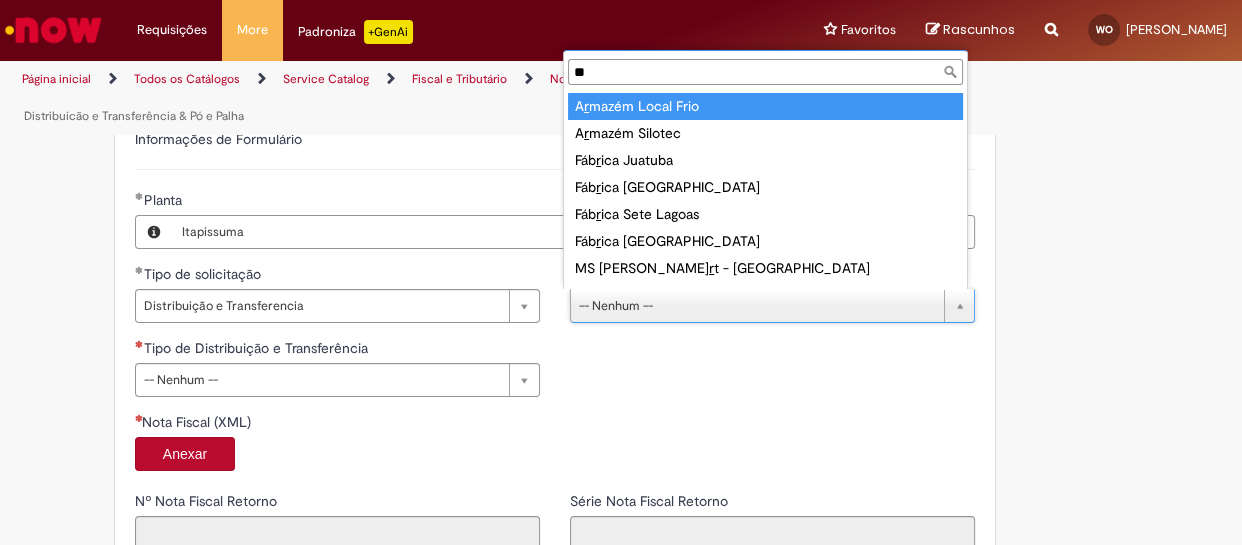 type on "***" 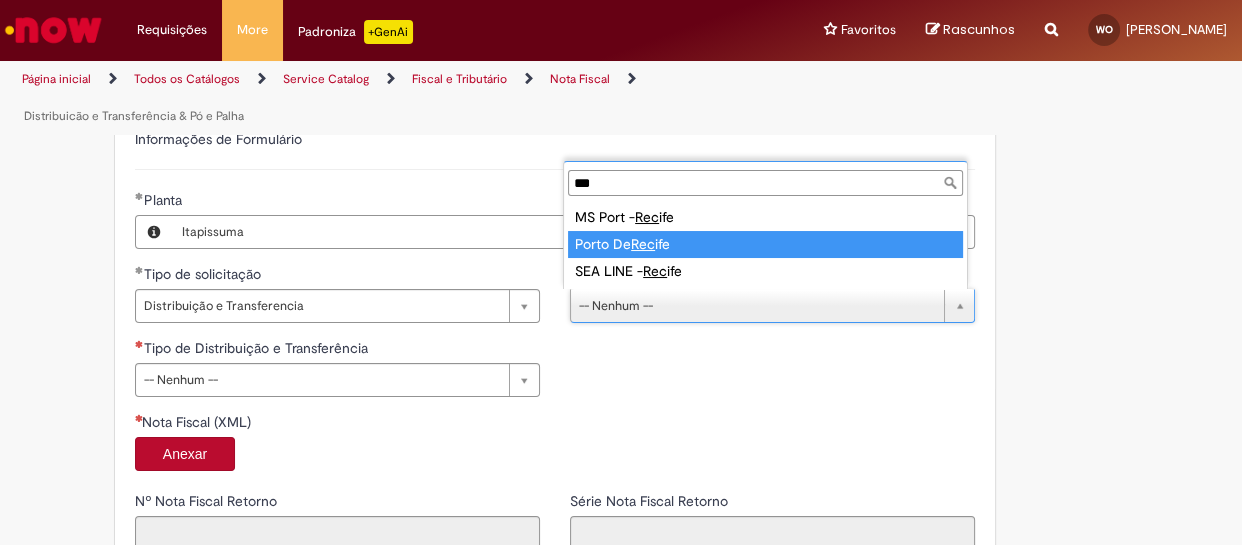 type on "**********" 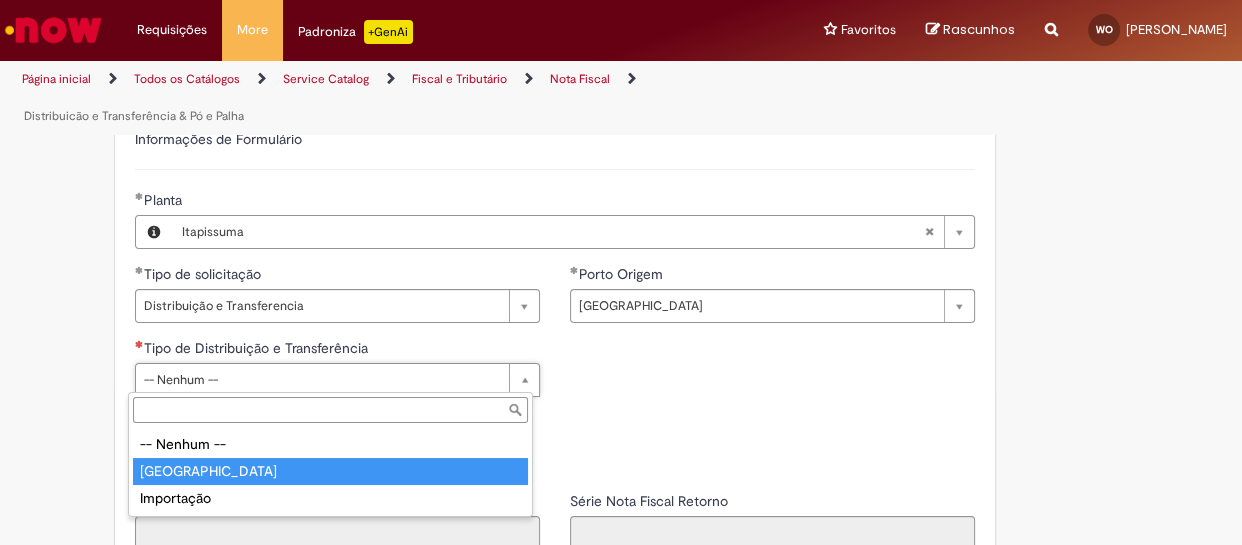 type on "*****" 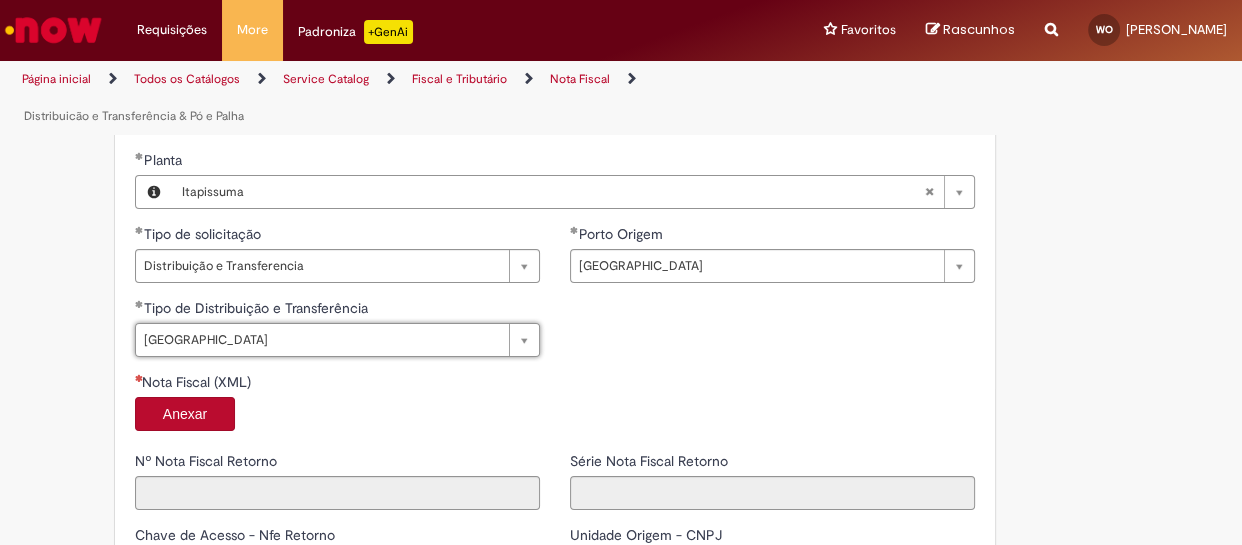 scroll, scrollTop: 1272, scrollLeft: 0, axis: vertical 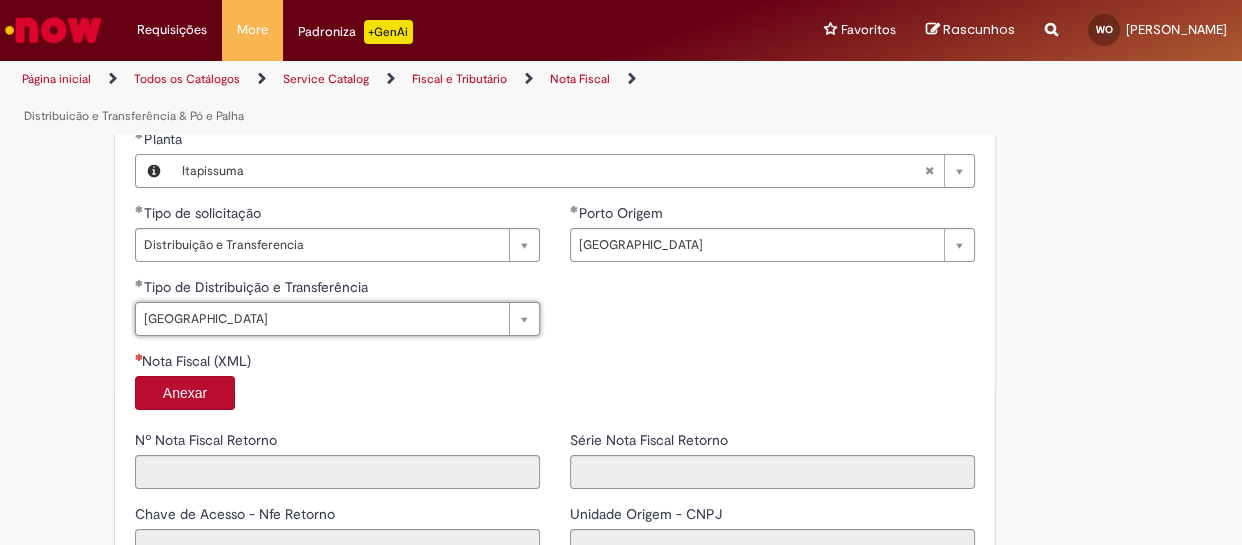 click on "Anexar" at bounding box center (185, 393) 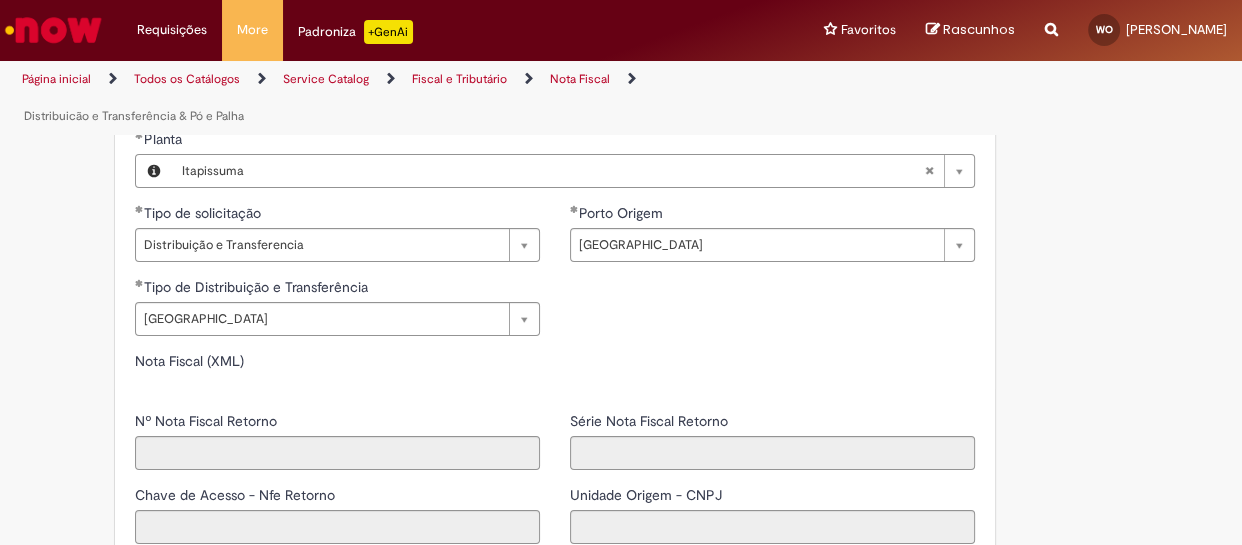 type on "*****" 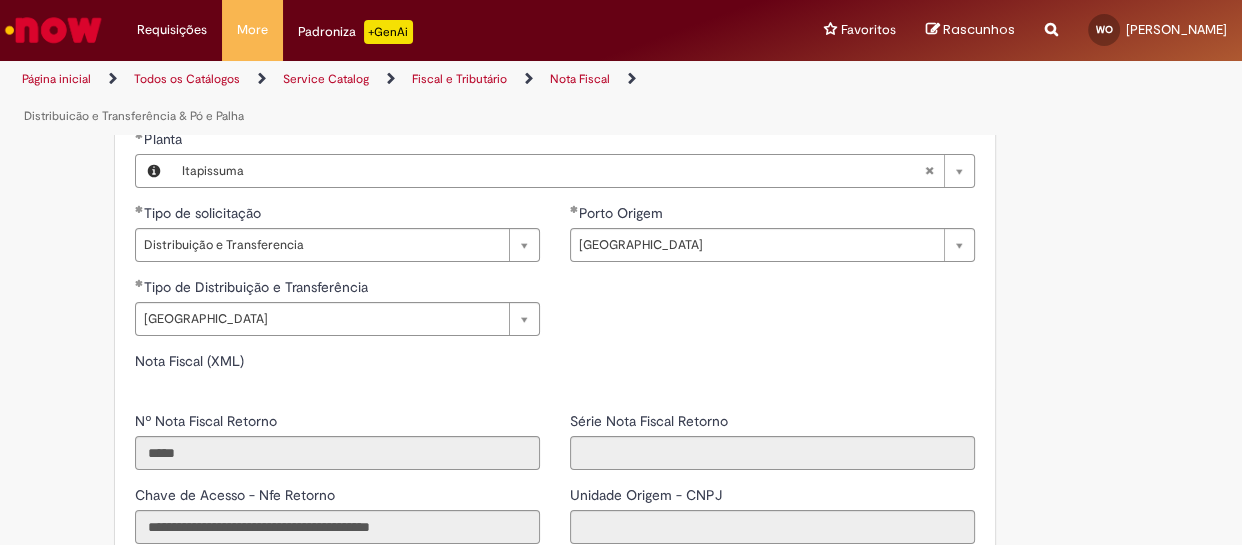 type on "**********" 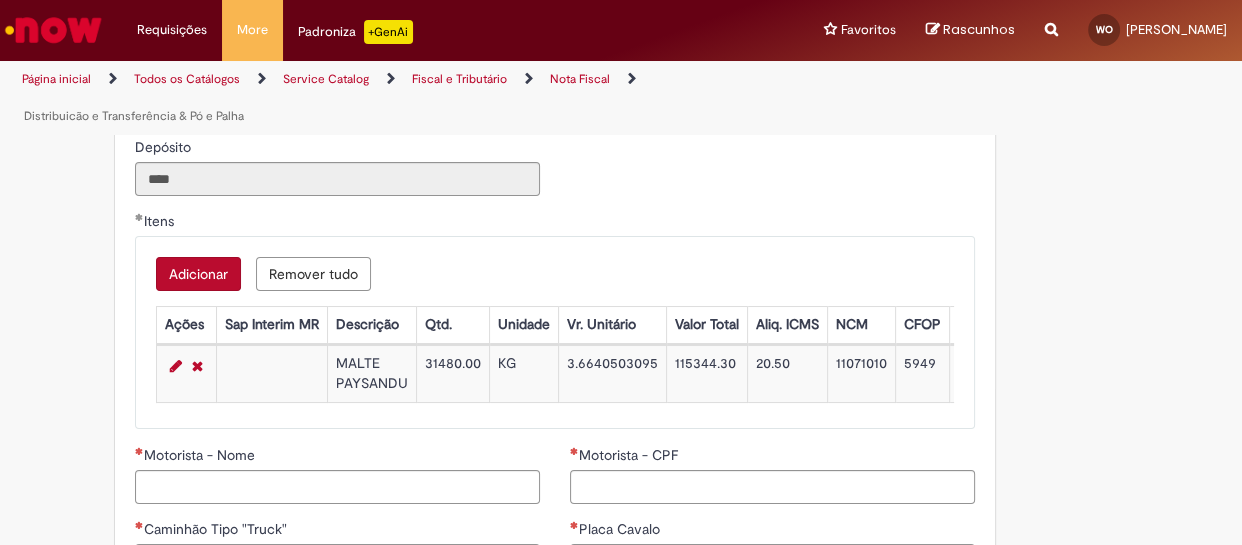scroll, scrollTop: 2060, scrollLeft: 0, axis: vertical 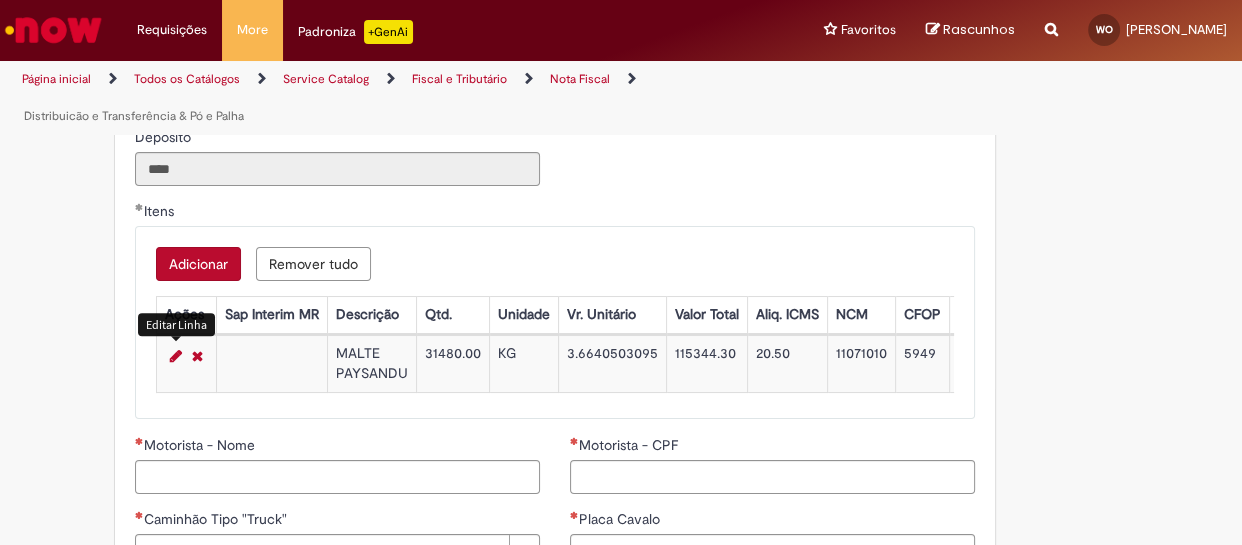click at bounding box center (176, 356) 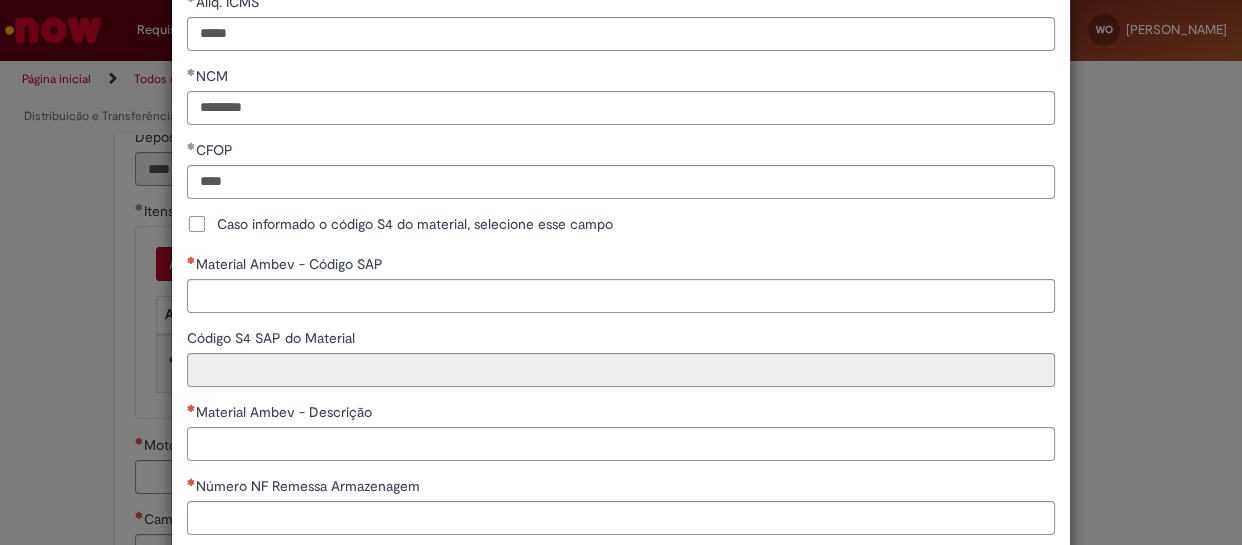 scroll, scrollTop: 484, scrollLeft: 0, axis: vertical 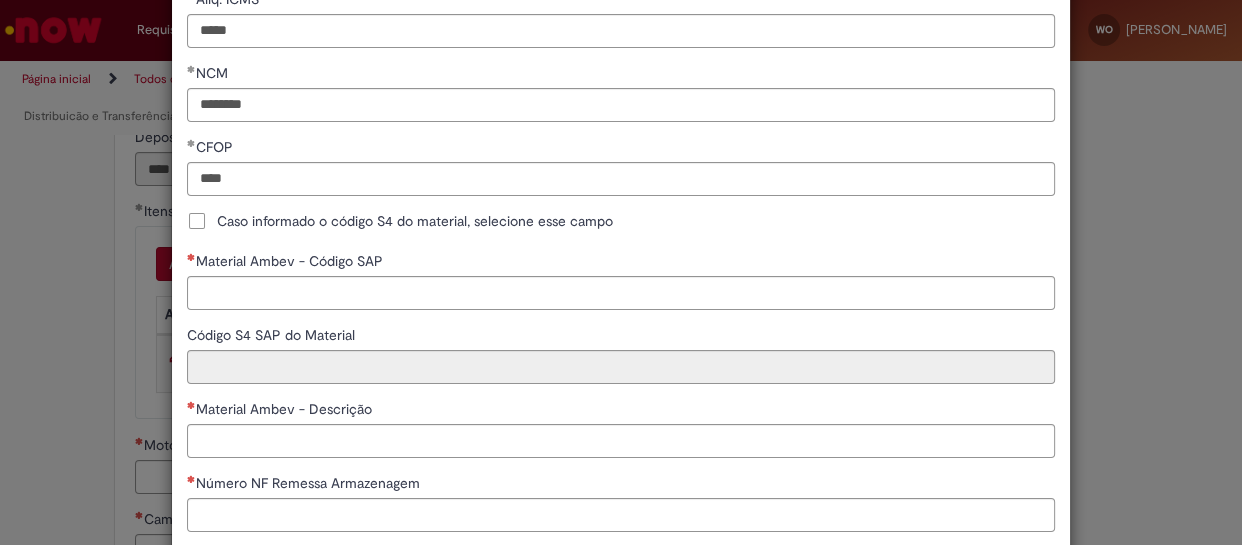 click on "**********" at bounding box center [621, 83] 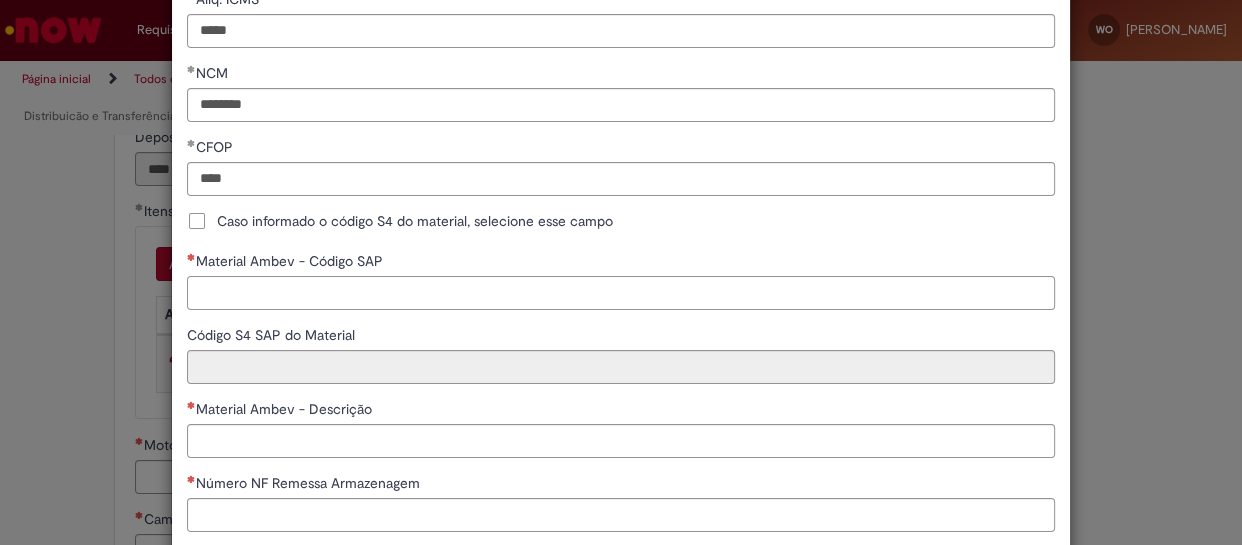 scroll, scrollTop: 483, scrollLeft: 0, axis: vertical 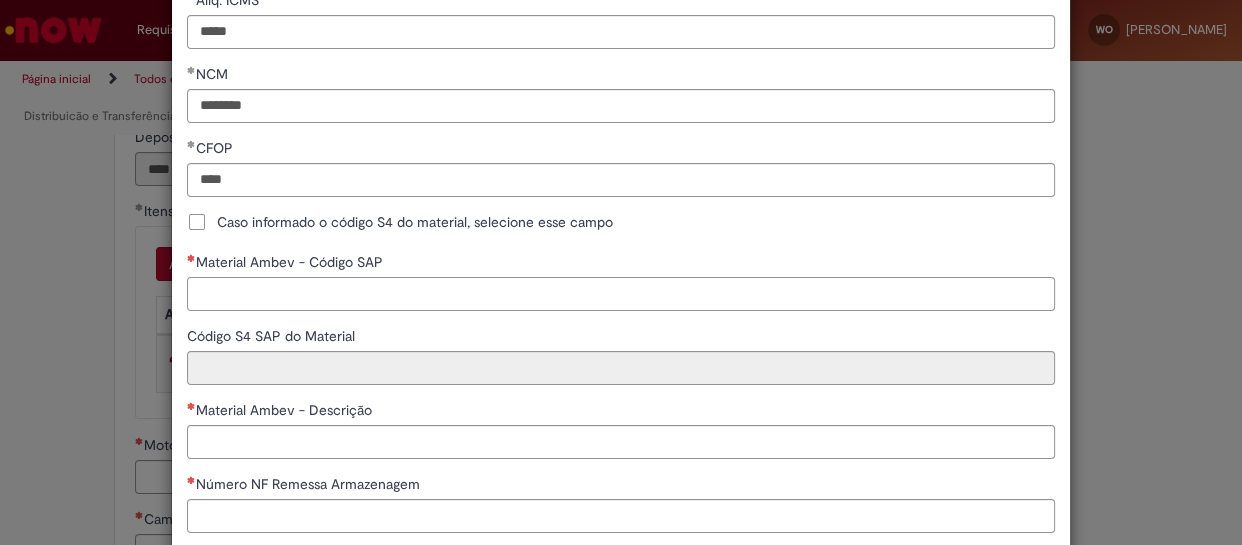 click on "Material Ambev - Código SAP" at bounding box center (621, 294) 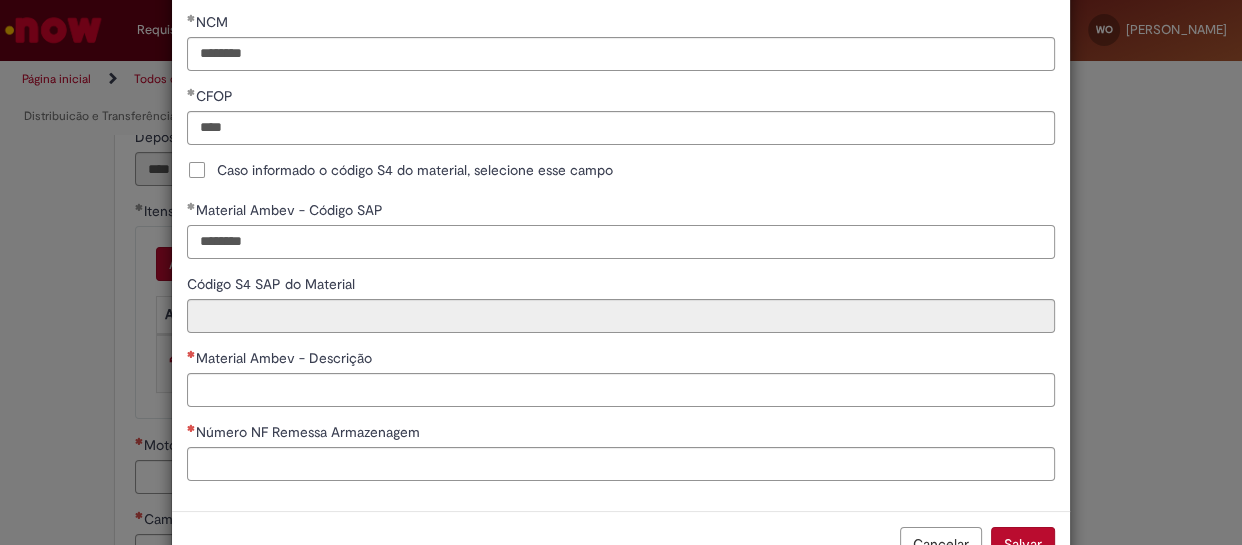 scroll, scrollTop: 596, scrollLeft: 0, axis: vertical 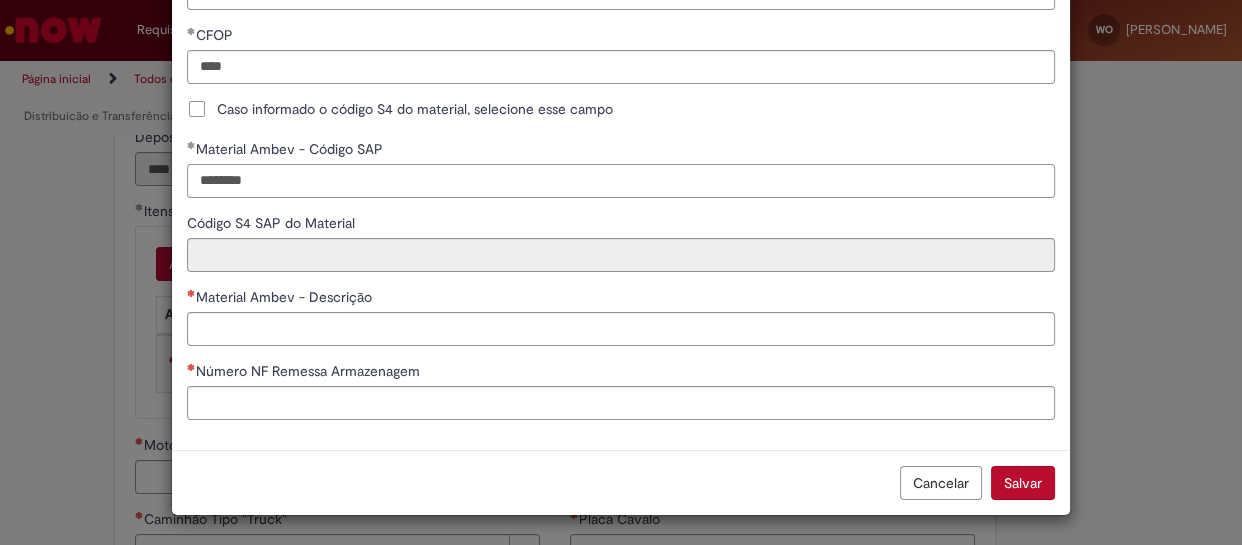 type on "********" 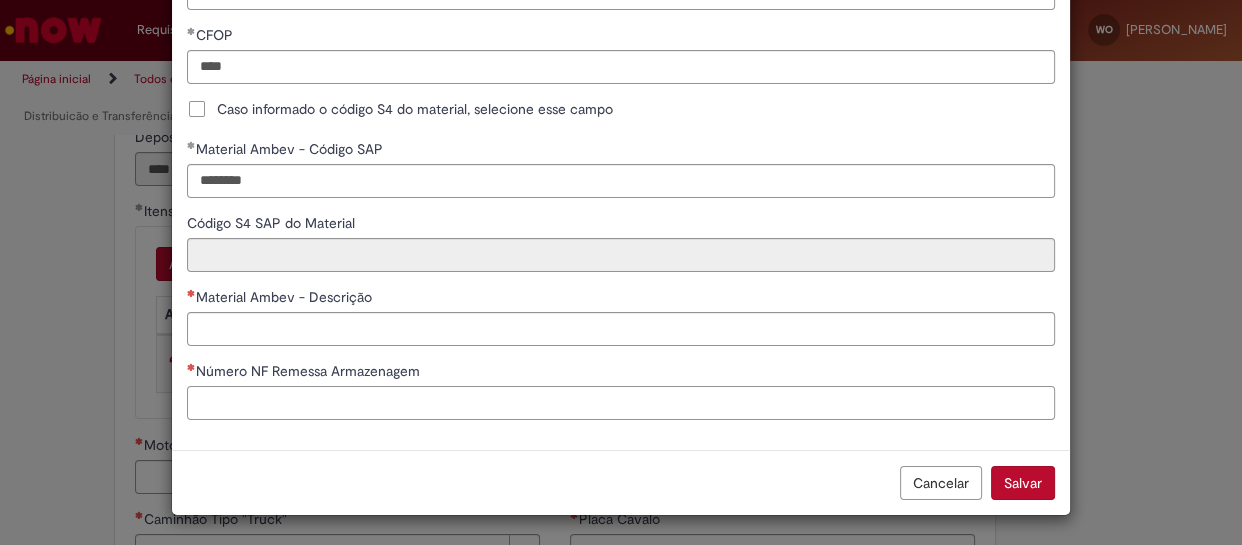 click on "Número NF Remessa Armazenagem" at bounding box center [621, 403] 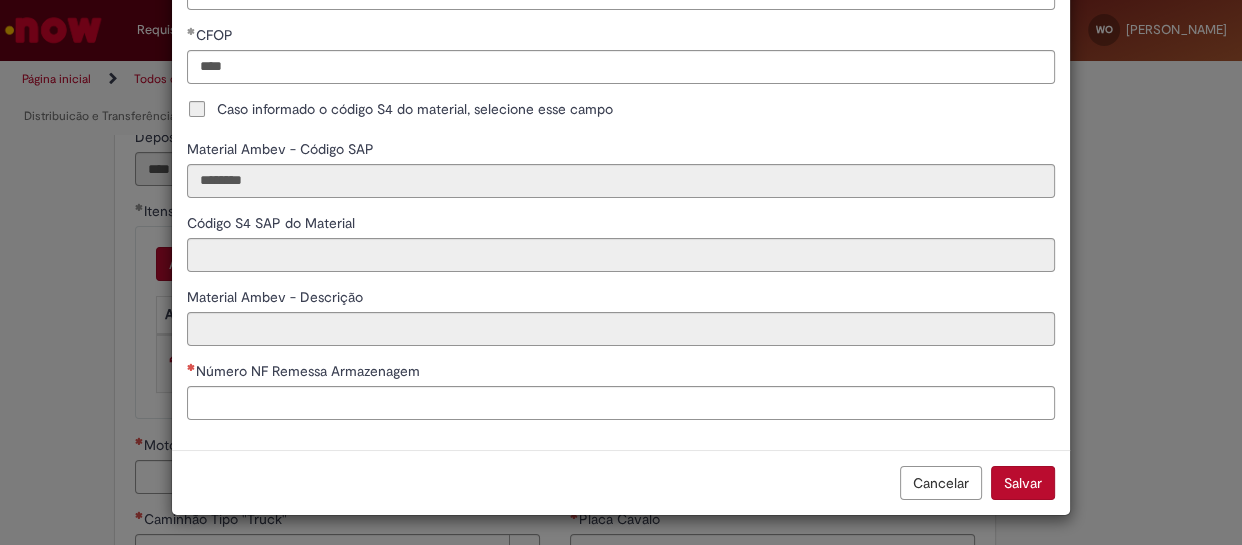 type on "**********" 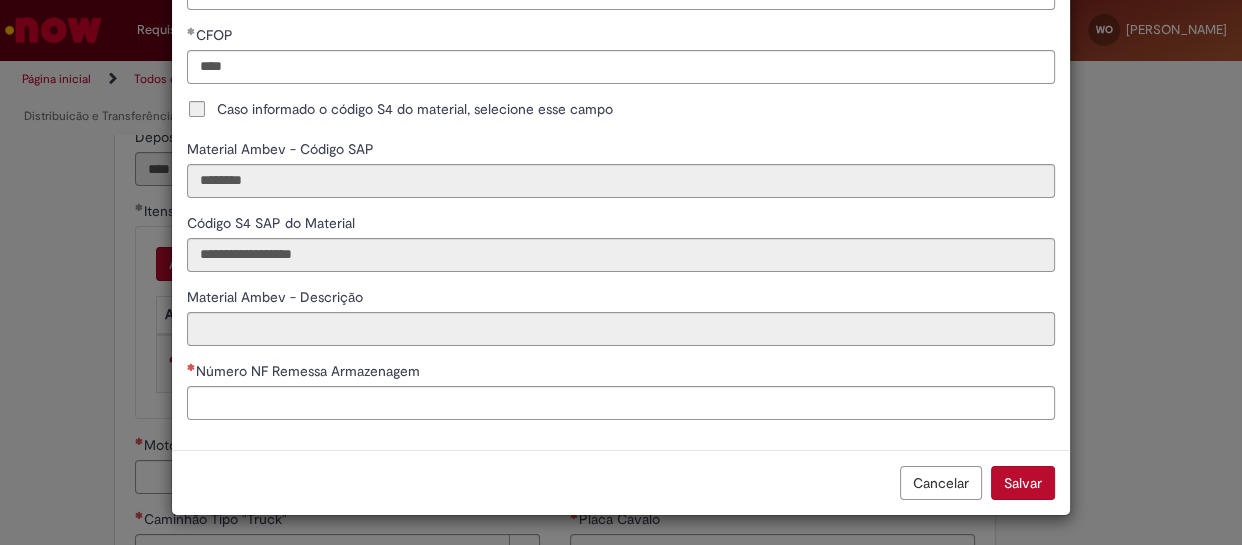 type on "**********" 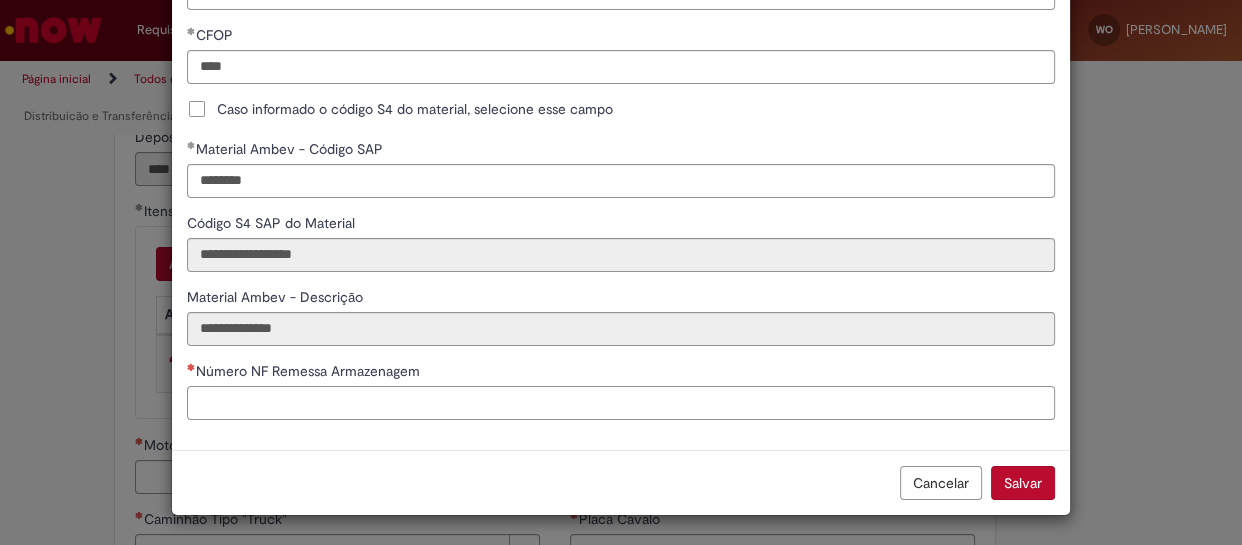 paste on "******" 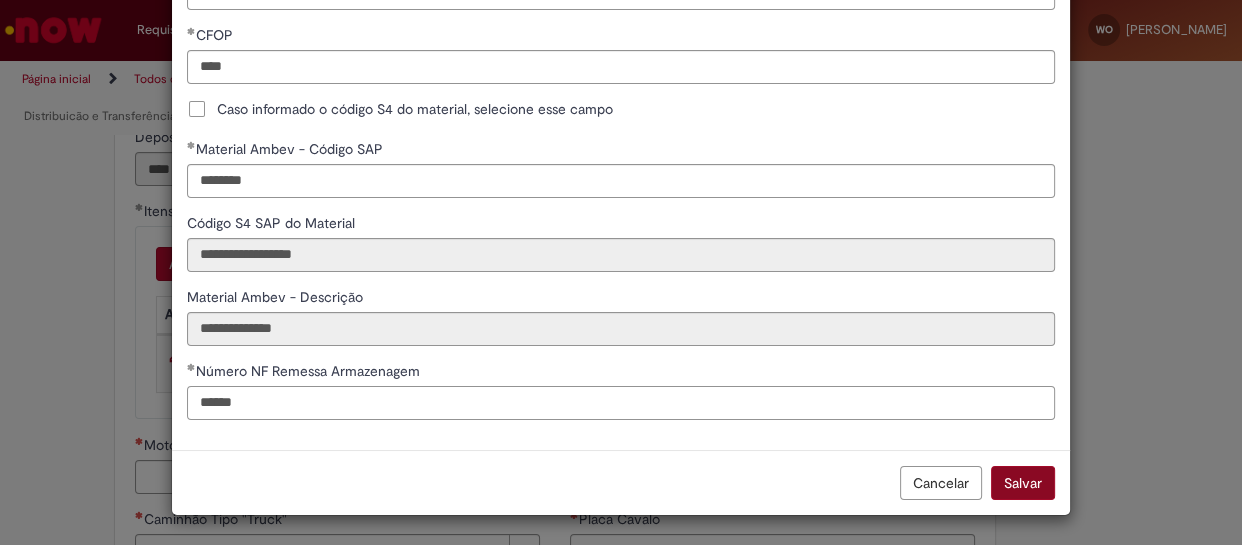 type on "******" 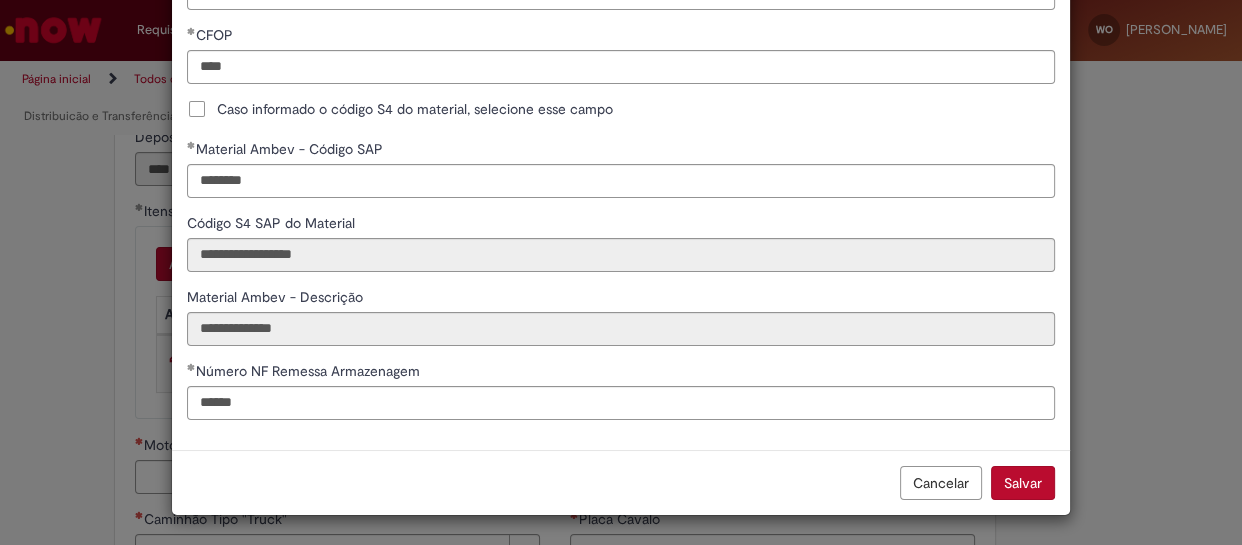 click on "Salvar" at bounding box center [1023, 483] 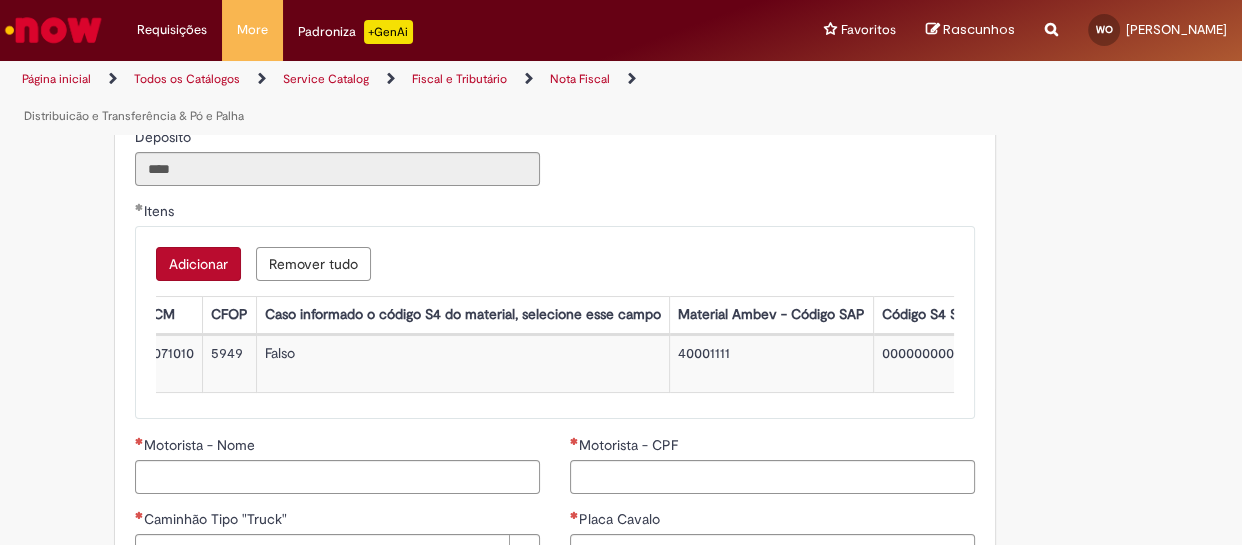 scroll, scrollTop: 0, scrollLeft: 1370, axis: horizontal 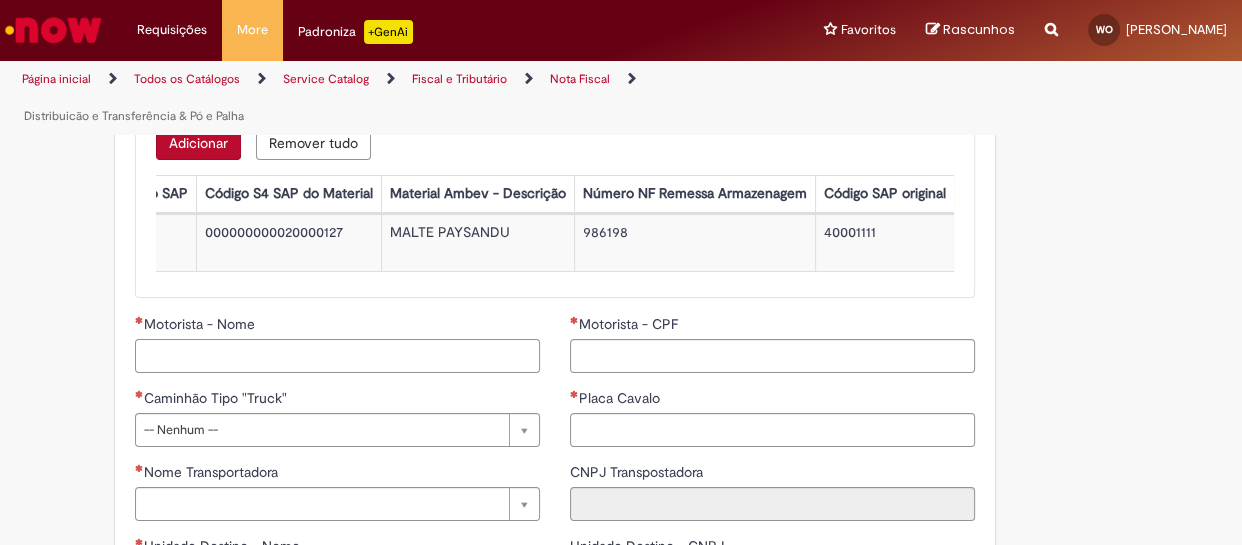 click on "Motorista - Nome" at bounding box center [337, 356] 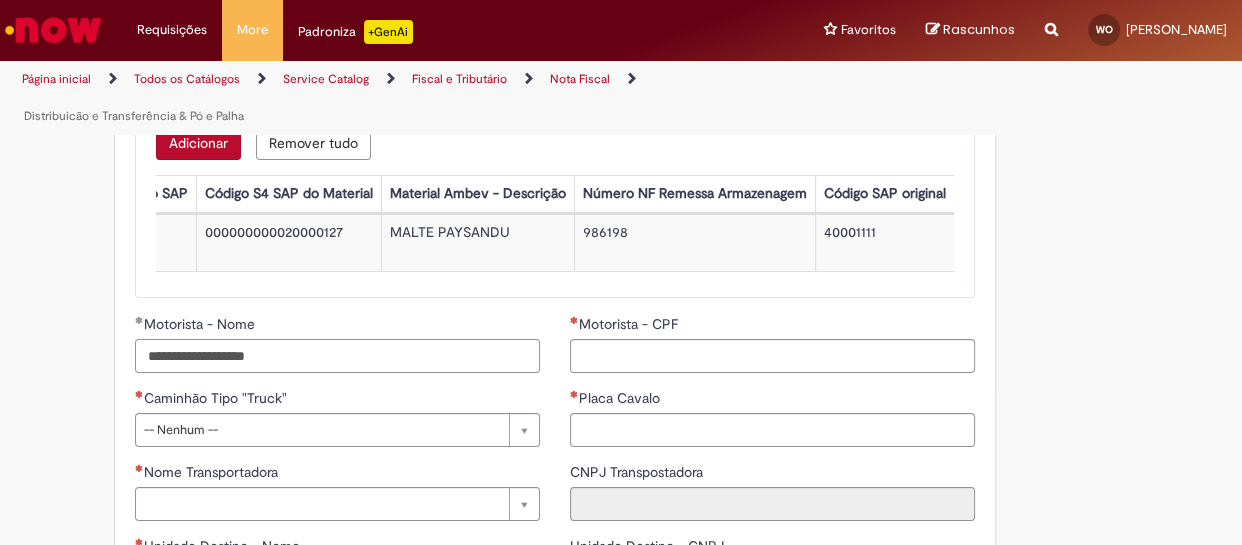 type on "**********" 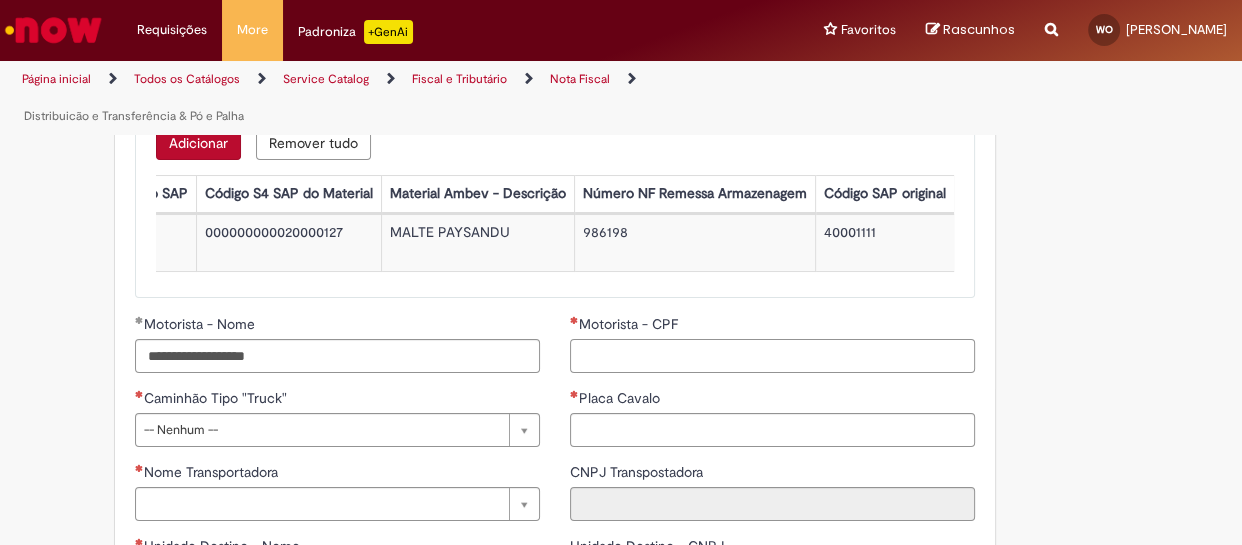 click on "Motorista - CPF" at bounding box center (772, 356) 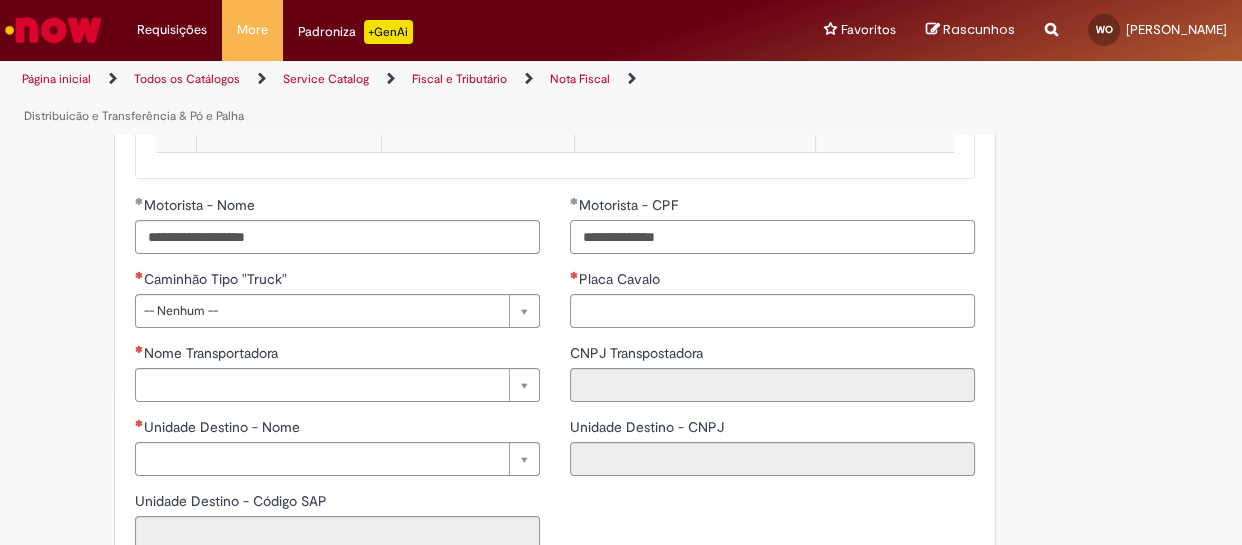 scroll, scrollTop: 2302, scrollLeft: 0, axis: vertical 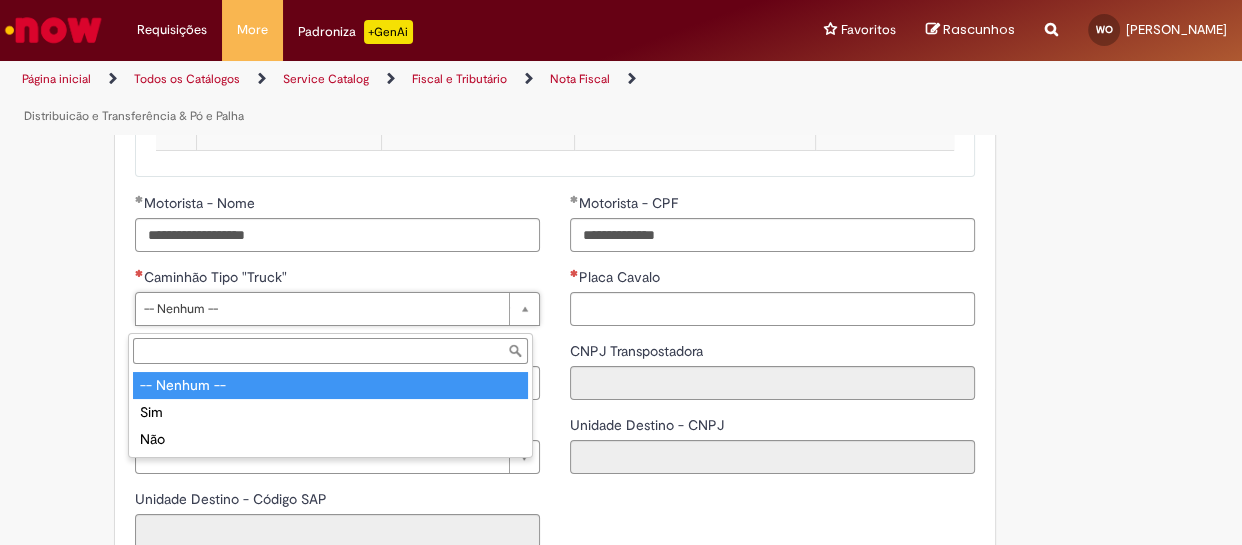 type on "**********" 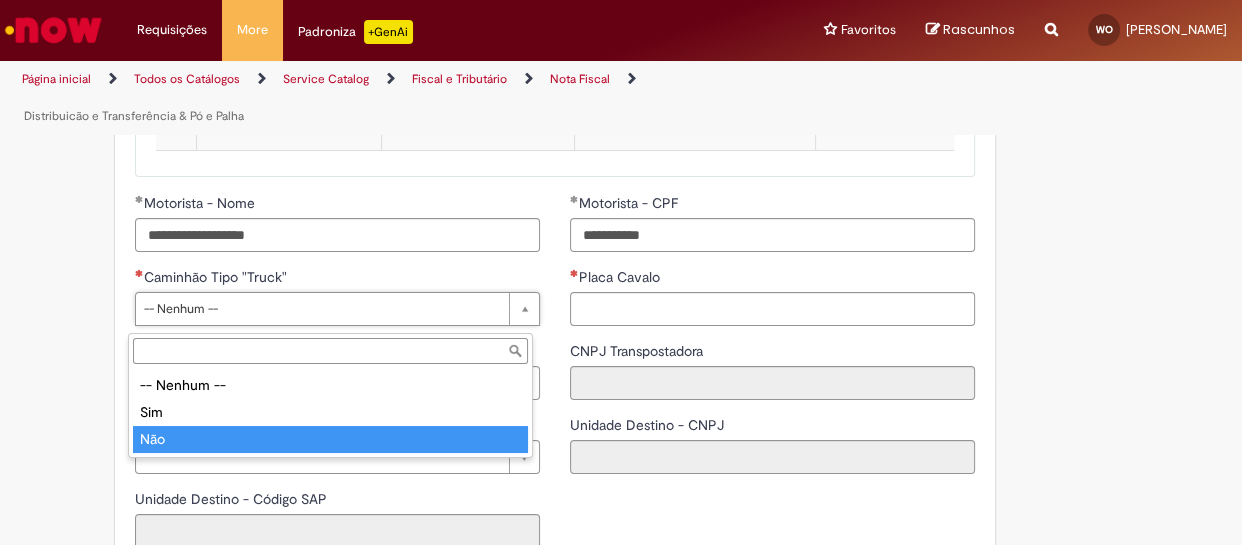 type on "***" 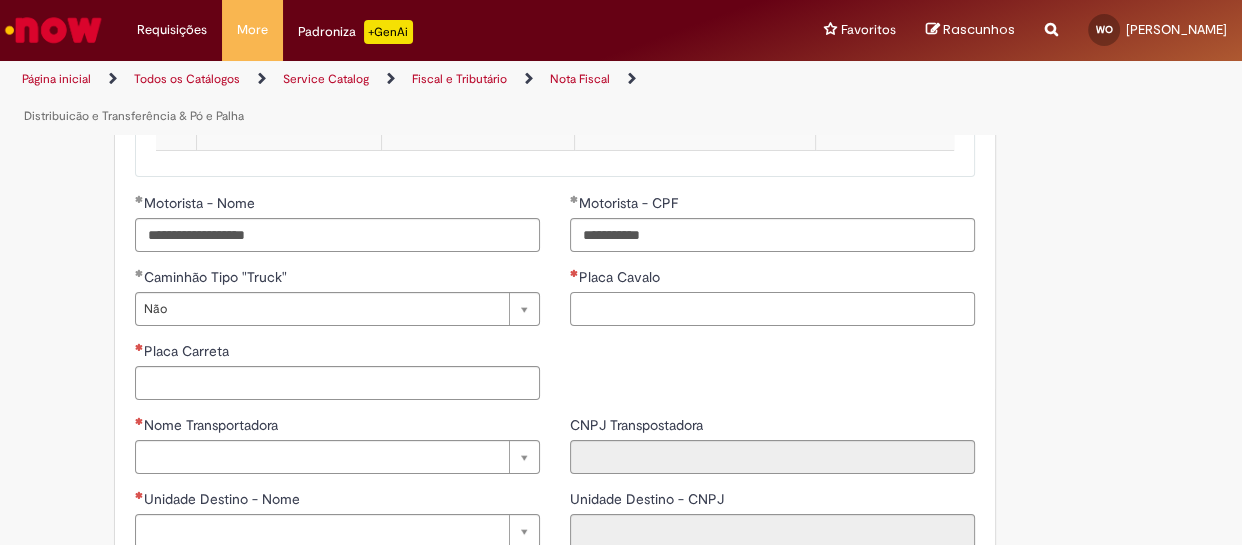 click on "Placa Cavalo" at bounding box center (772, 309) 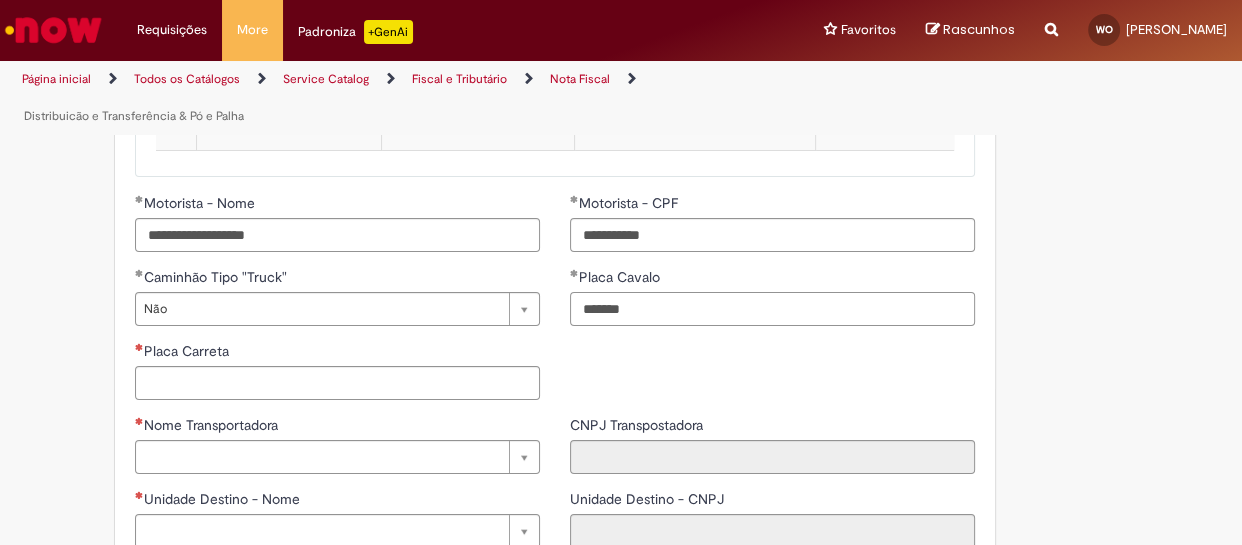 type on "*******" 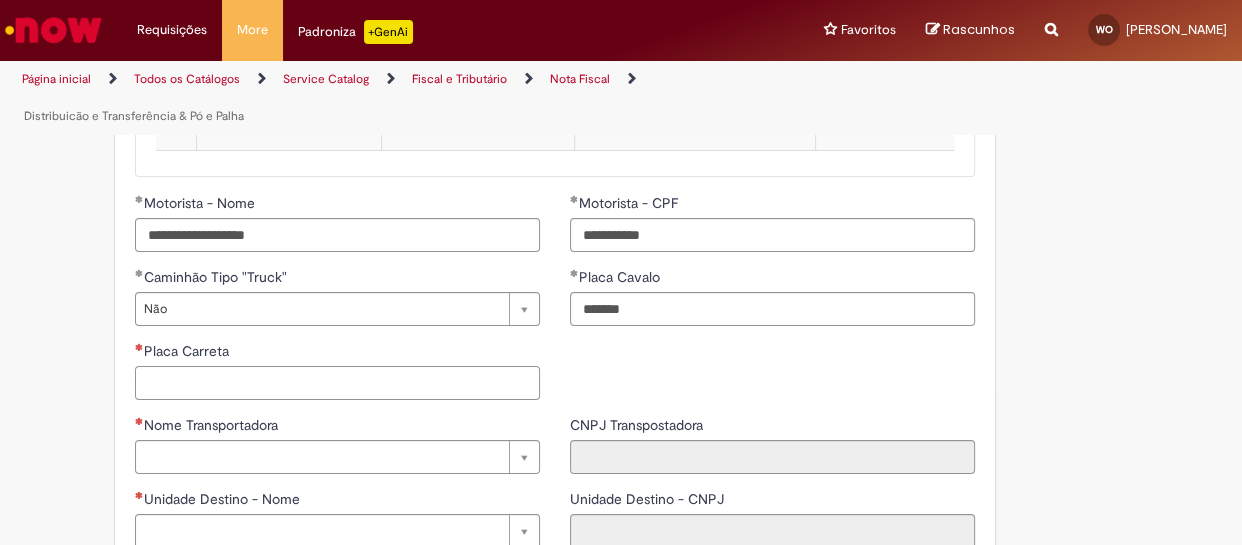 click on "Placa Carreta" at bounding box center (337, 383) 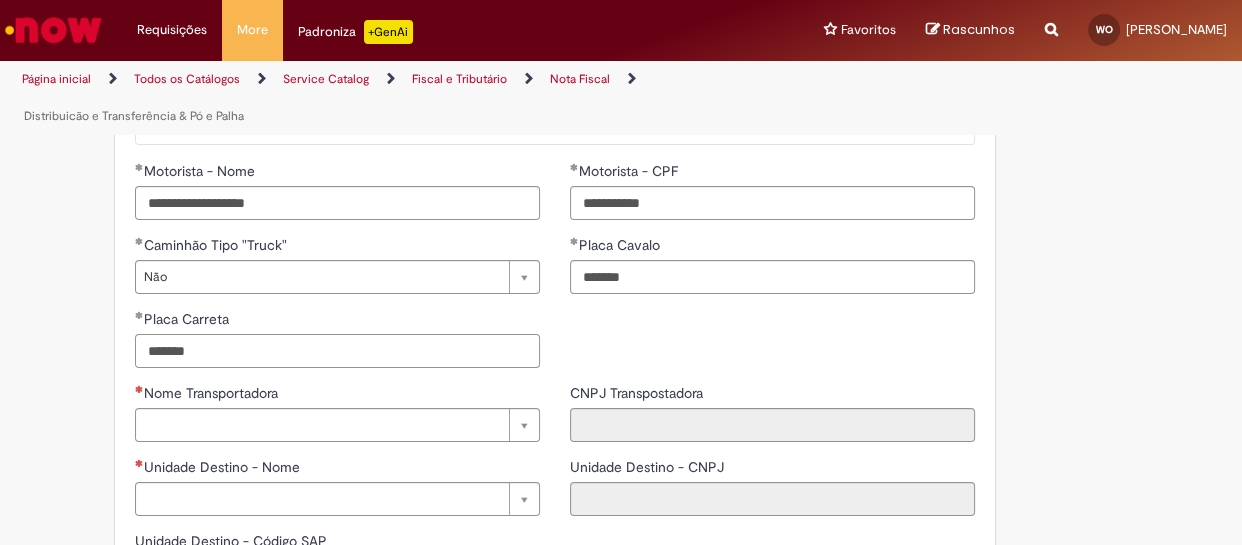 scroll, scrollTop: 2363, scrollLeft: 0, axis: vertical 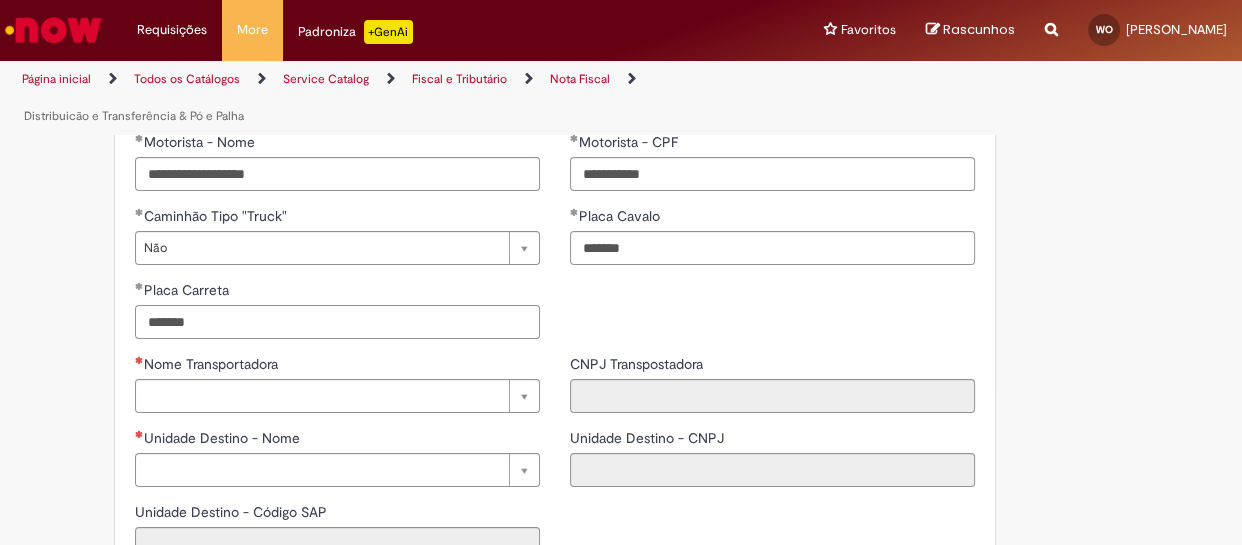 type on "*******" 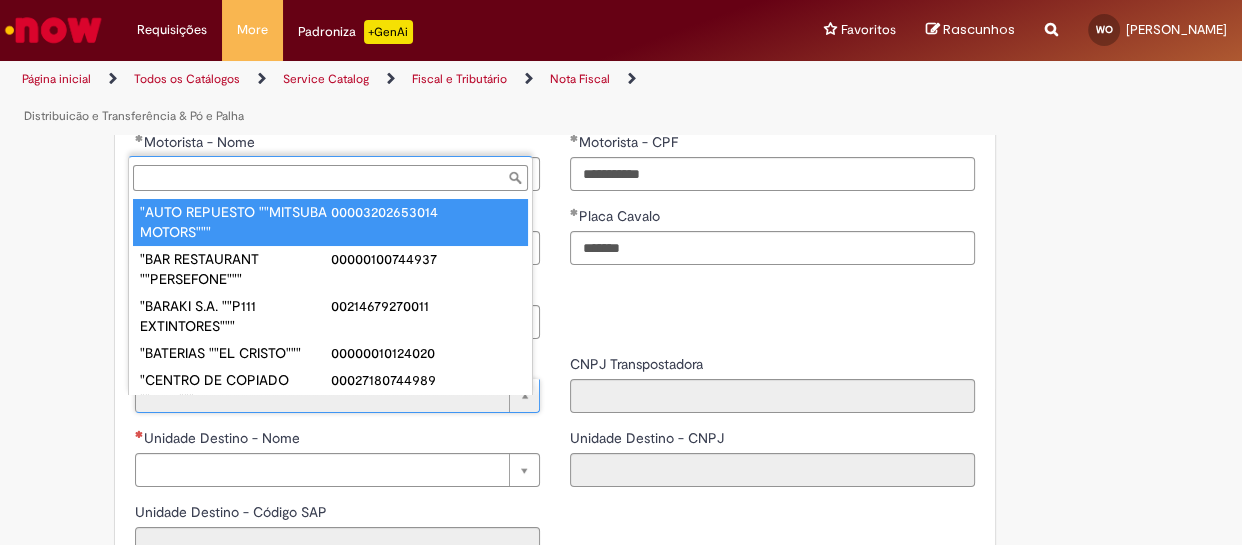 paste on "**********" 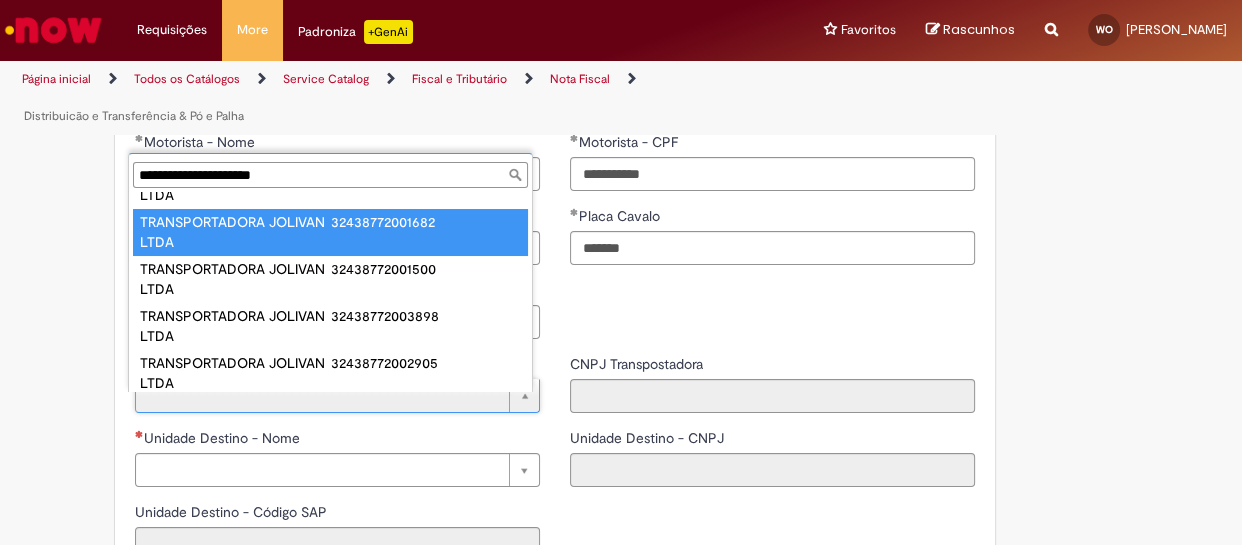 scroll, scrollTop: 928, scrollLeft: 0, axis: vertical 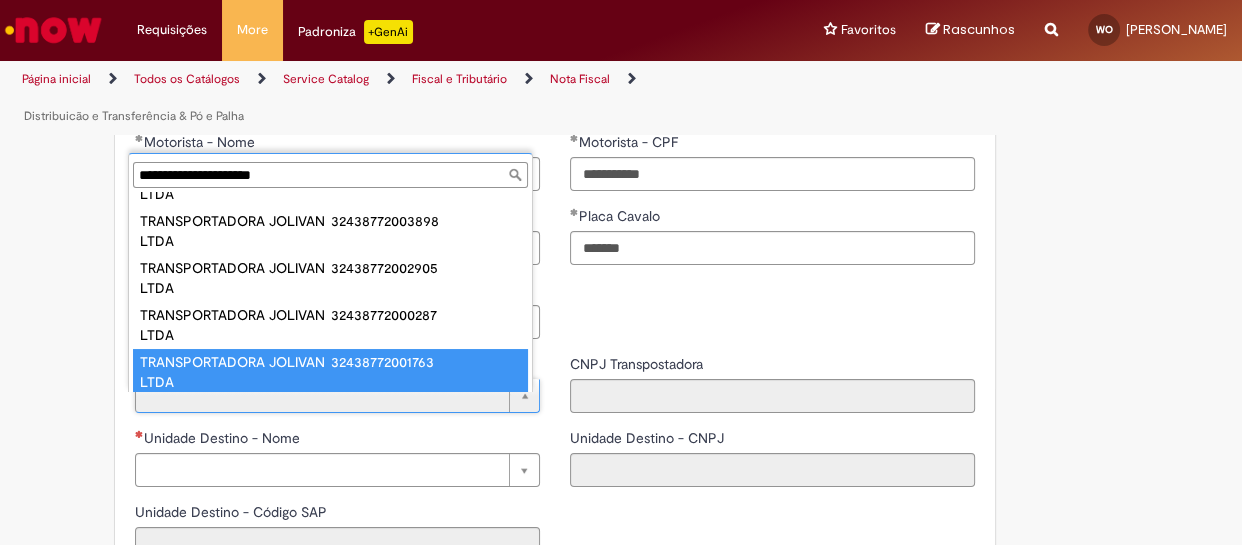 type on "**********" 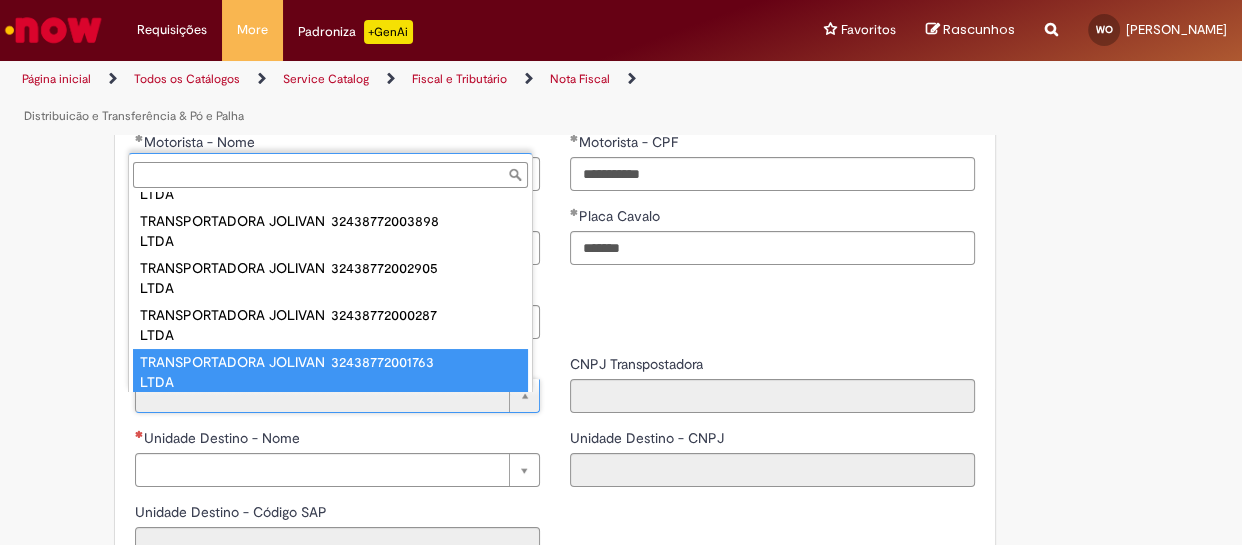 type on "**********" 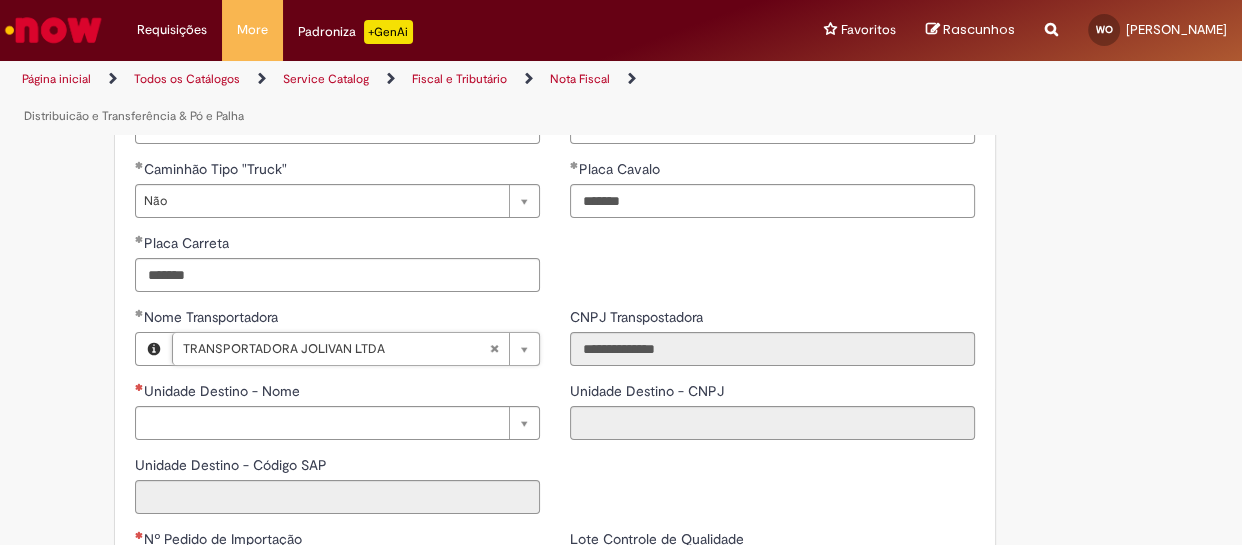 scroll, scrollTop: 2484, scrollLeft: 0, axis: vertical 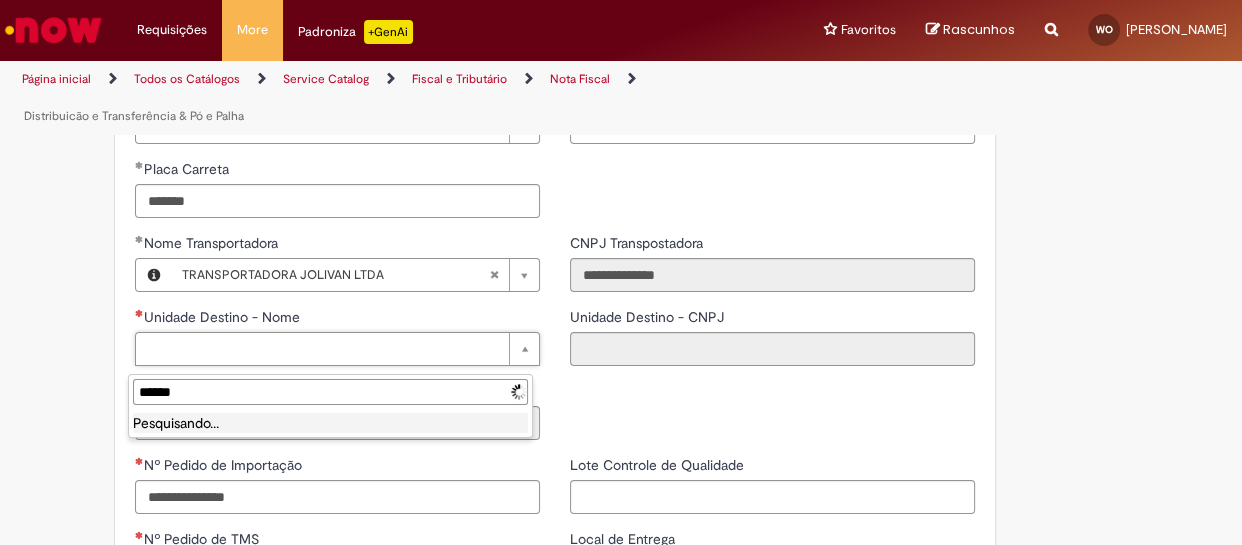 type on "*******" 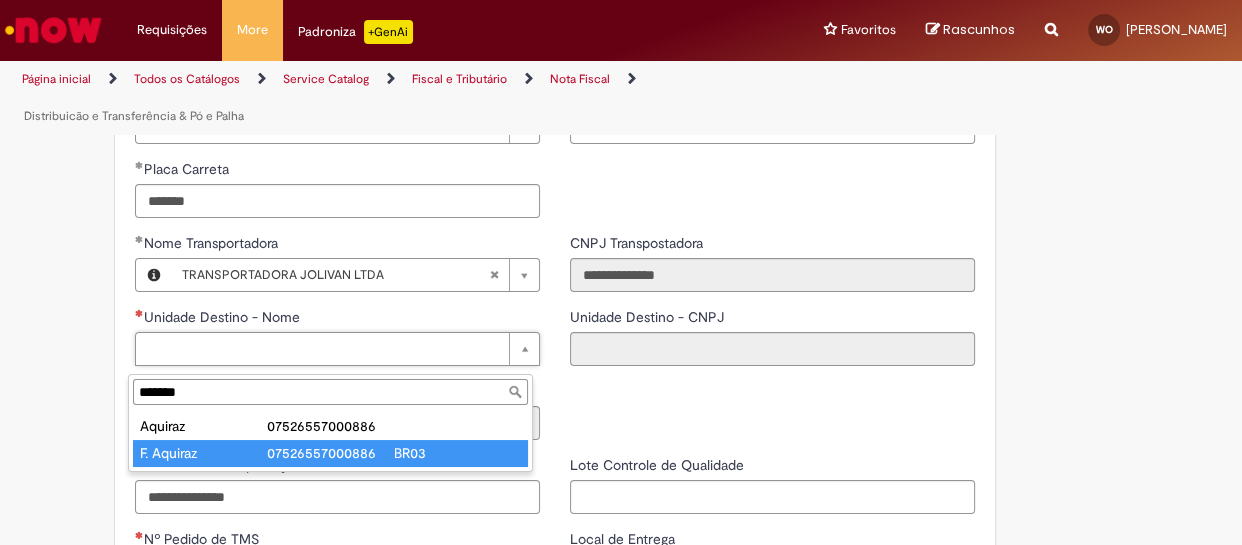 type on "**********" 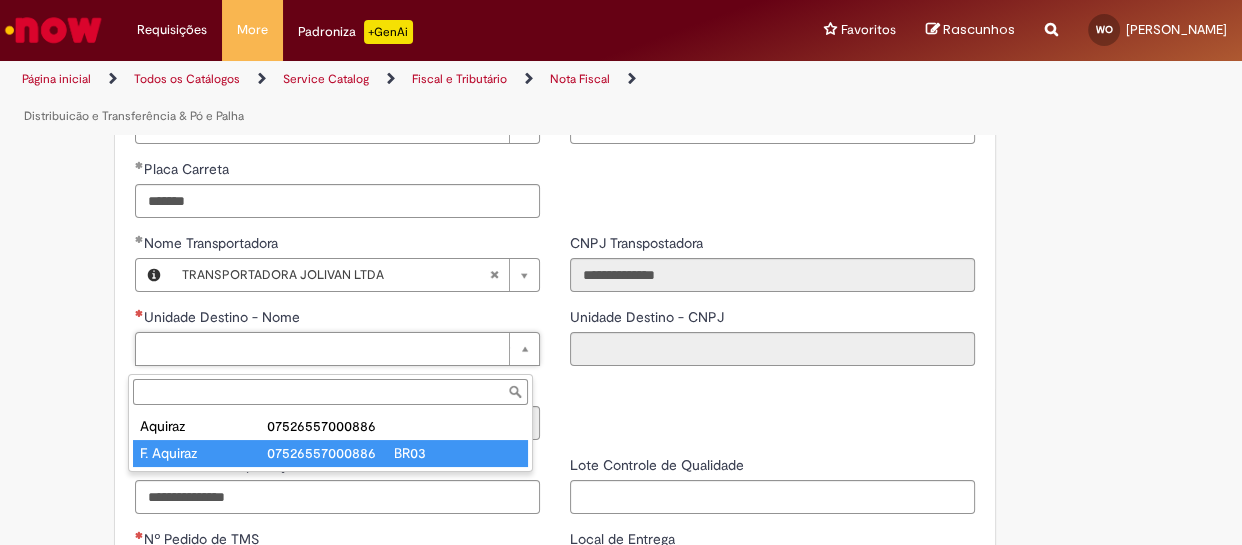 type on "**********" 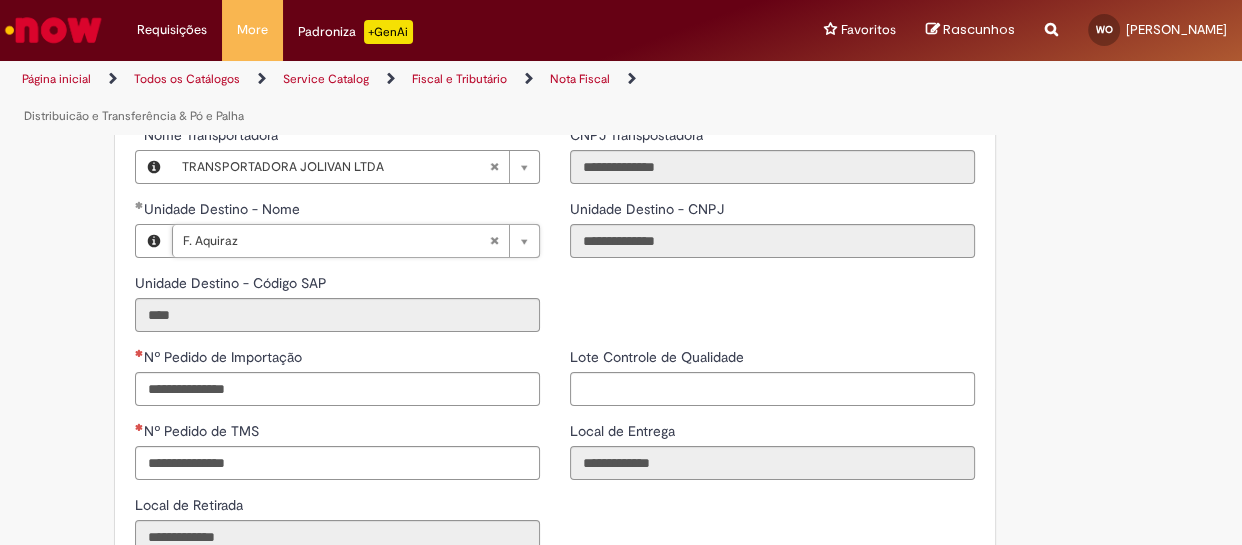scroll, scrollTop: 2606, scrollLeft: 0, axis: vertical 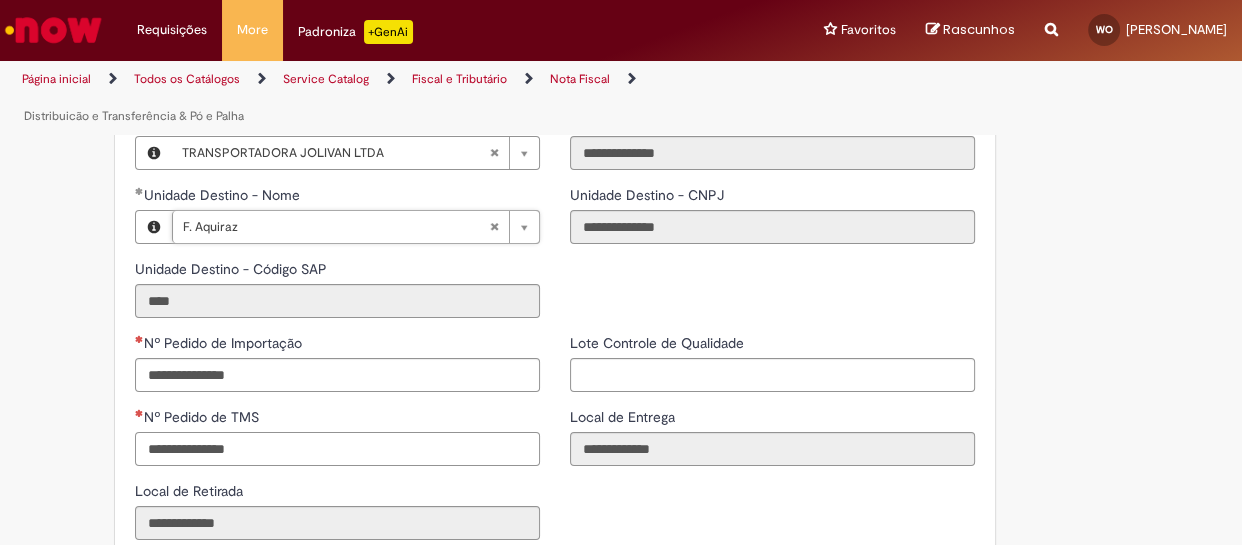click on "Nº Pedido de TMS" at bounding box center (337, 449) 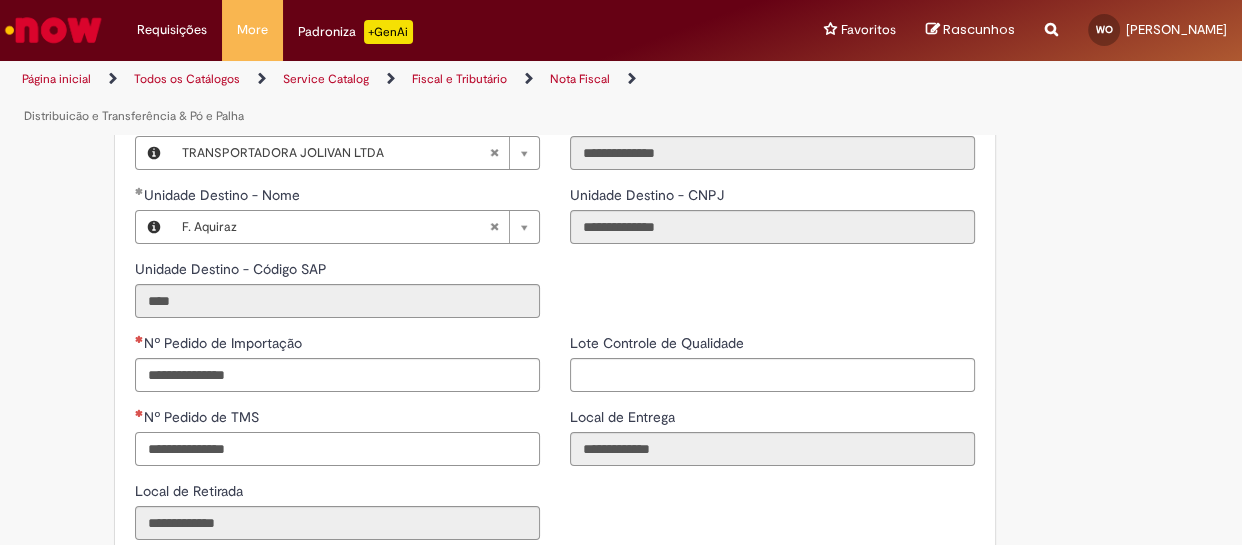 paste on "**********" 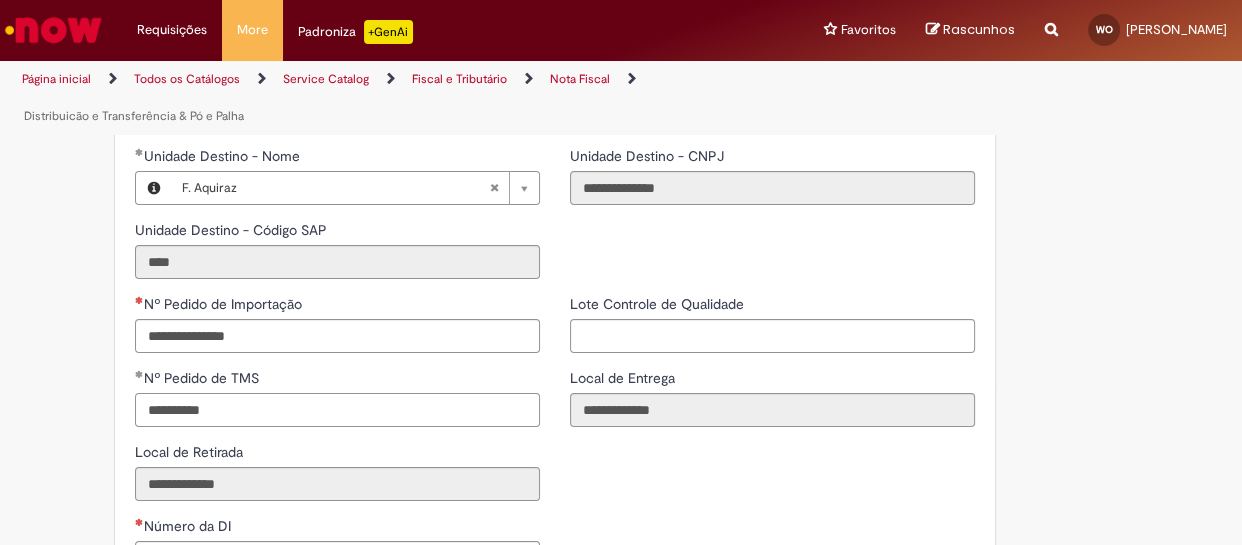 scroll, scrollTop: 2666, scrollLeft: 0, axis: vertical 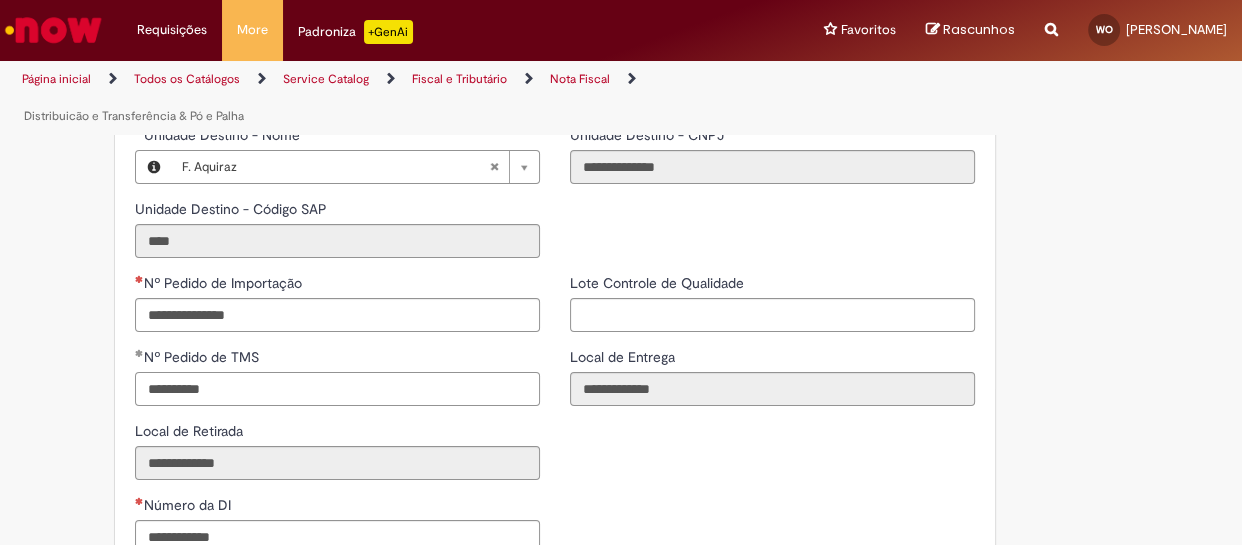 type on "**********" 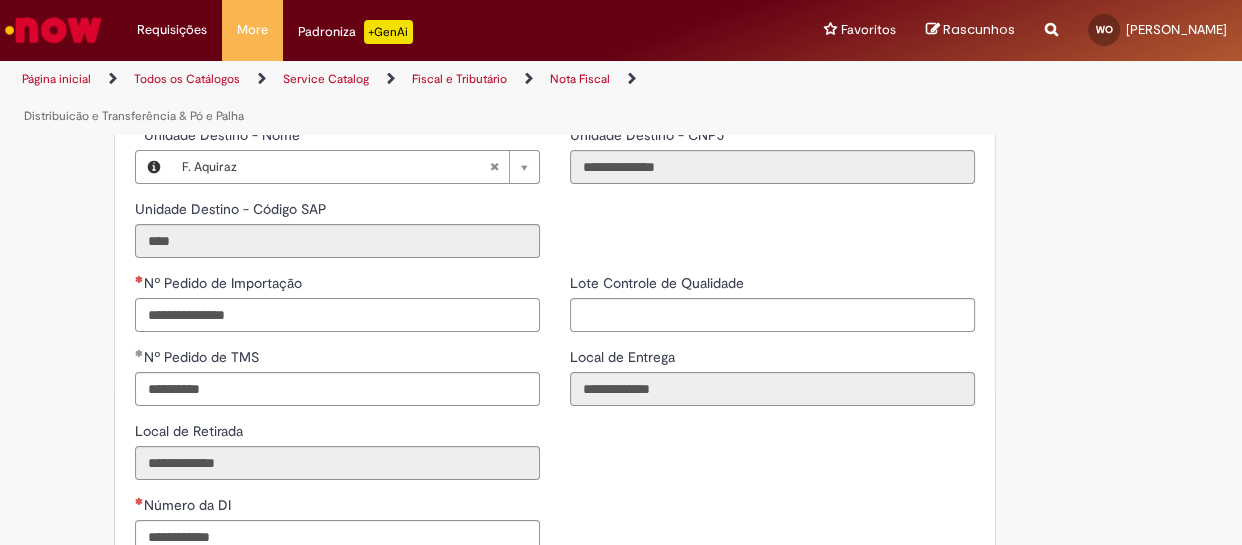 click on "Nº Pedido de Importação" at bounding box center [337, 315] 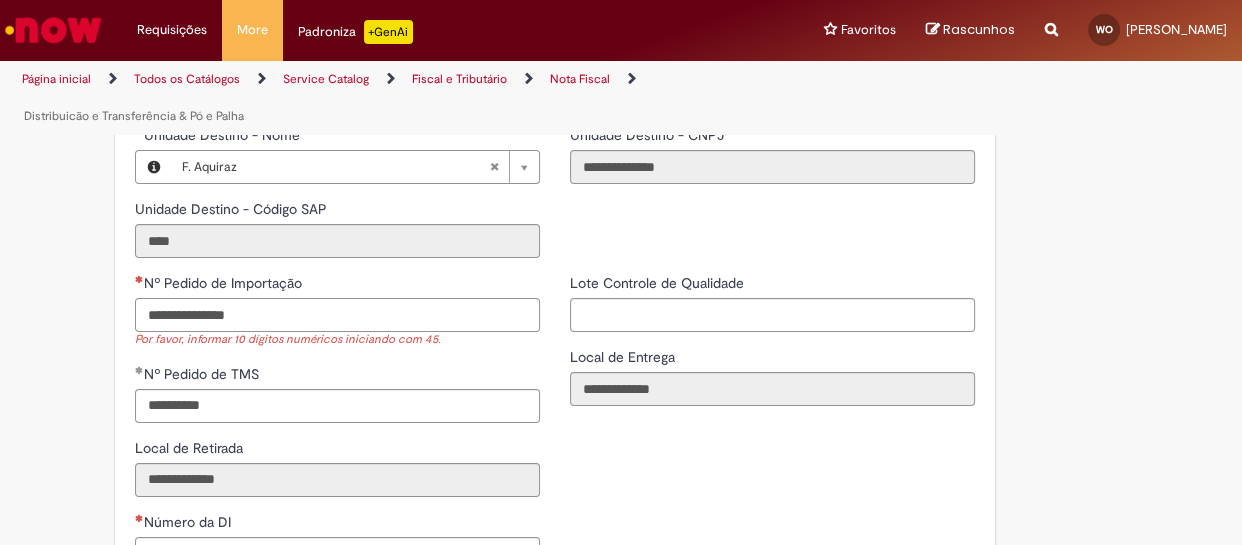 paste on "**********" 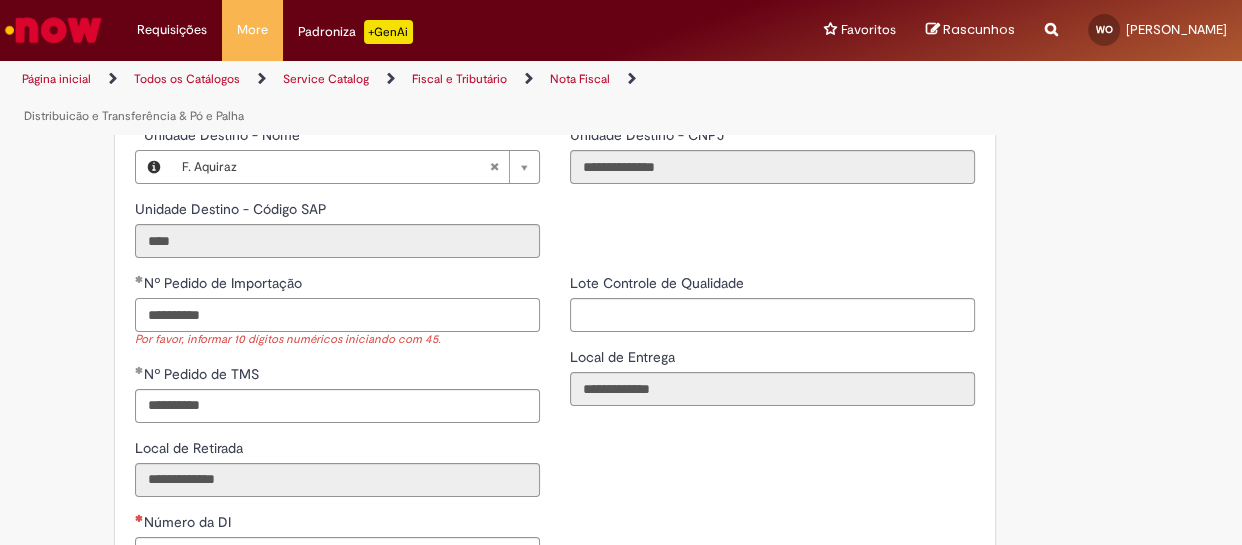 type on "**********" 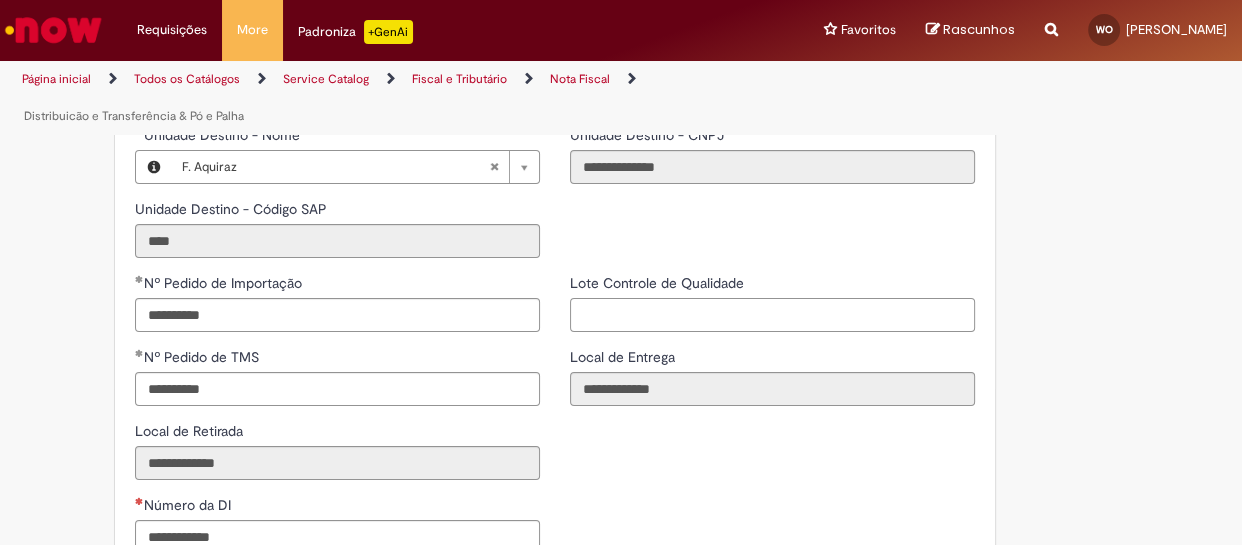 click on "Lote Controle de Qualidade" at bounding box center [772, 315] 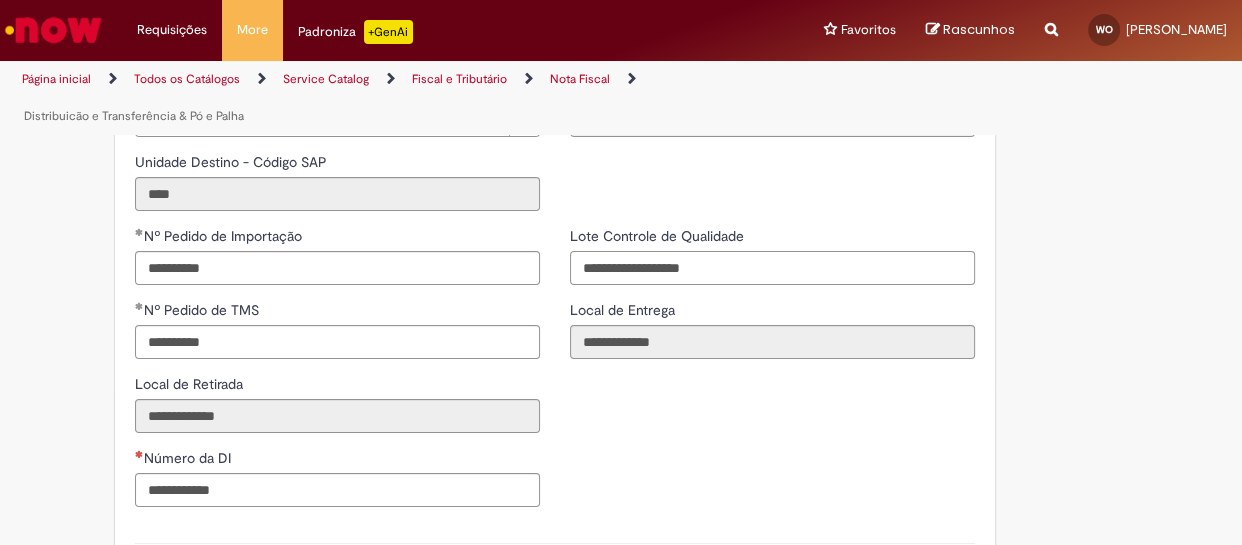 scroll, scrollTop: 2788, scrollLeft: 0, axis: vertical 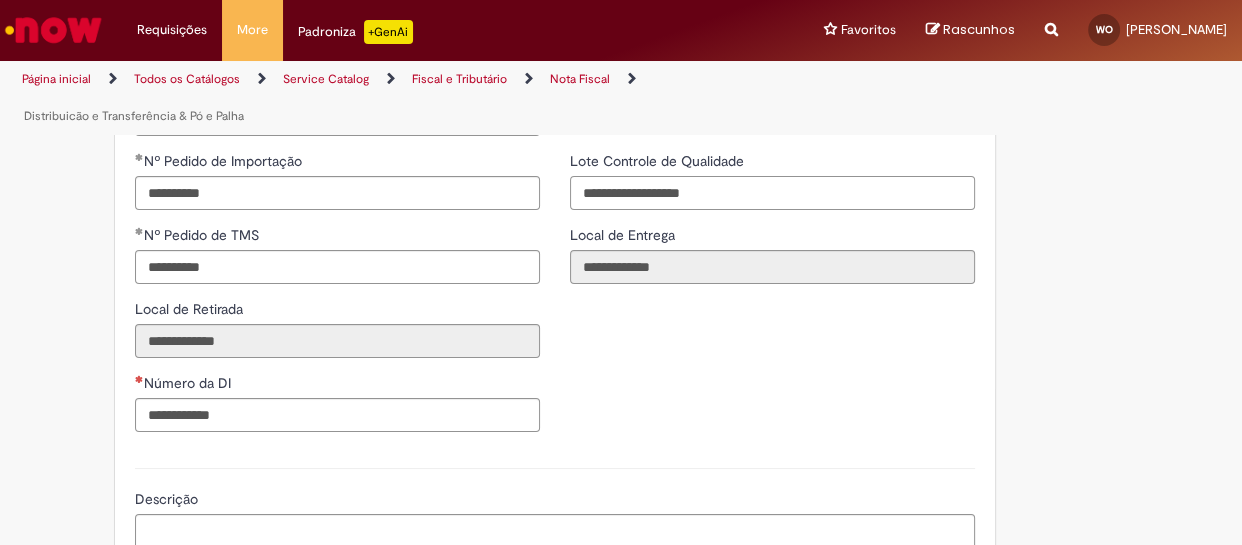 type on "**********" 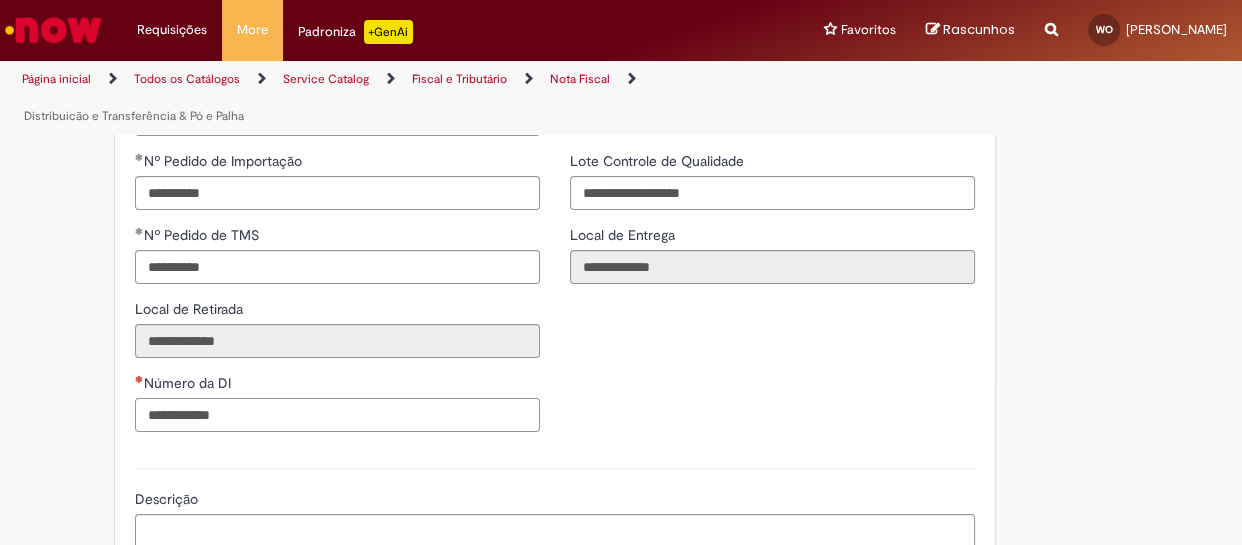 click on "Número da DI" at bounding box center [337, 415] 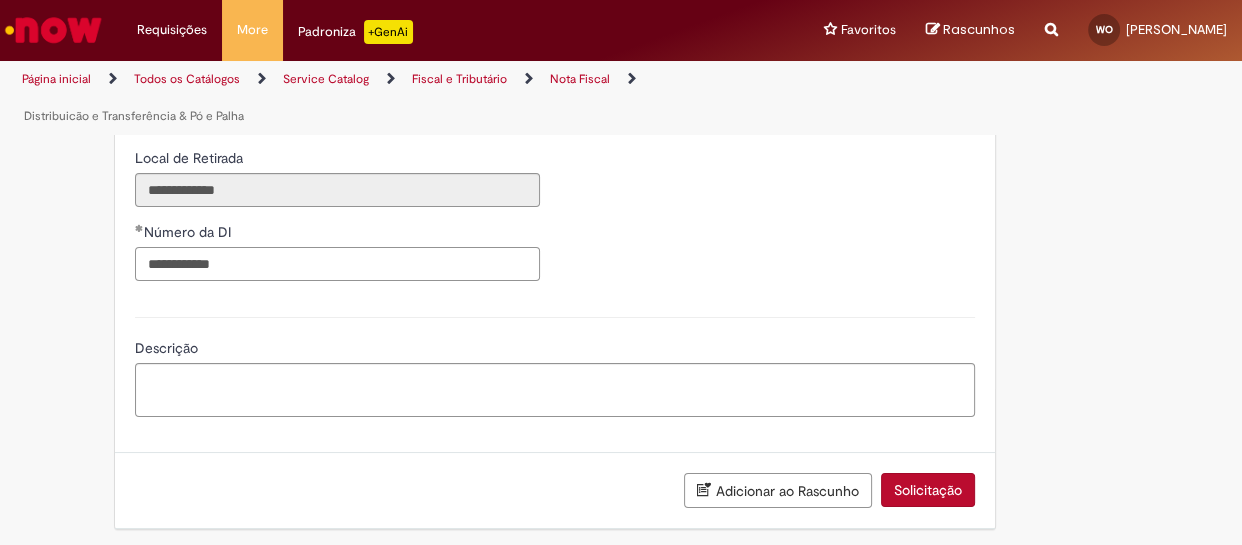 scroll, scrollTop: 2957, scrollLeft: 0, axis: vertical 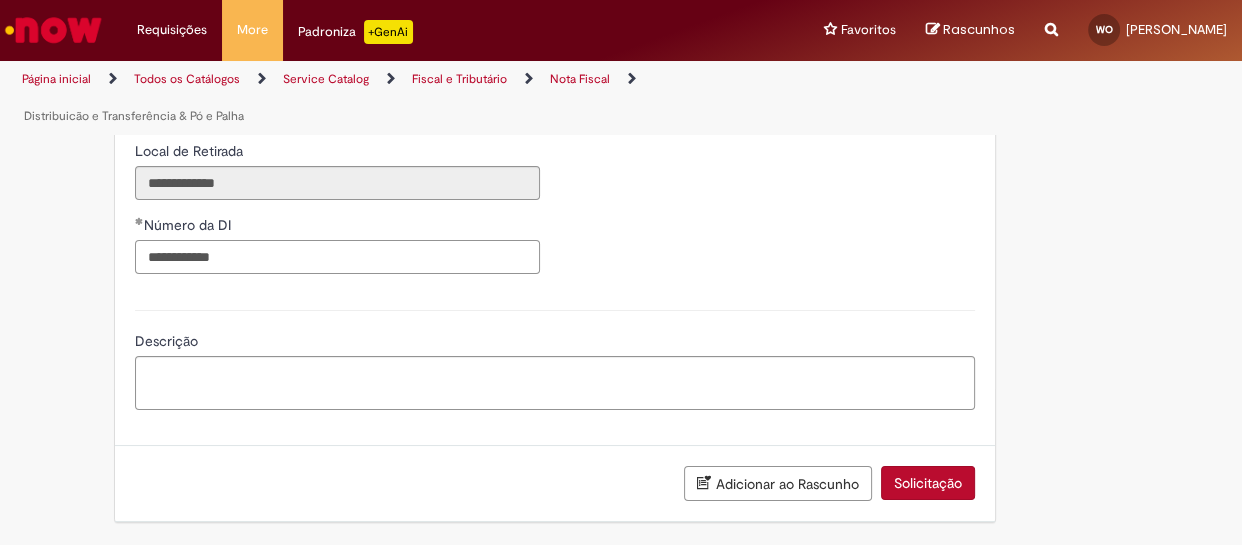 type on "**********" 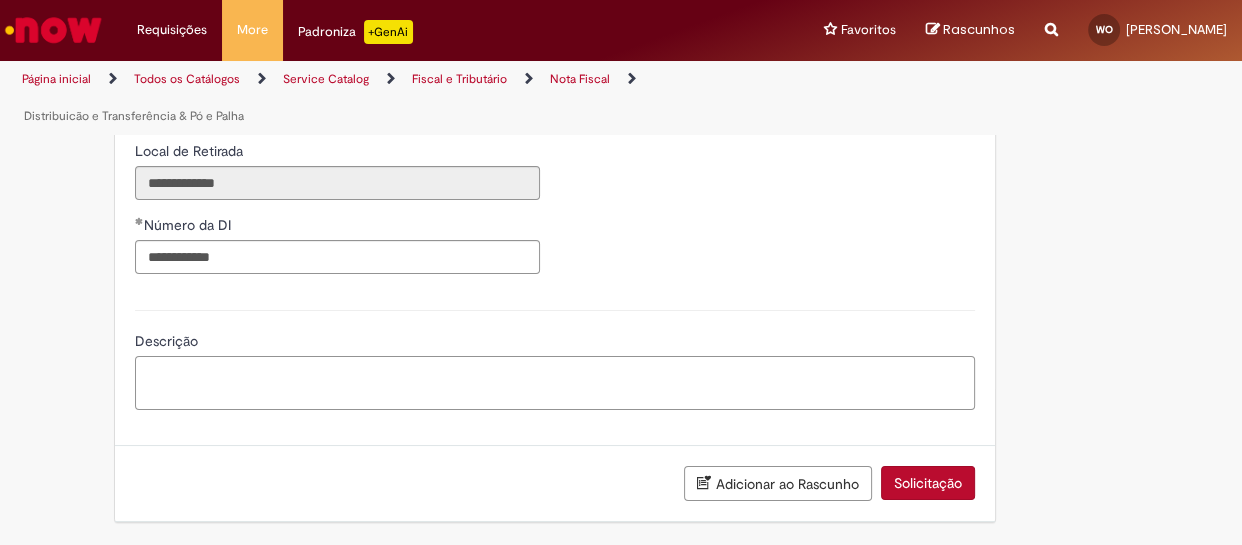 click on "Descrição" at bounding box center (555, 383) 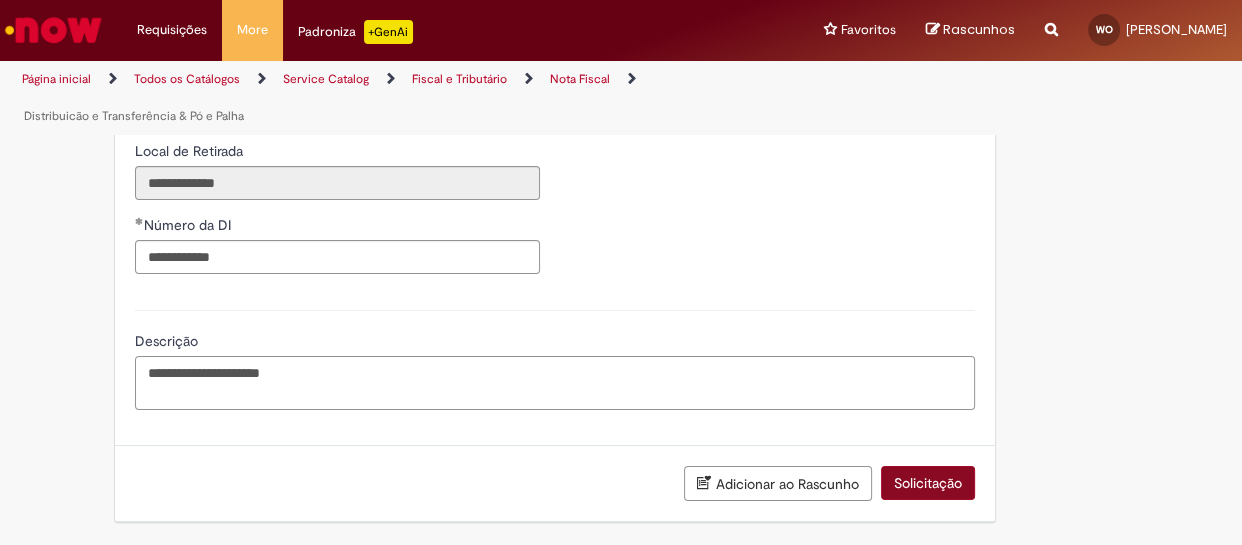 type on "**********" 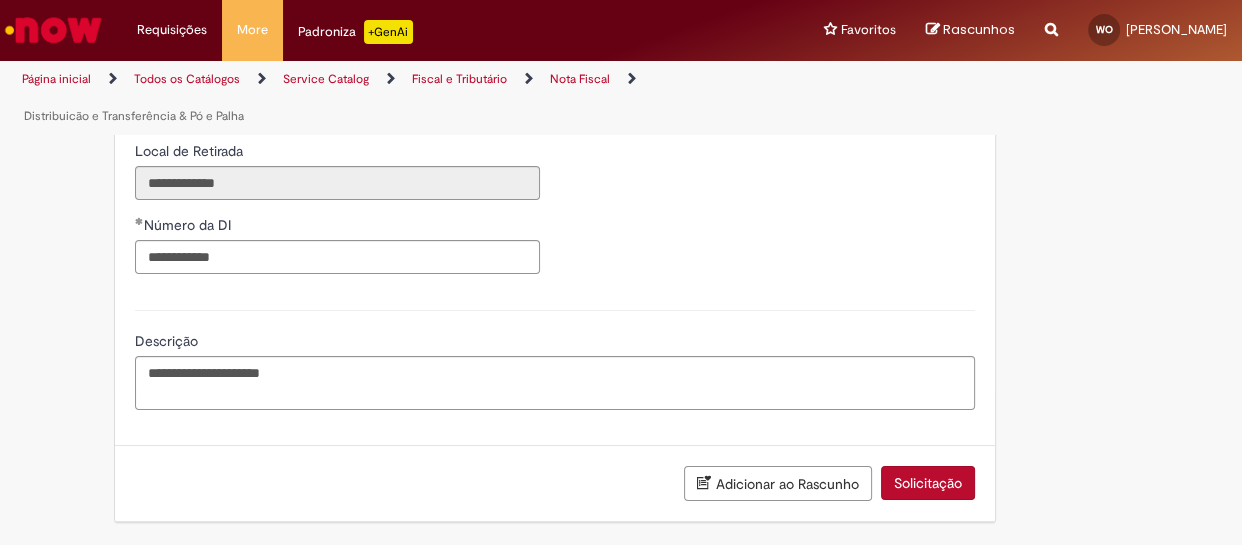 click on "Solicitação" at bounding box center [928, 483] 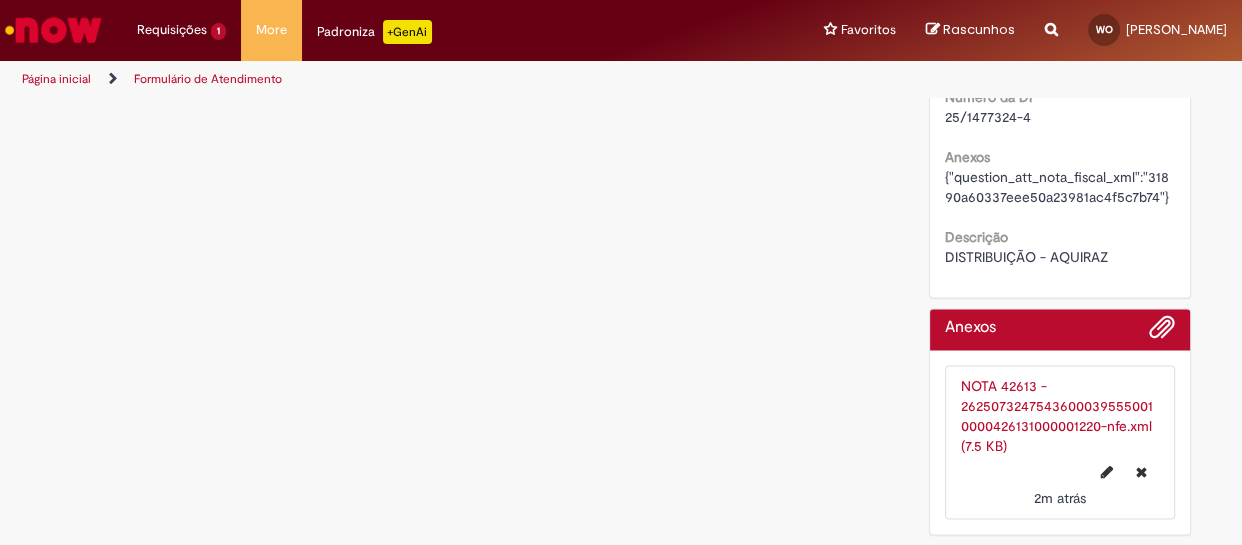 scroll, scrollTop: 0, scrollLeft: 0, axis: both 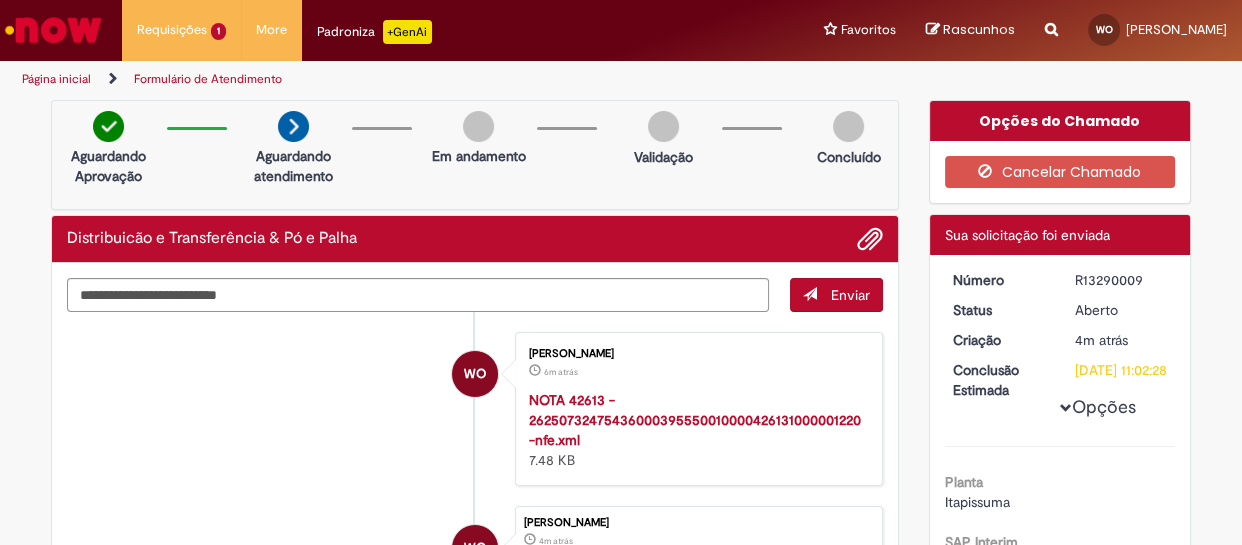 click at bounding box center (53, 30) 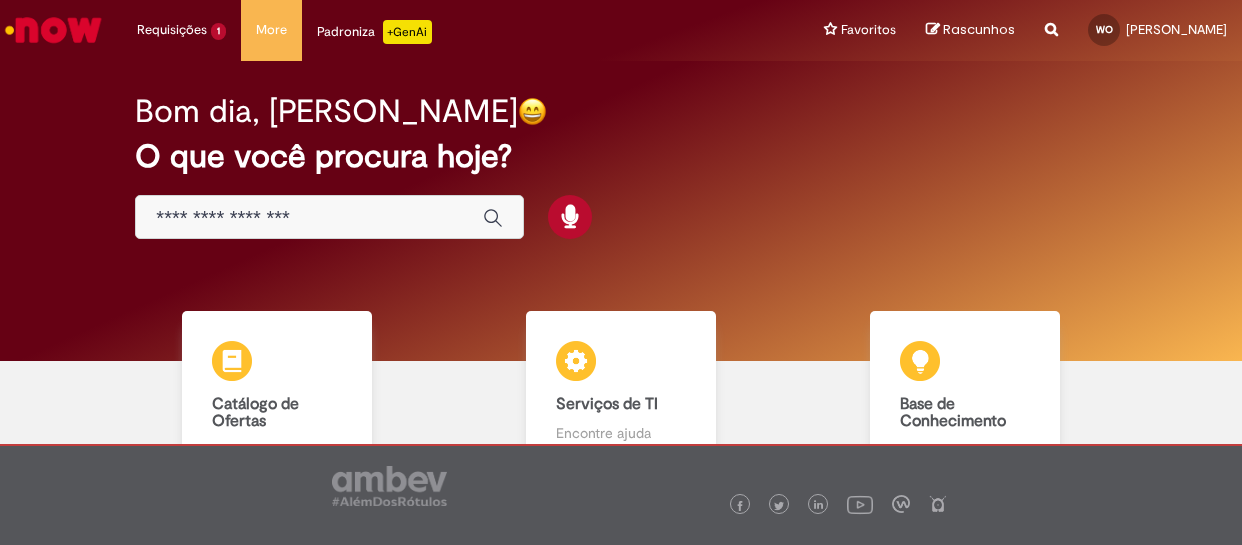 scroll, scrollTop: 0, scrollLeft: 0, axis: both 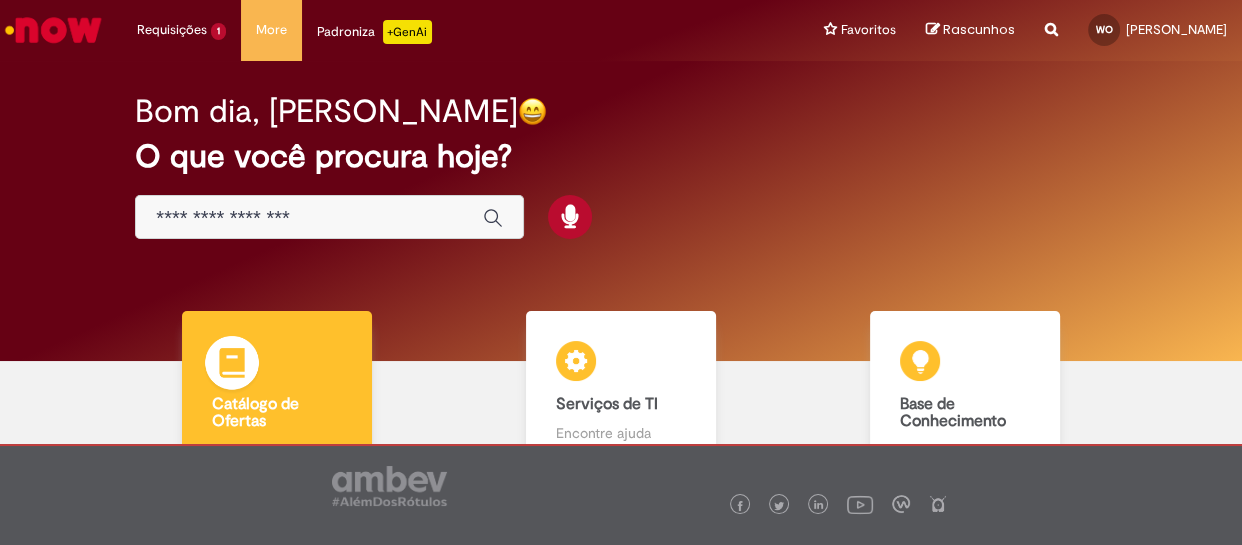 click on "Catálogo de Ofertas
Catálogo de Ofertas
Abra uma solicitação" at bounding box center (277, 396) 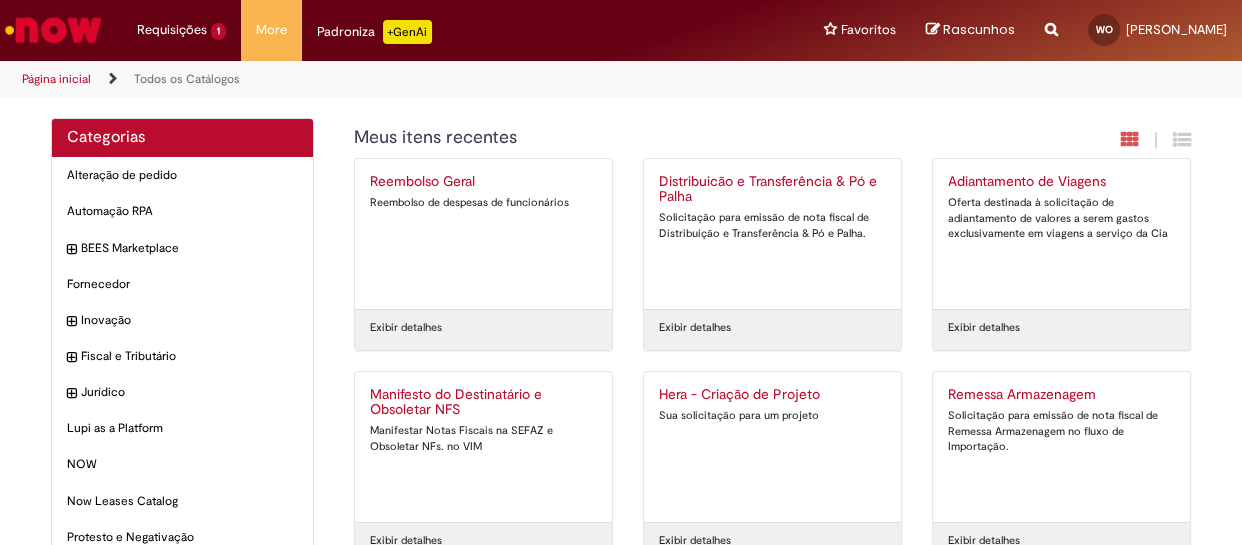 click on "Distribuicão e Transferência & Pó e Palha" at bounding box center (772, 190) 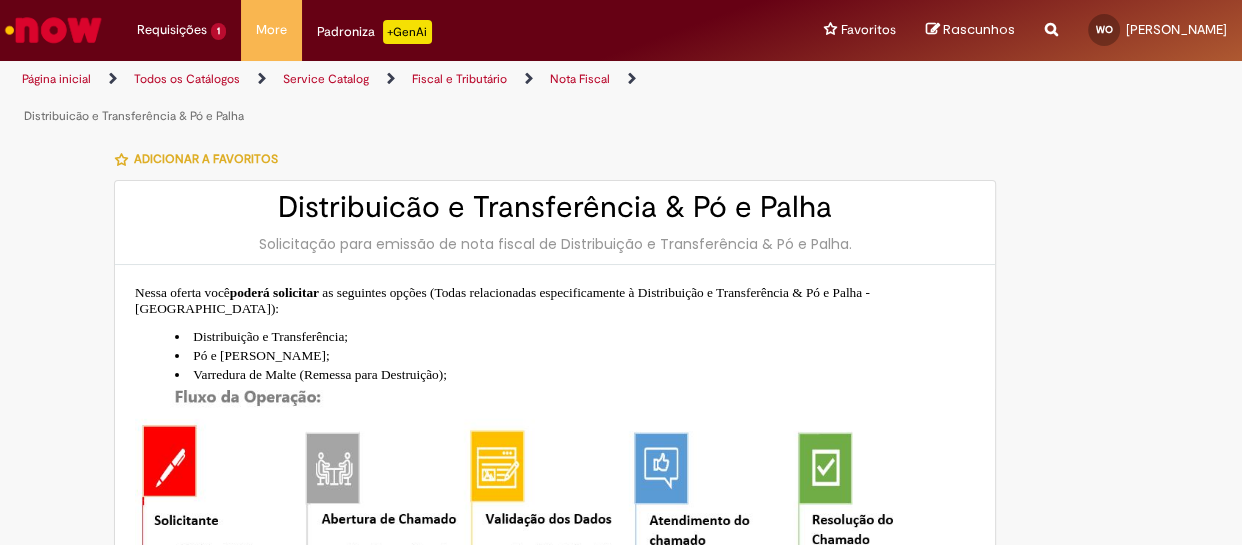 type on "**********" 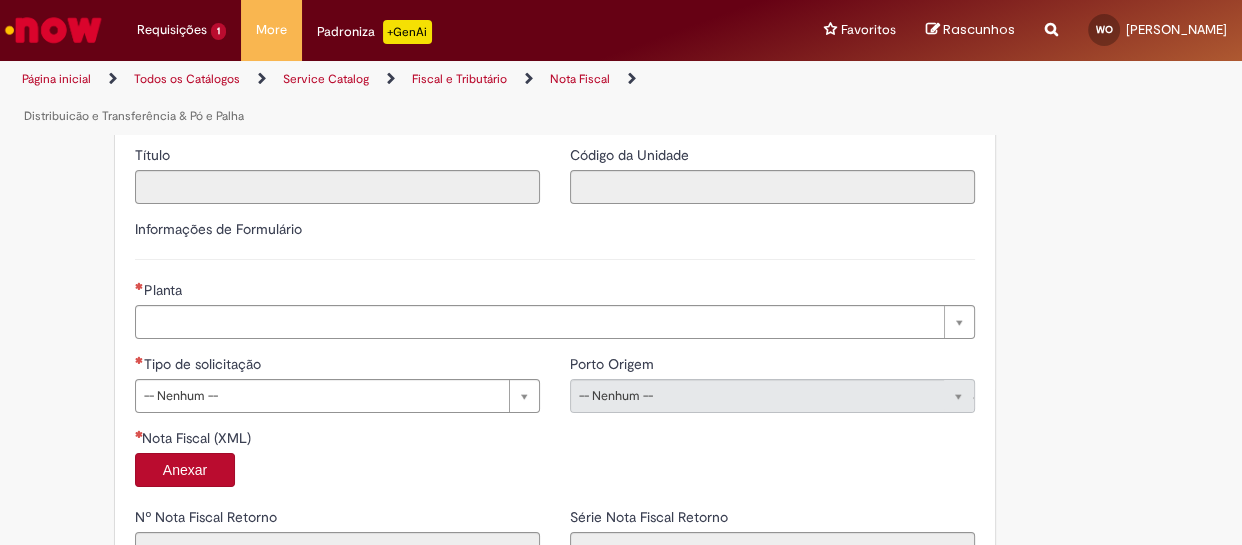 scroll, scrollTop: 1151, scrollLeft: 0, axis: vertical 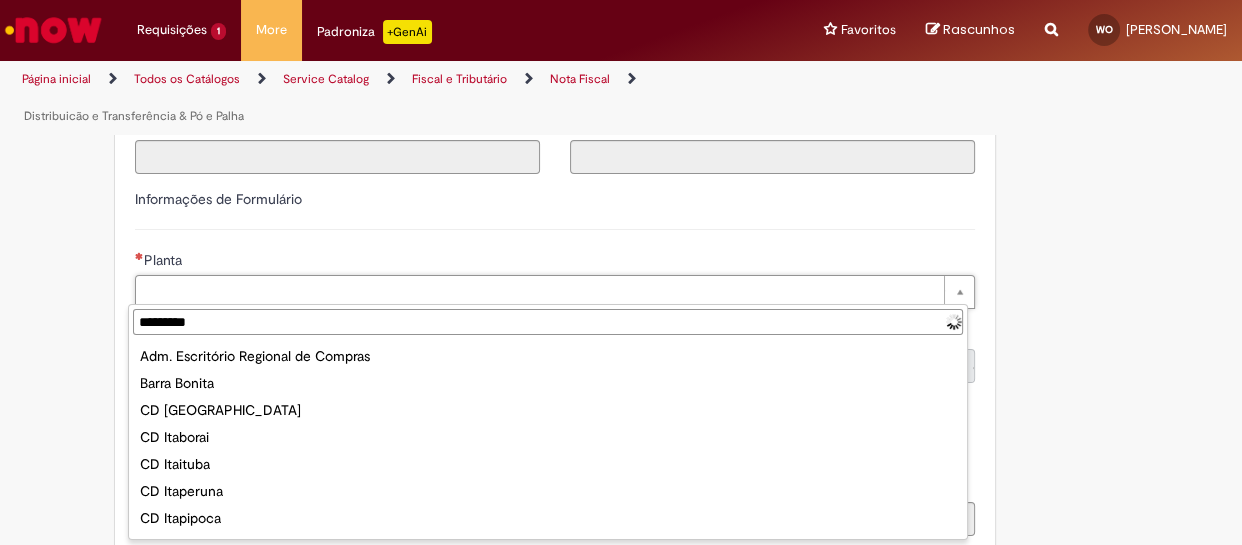 type on "**********" 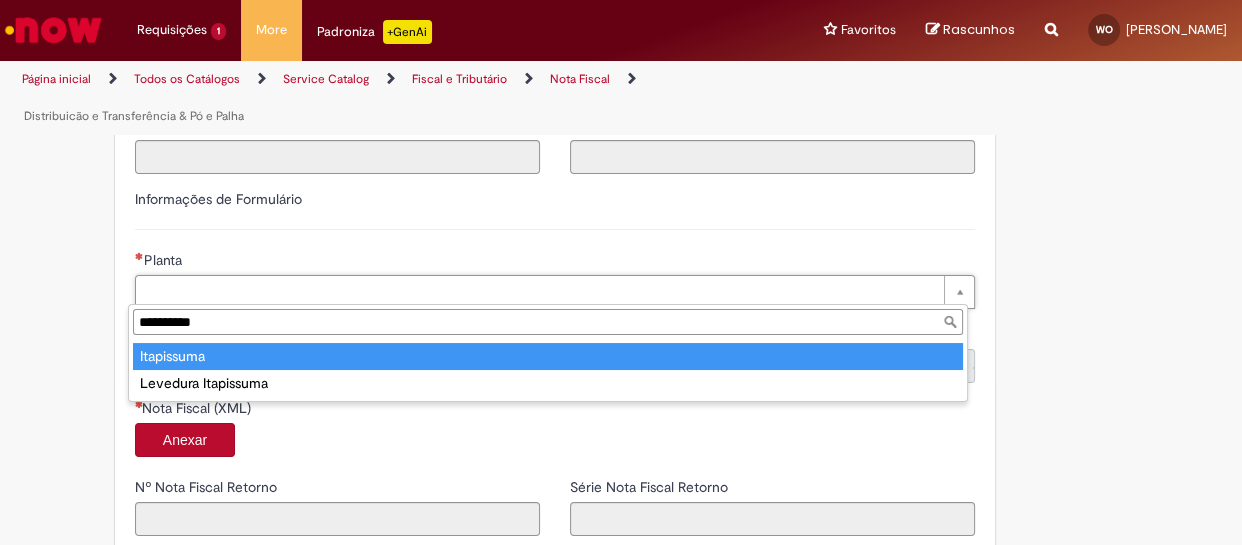 type on "**********" 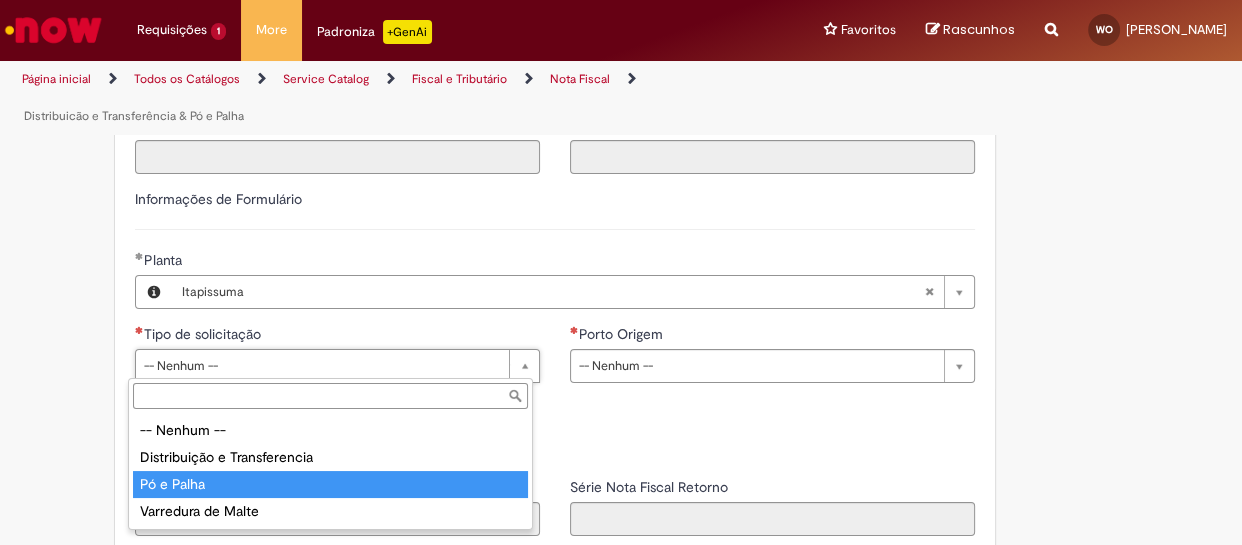 type on "**********" 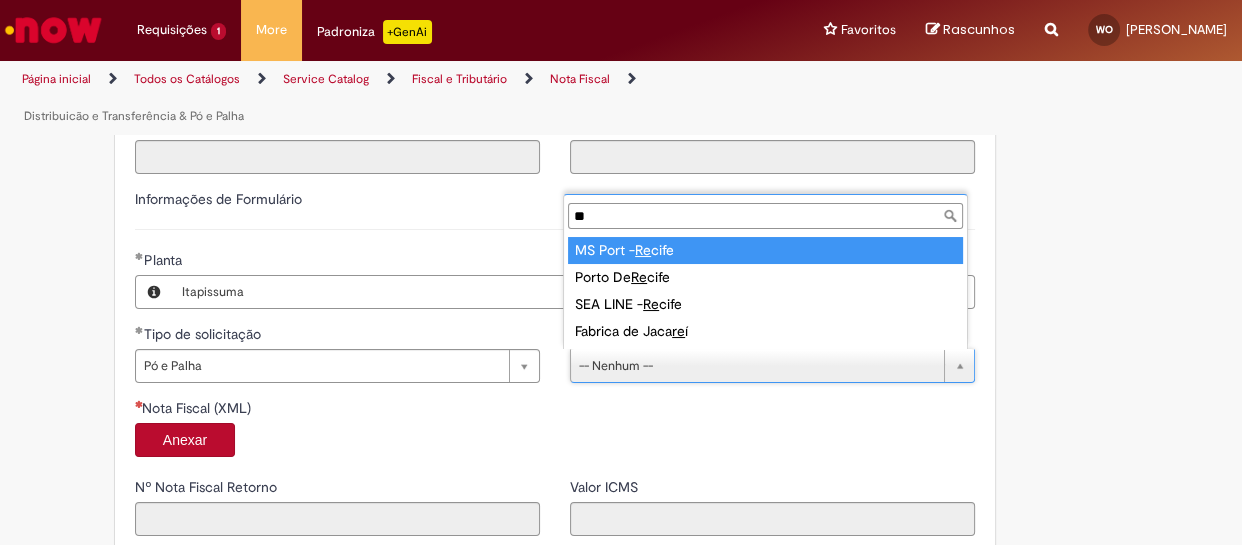 type on "***" 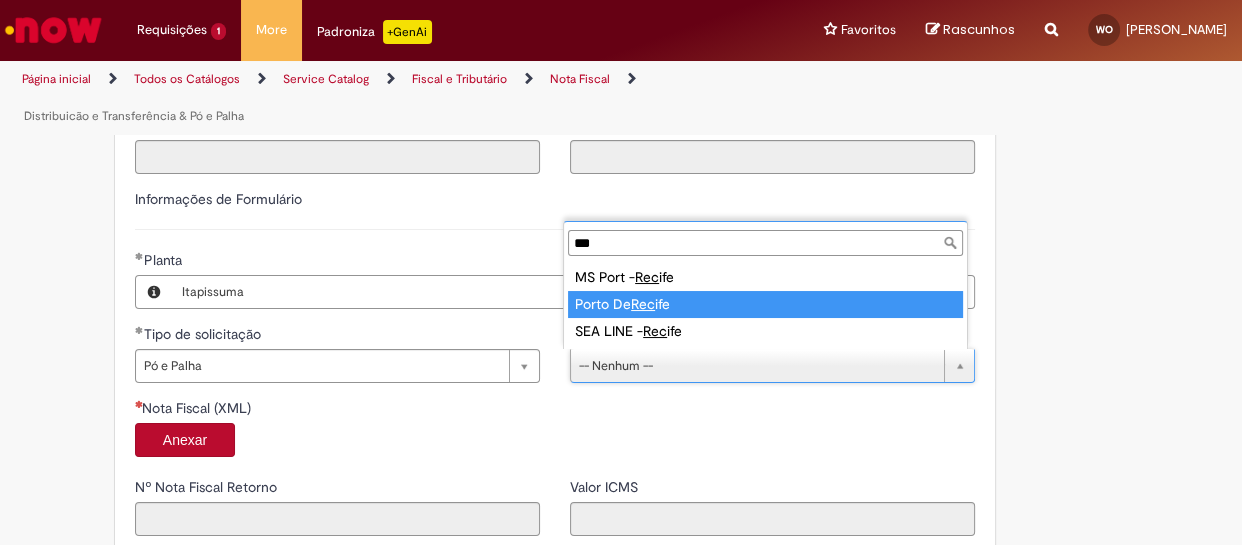 type on "**********" 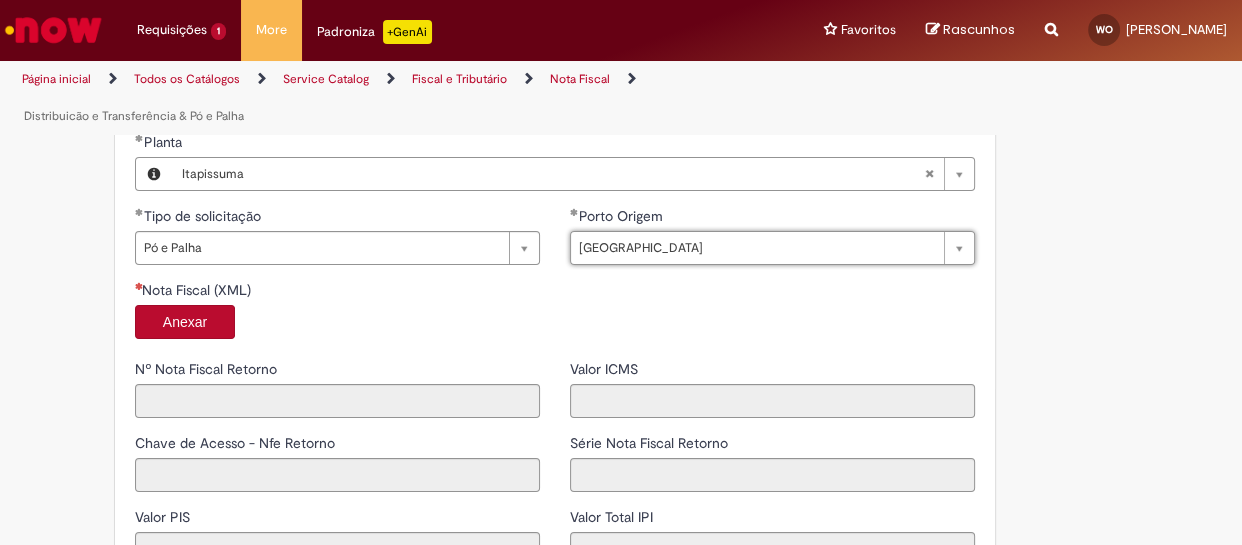 scroll, scrollTop: 1272, scrollLeft: 0, axis: vertical 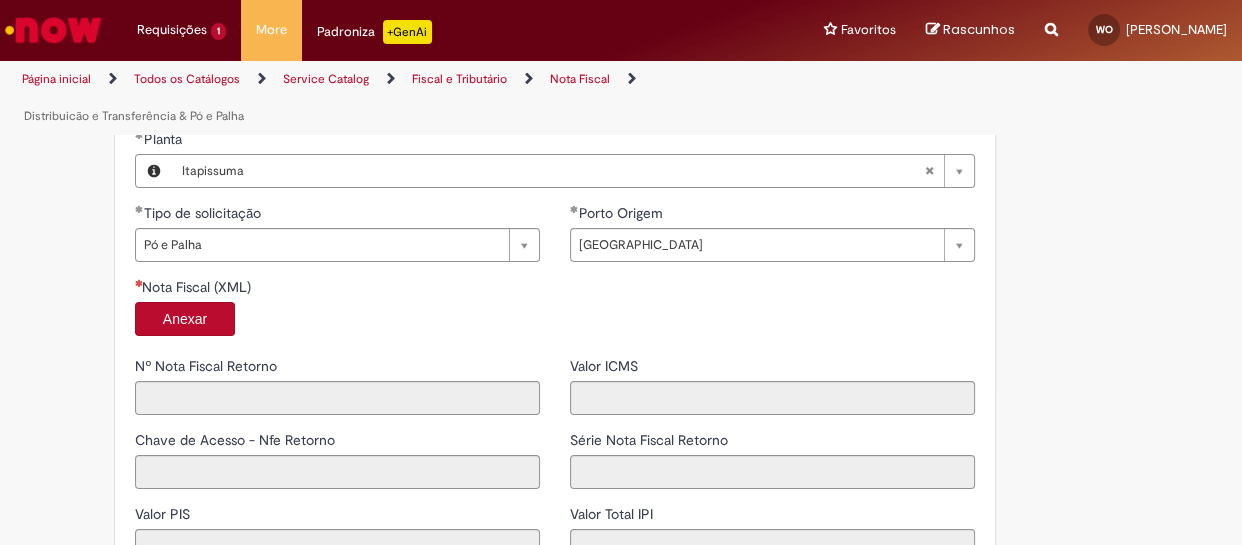 click on "Anexar" at bounding box center (185, 319) 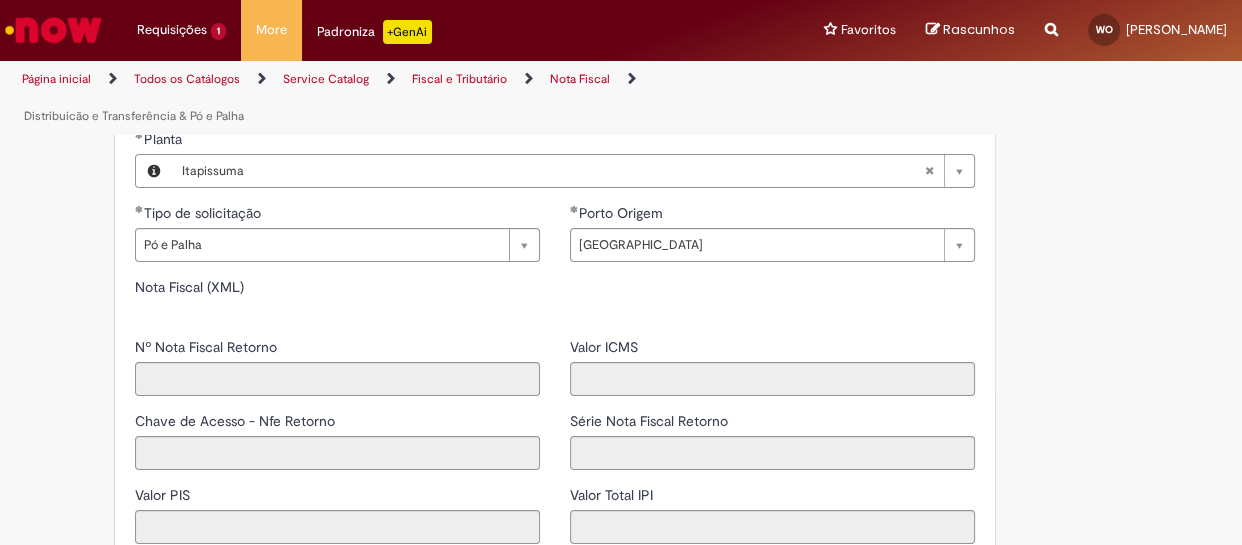 type on "*****" 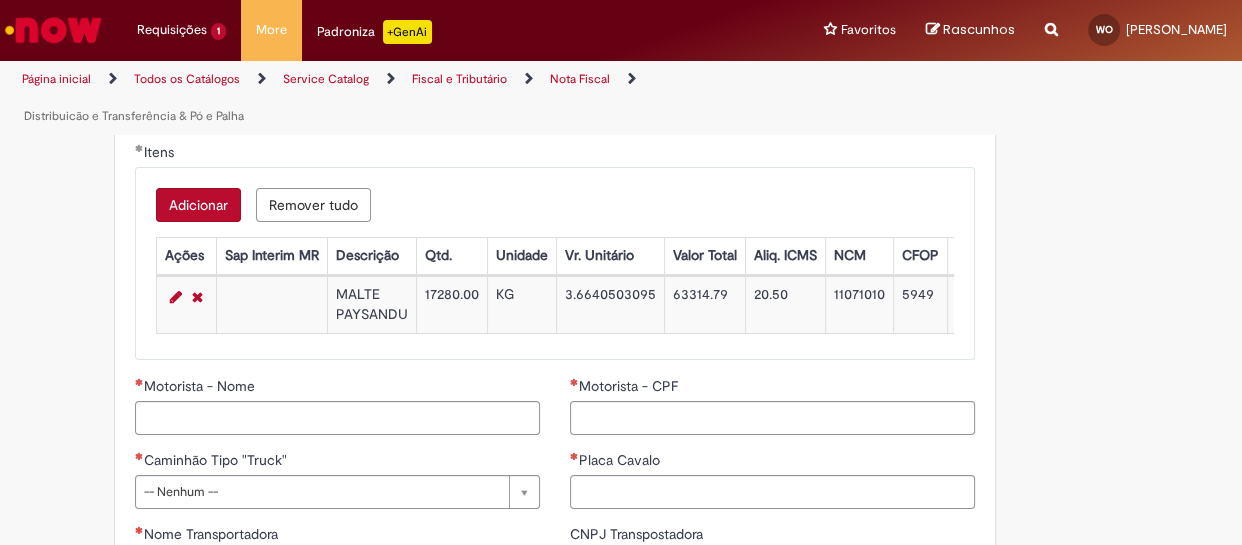 scroll, scrollTop: 2120, scrollLeft: 0, axis: vertical 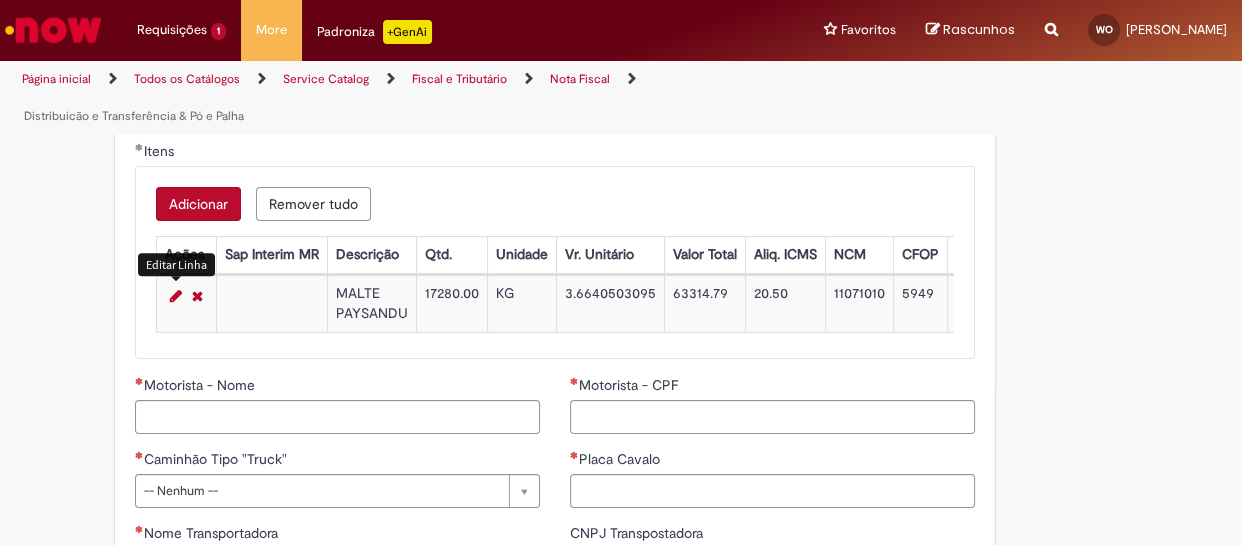 click at bounding box center [176, 296] 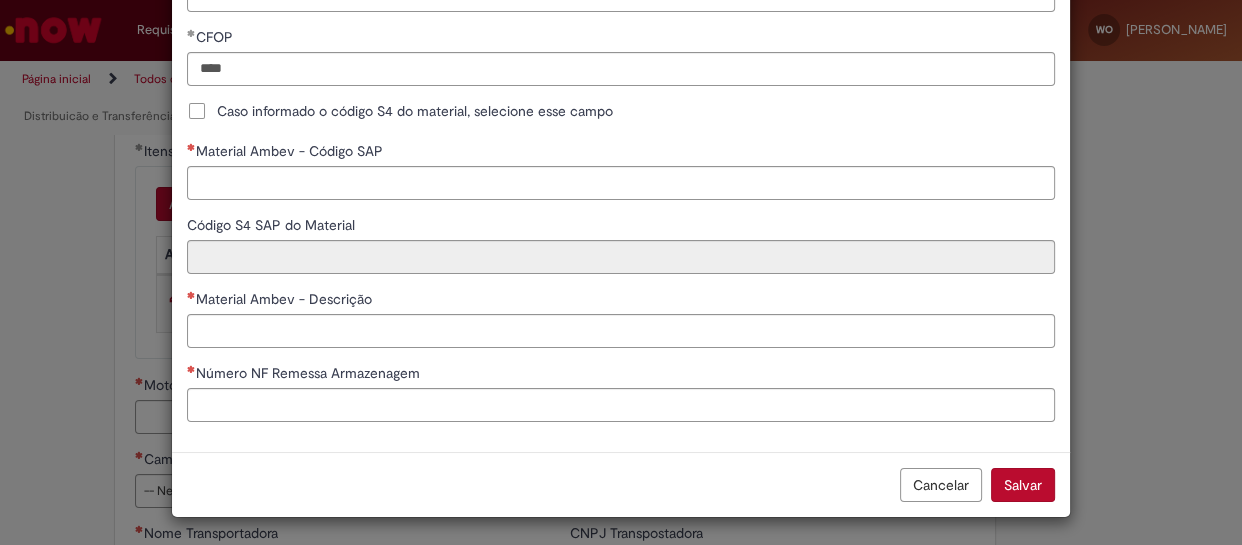 scroll, scrollTop: 596, scrollLeft: 0, axis: vertical 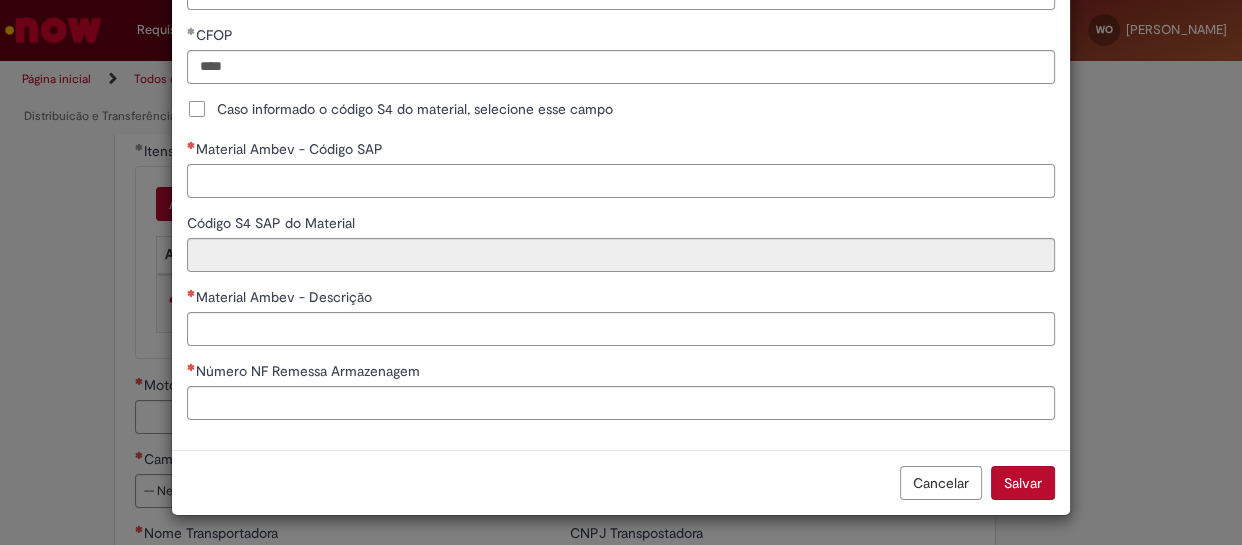 click on "Material Ambev - Código SAP" at bounding box center (621, 181) 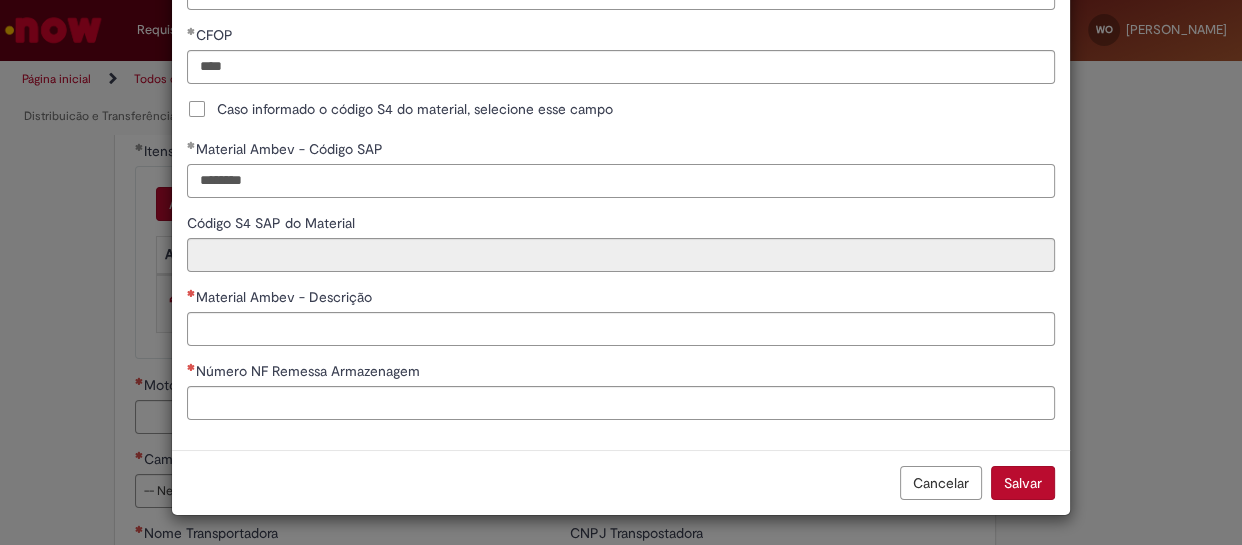 type on "********" 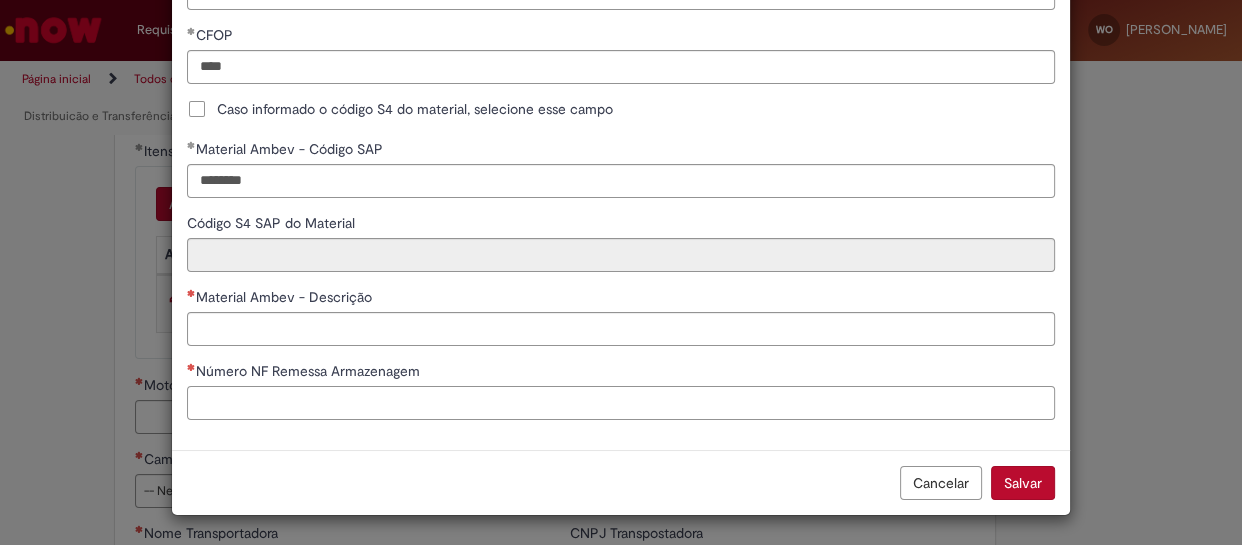 click on "Número NF Remessa Armazenagem" at bounding box center (621, 403) 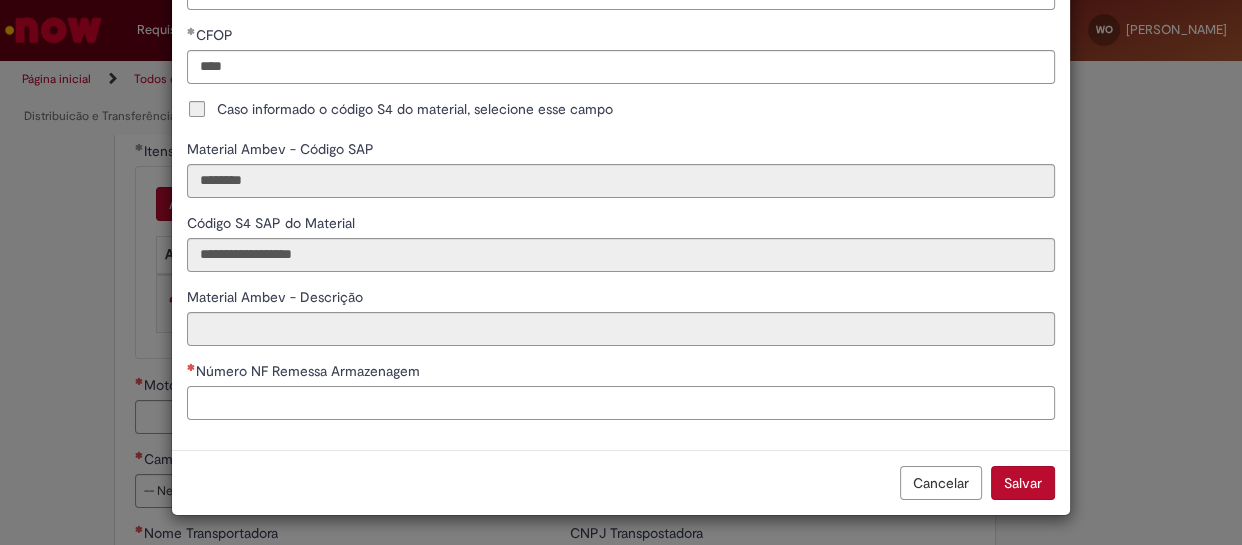 type on "**********" 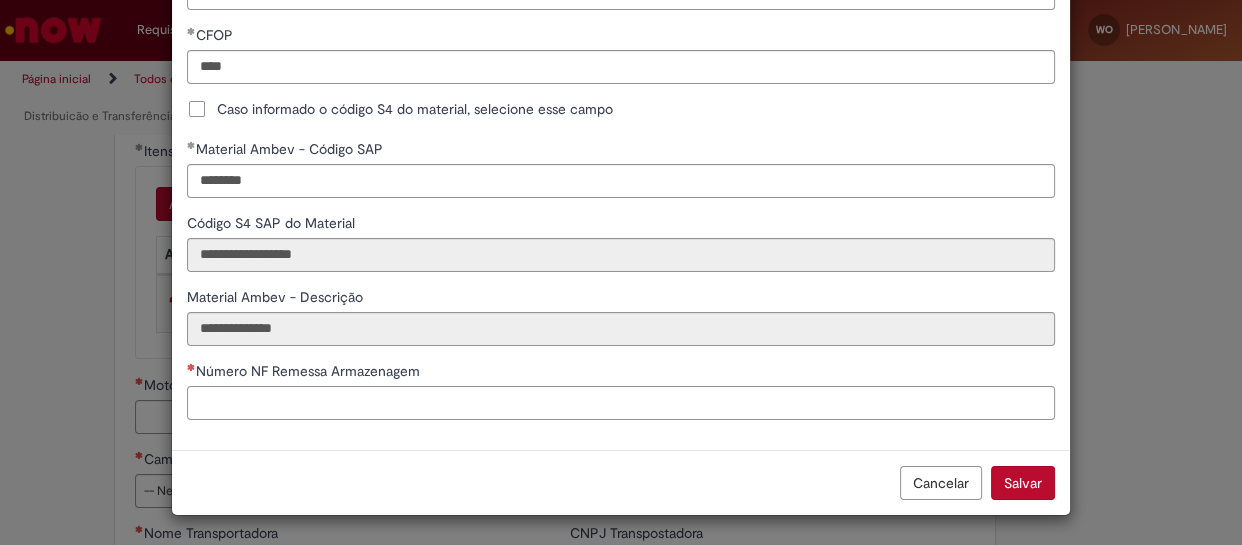 paste on "******" 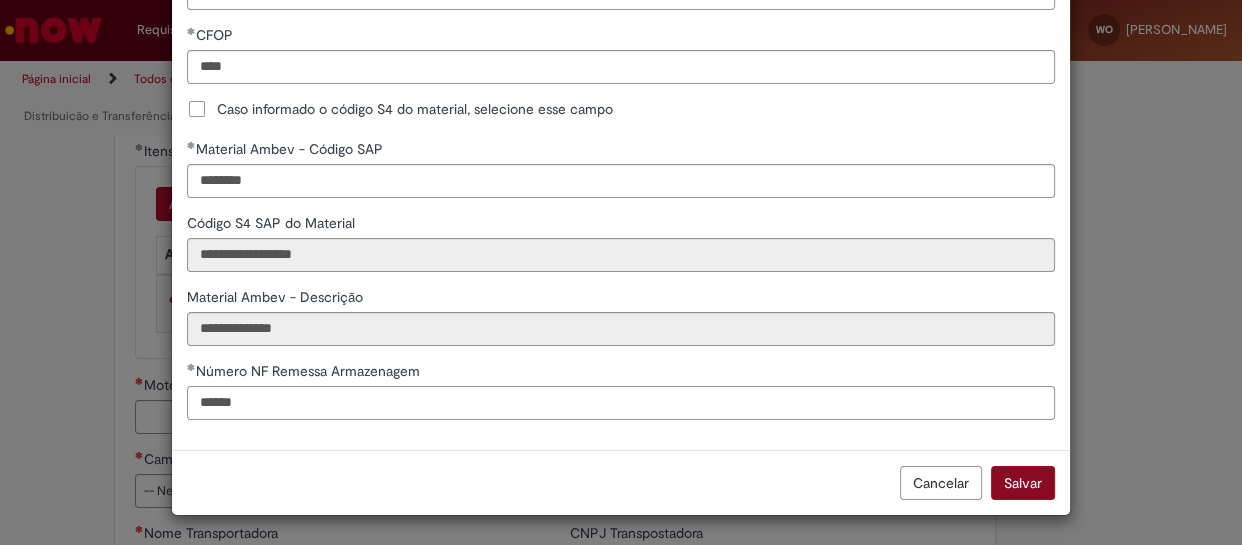 type on "******" 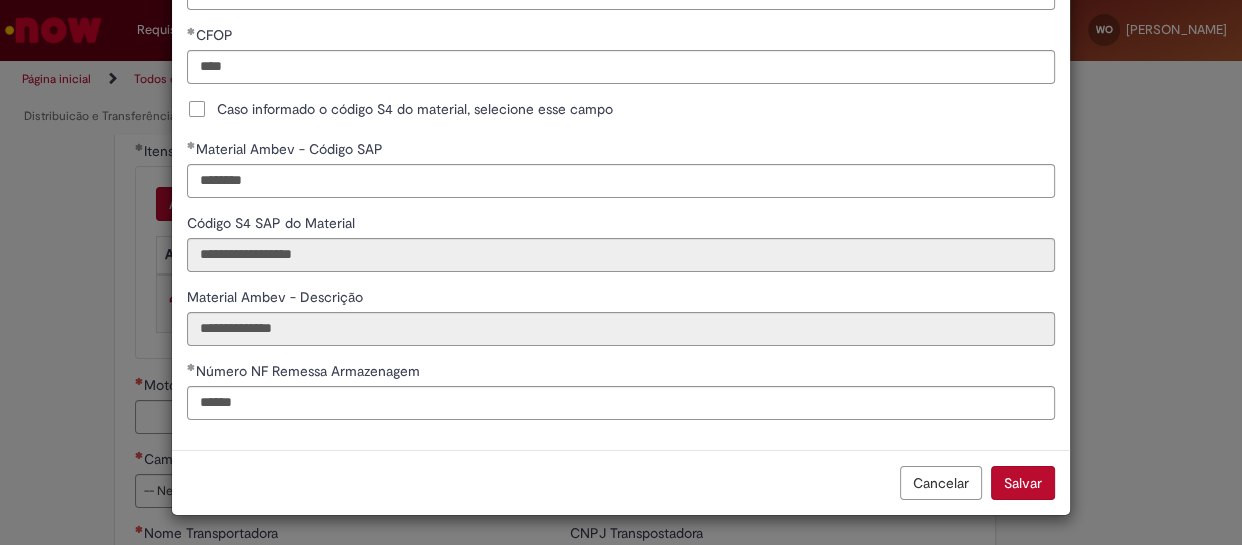 click on "Salvar" at bounding box center [1023, 483] 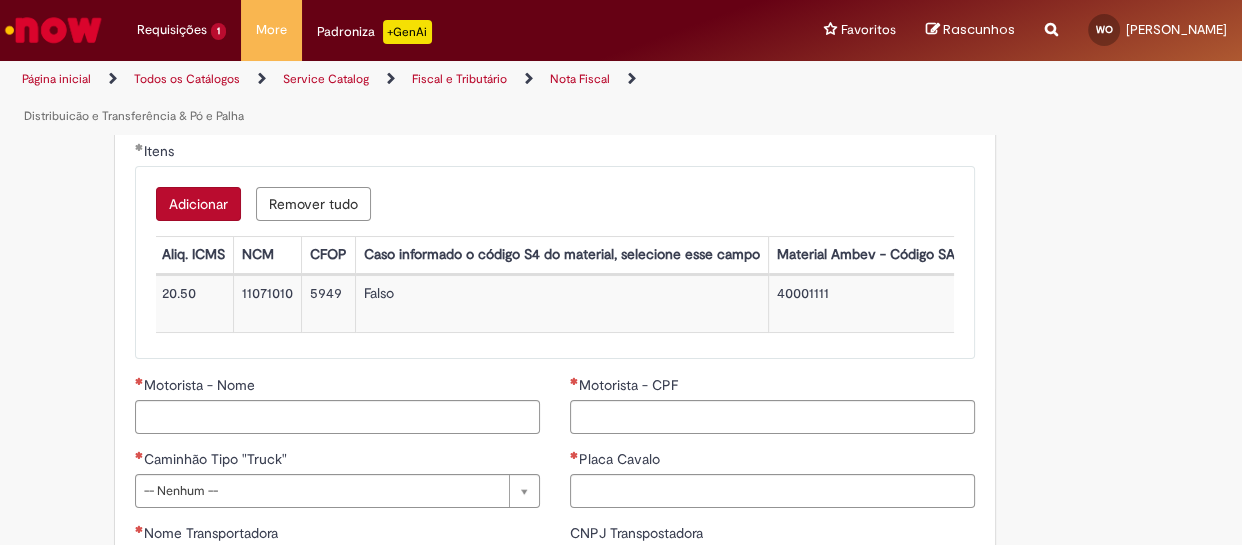 scroll, scrollTop: 0, scrollLeft: 1370, axis: horizontal 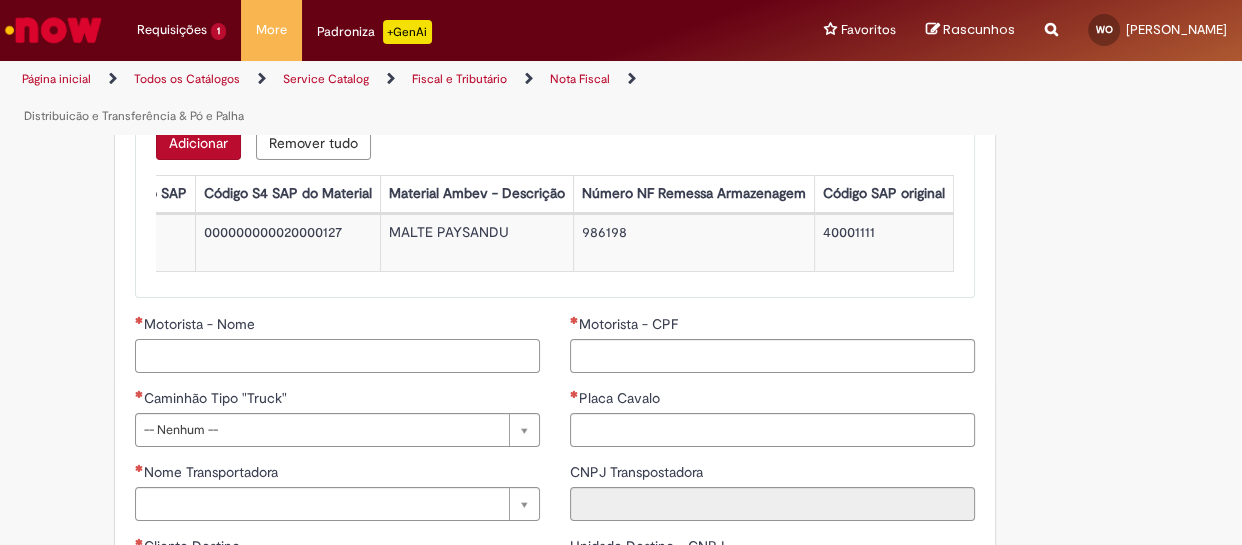 click on "Motorista - Nome" at bounding box center [337, 356] 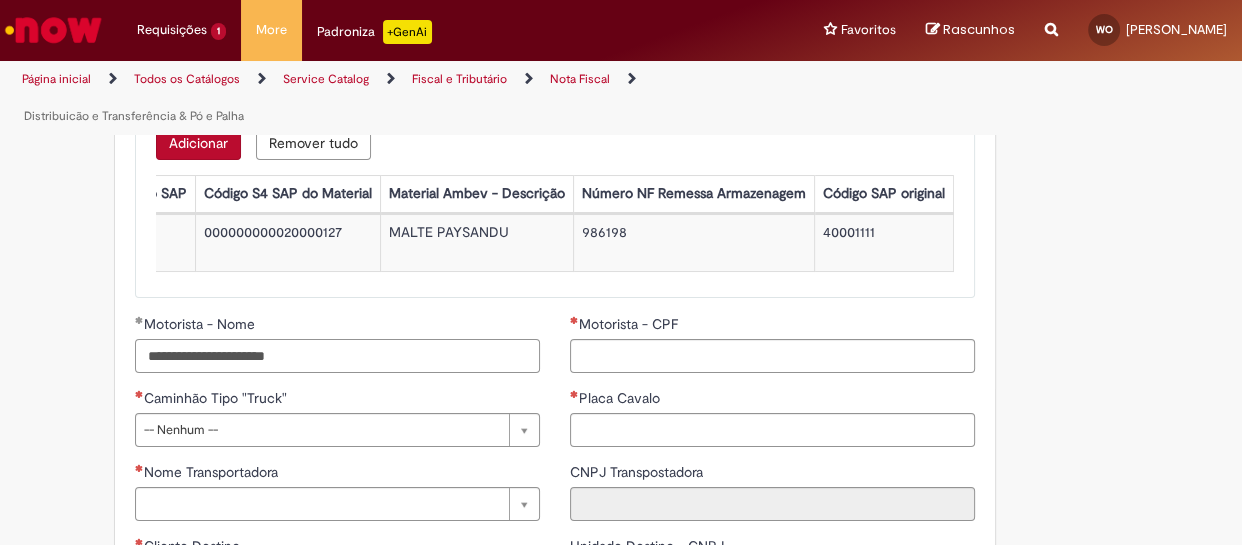 type on "**********" 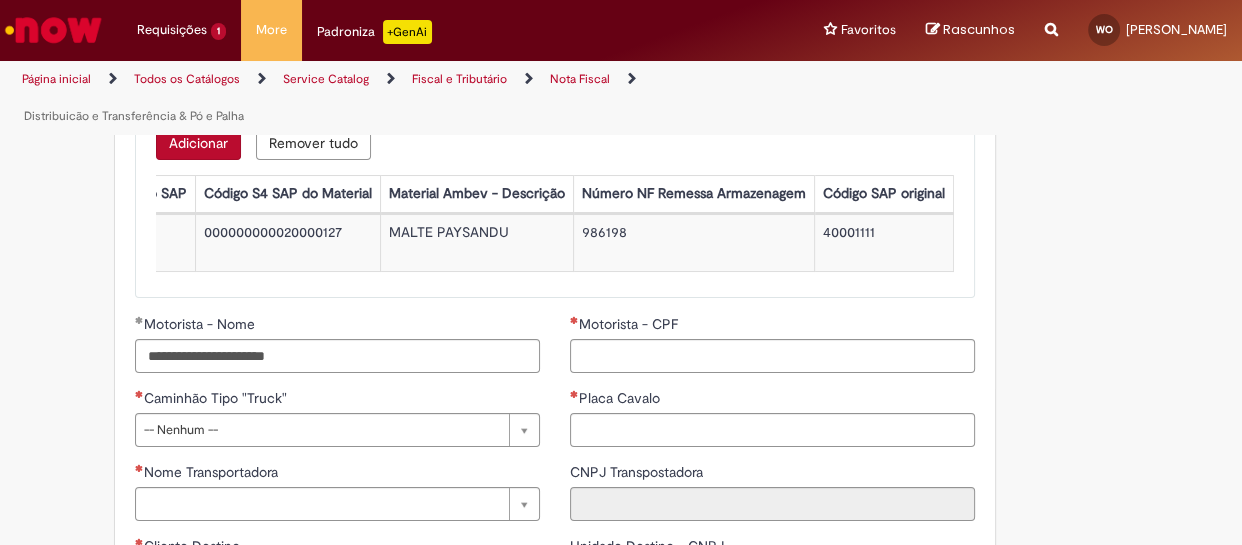 click on "Motorista - CPF" at bounding box center [772, 326] 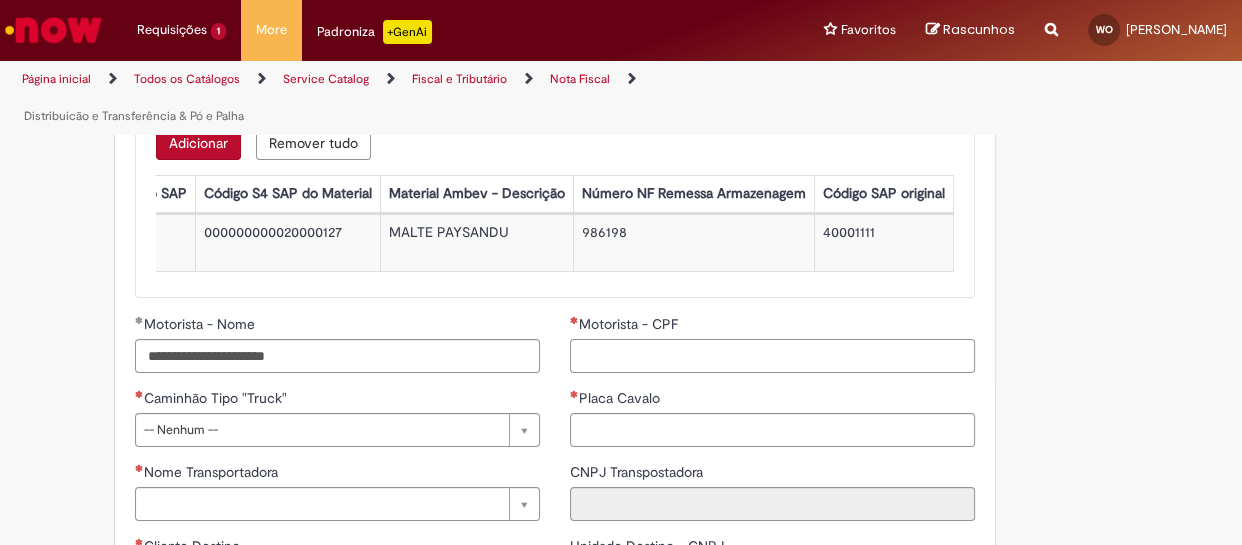 click on "Motorista - CPF" at bounding box center [772, 356] 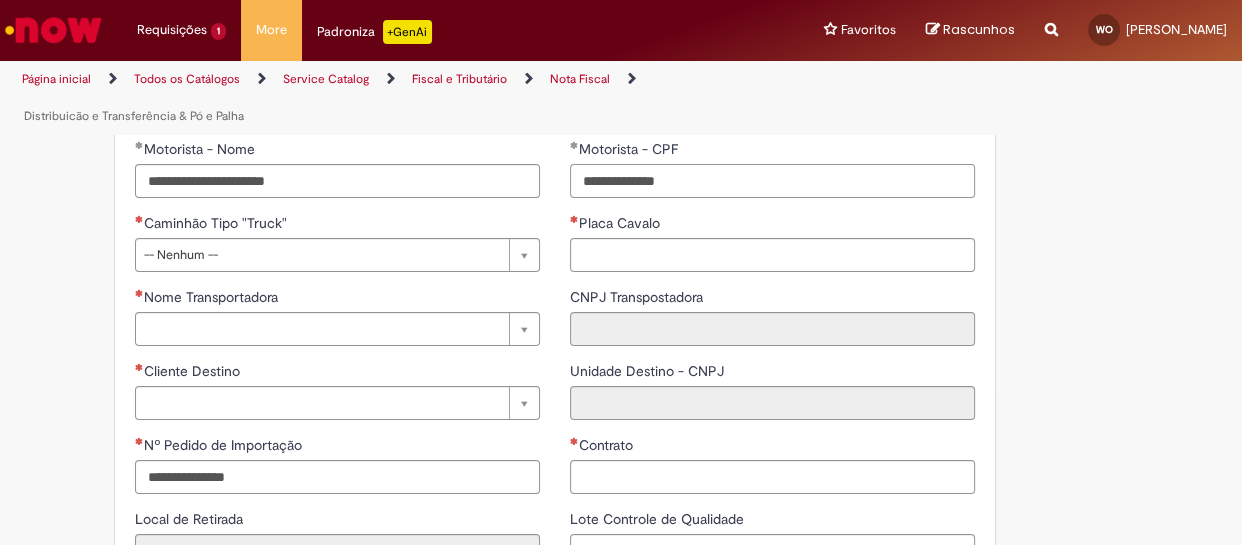 scroll, scrollTop: 2363, scrollLeft: 0, axis: vertical 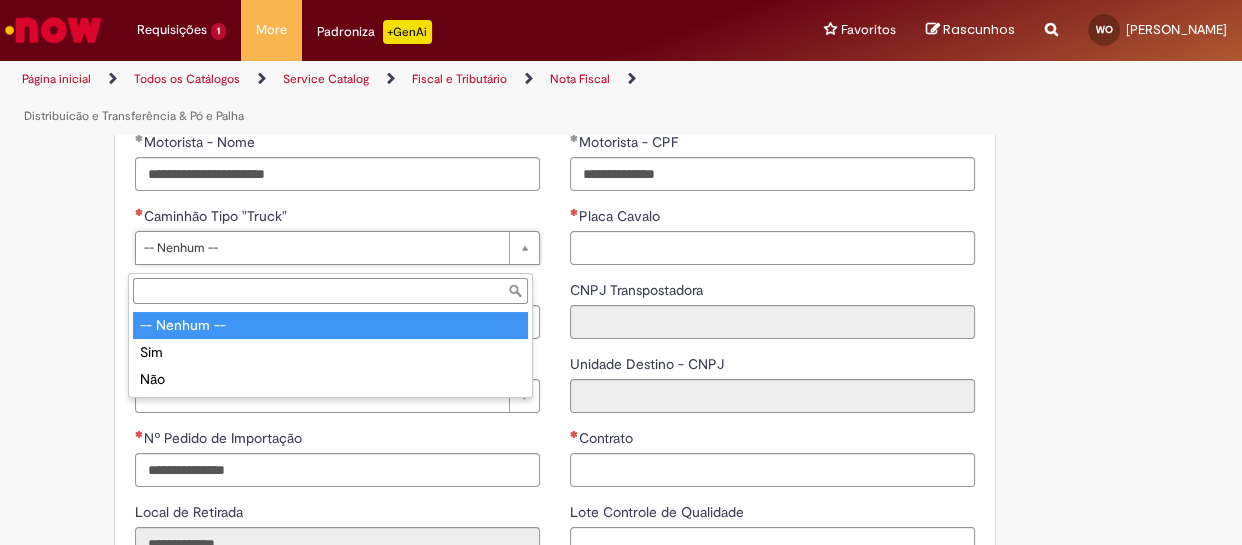 type on "**********" 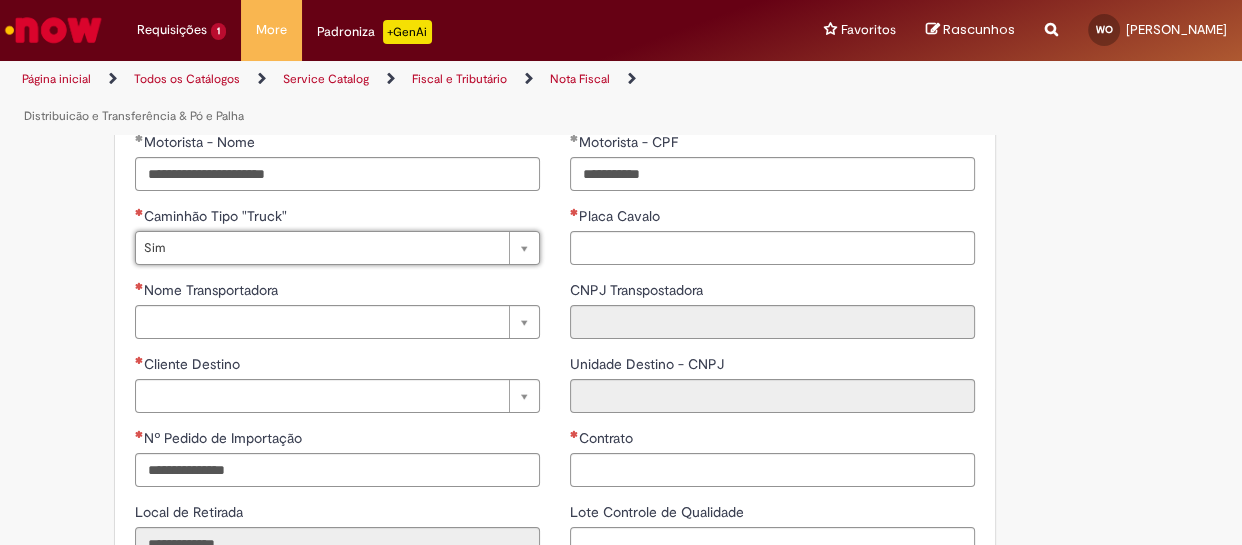 type on "***" 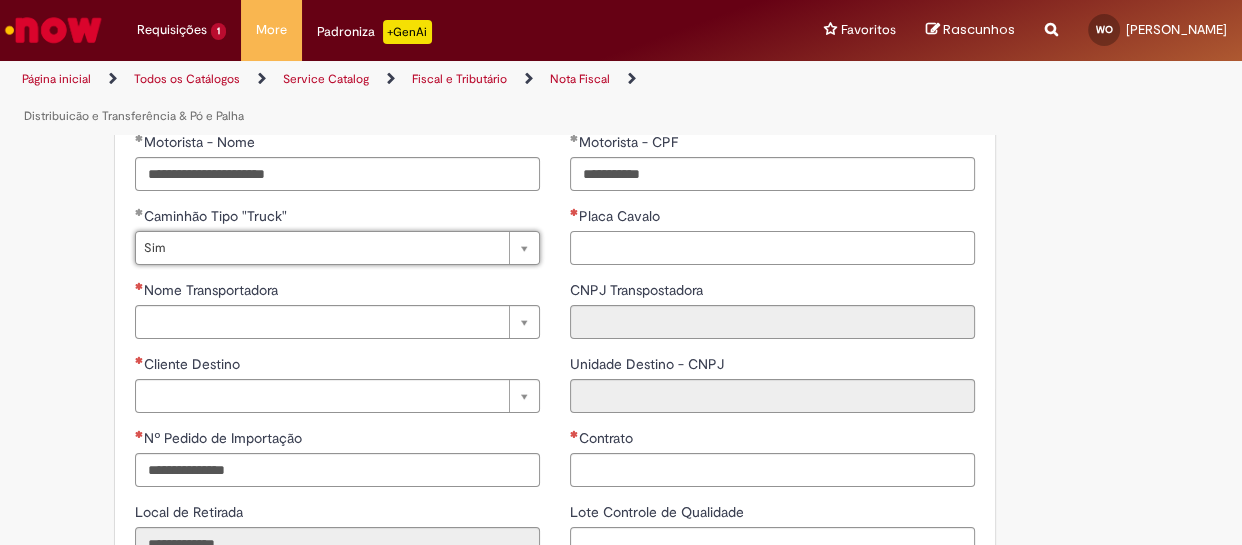 click on "Placa Cavalo" at bounding box center (772, 248) 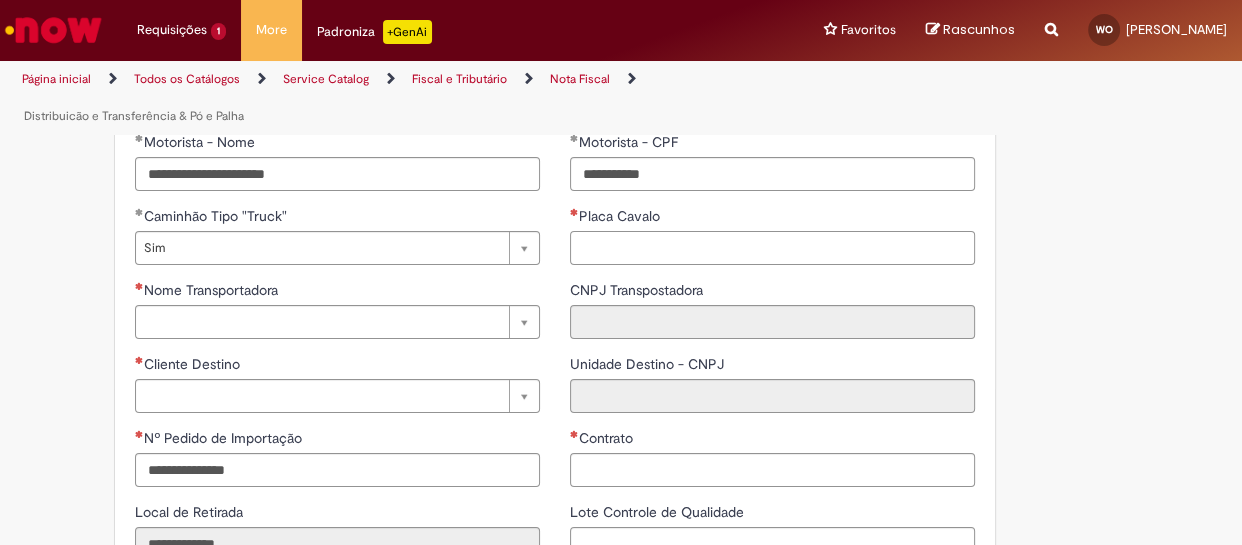 paste on "*******" 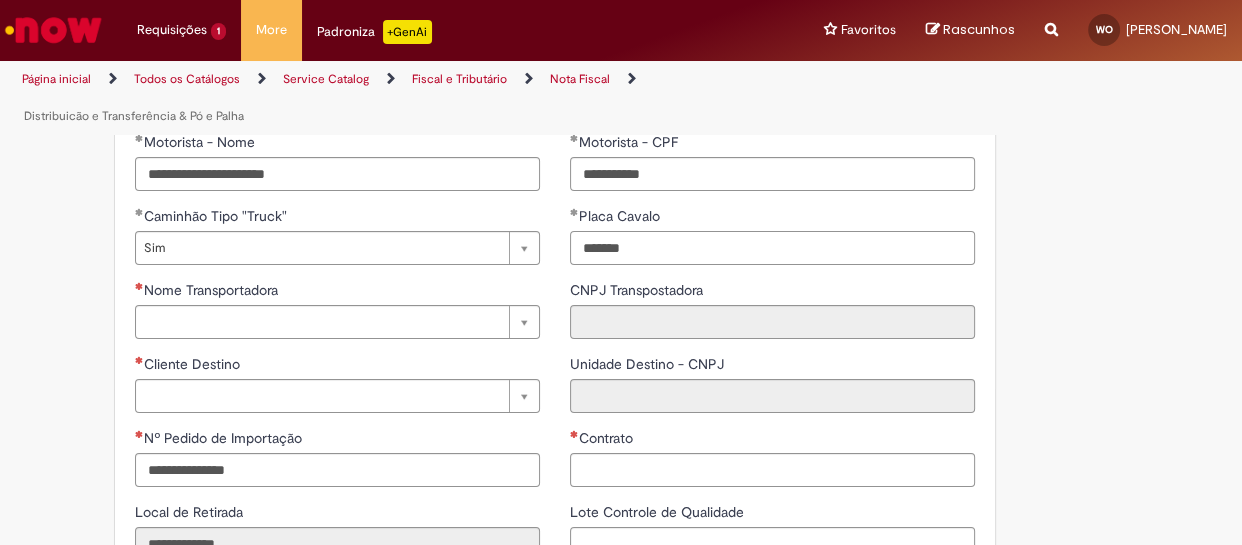 type on "*******" 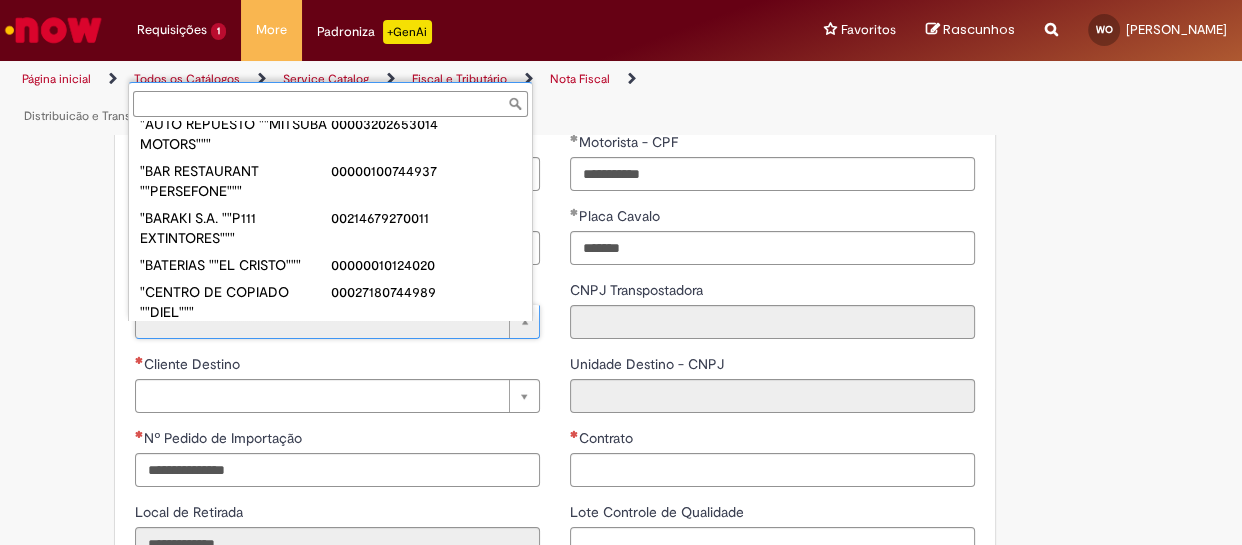 scroll, scrollTop: 61, scrollLeft: 0, axis: vertical 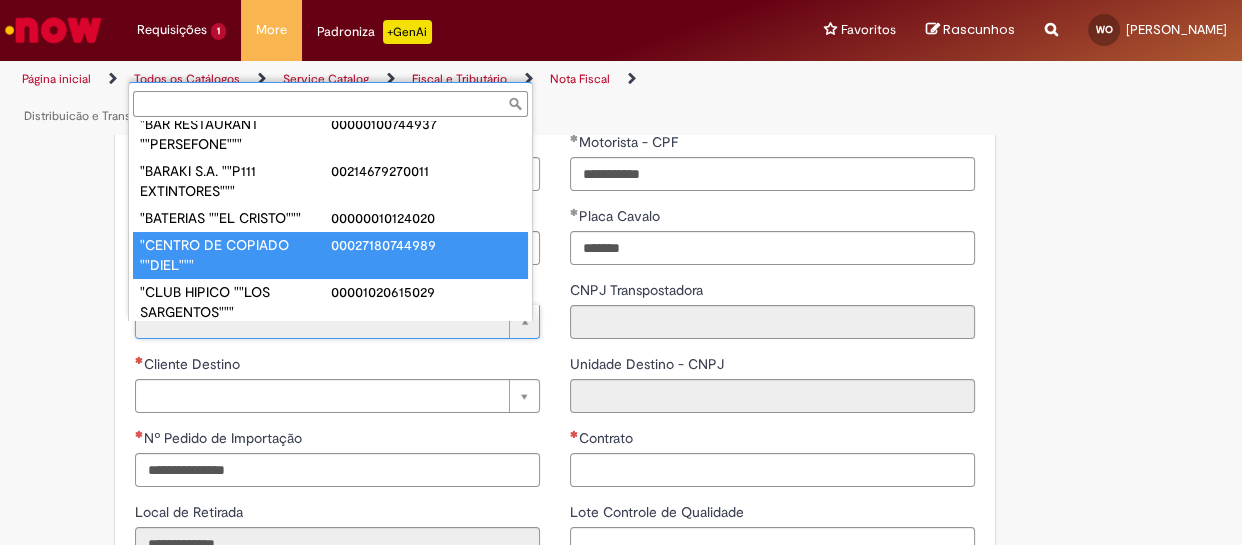 type on "**********" 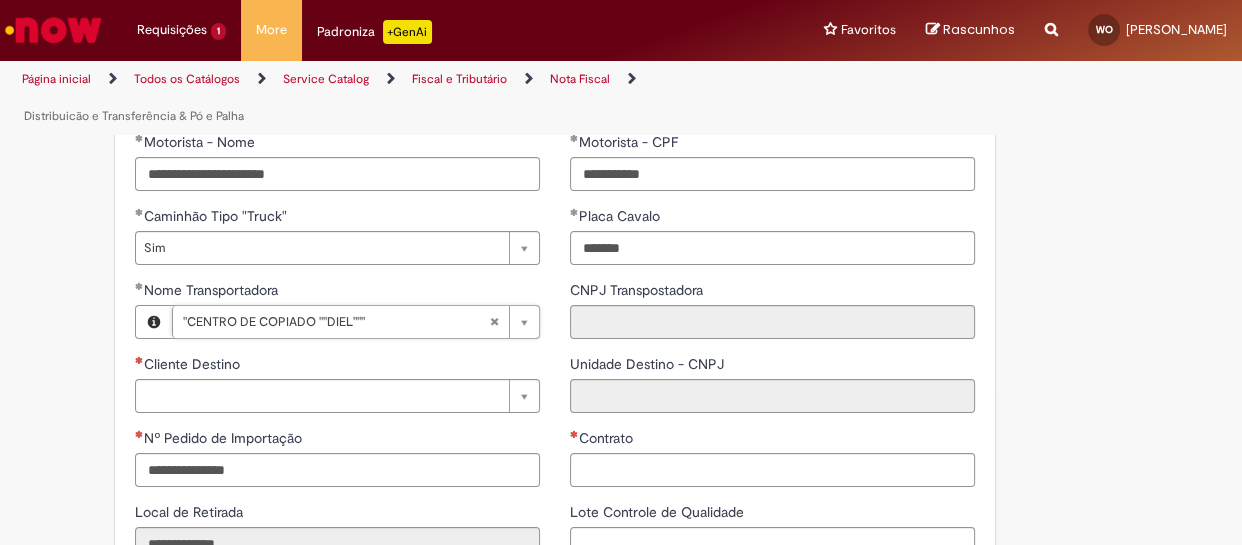 type on "**********" 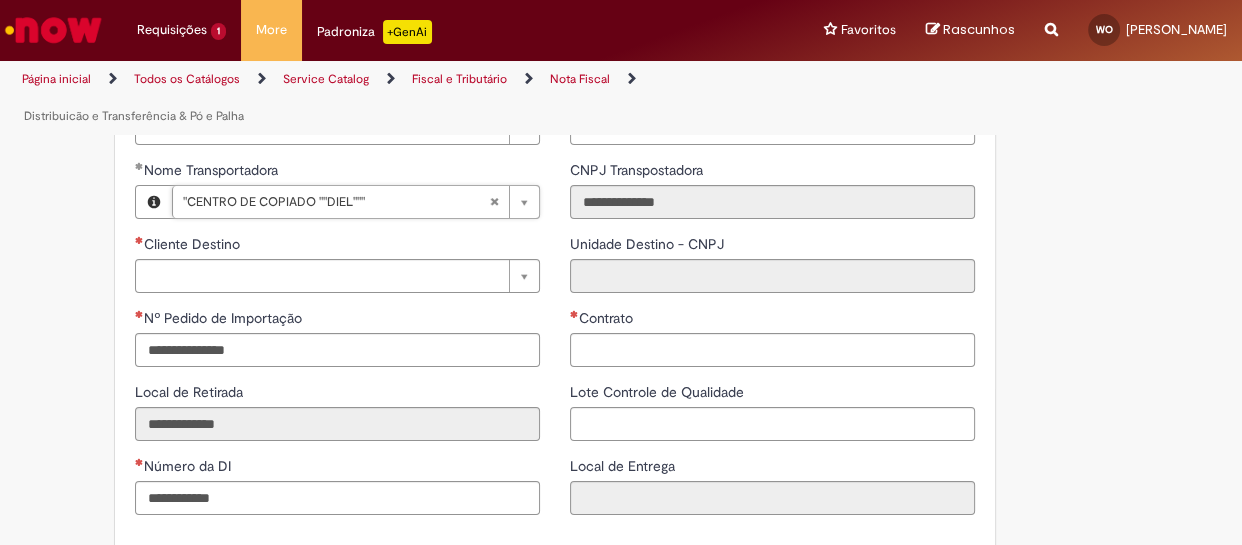 scroll, scrollTop: 2484, scrollLeft: 0, axis: vertical 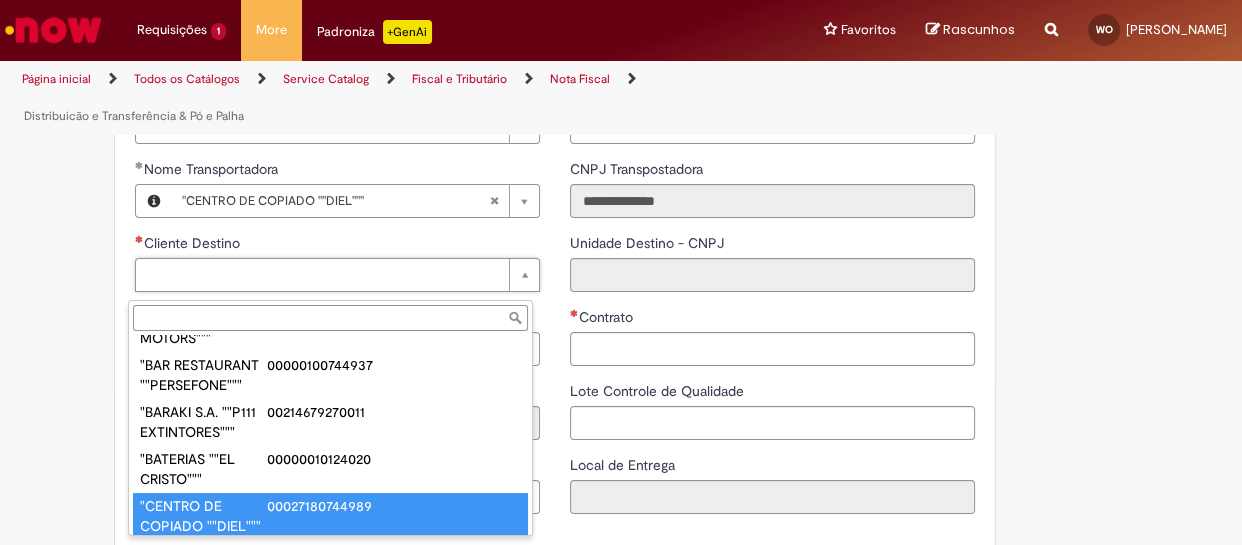 type on "**********" 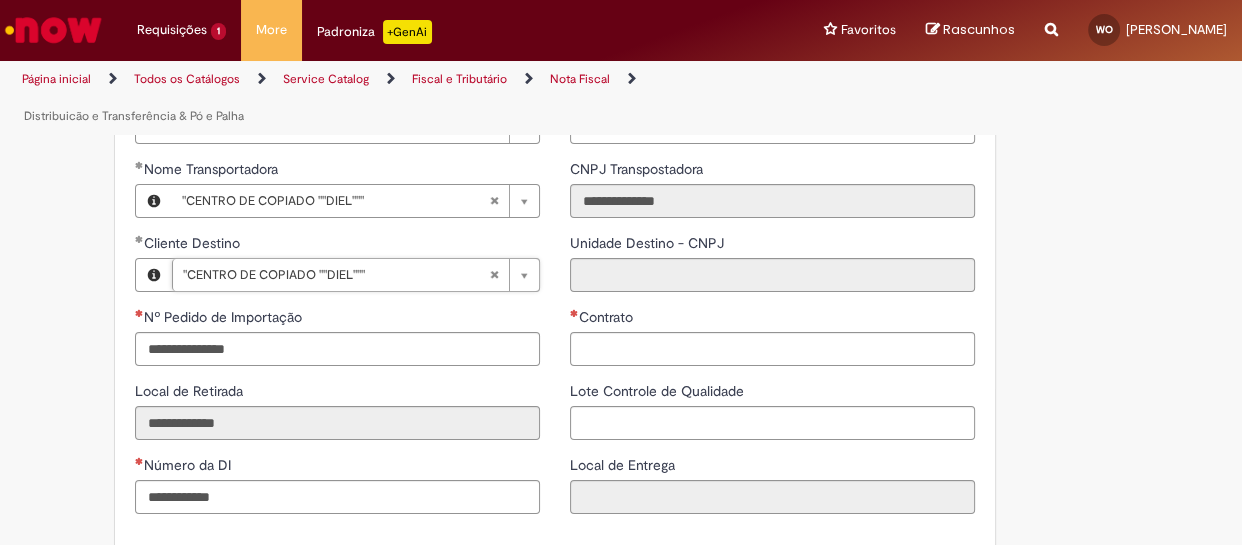 type on "**********" 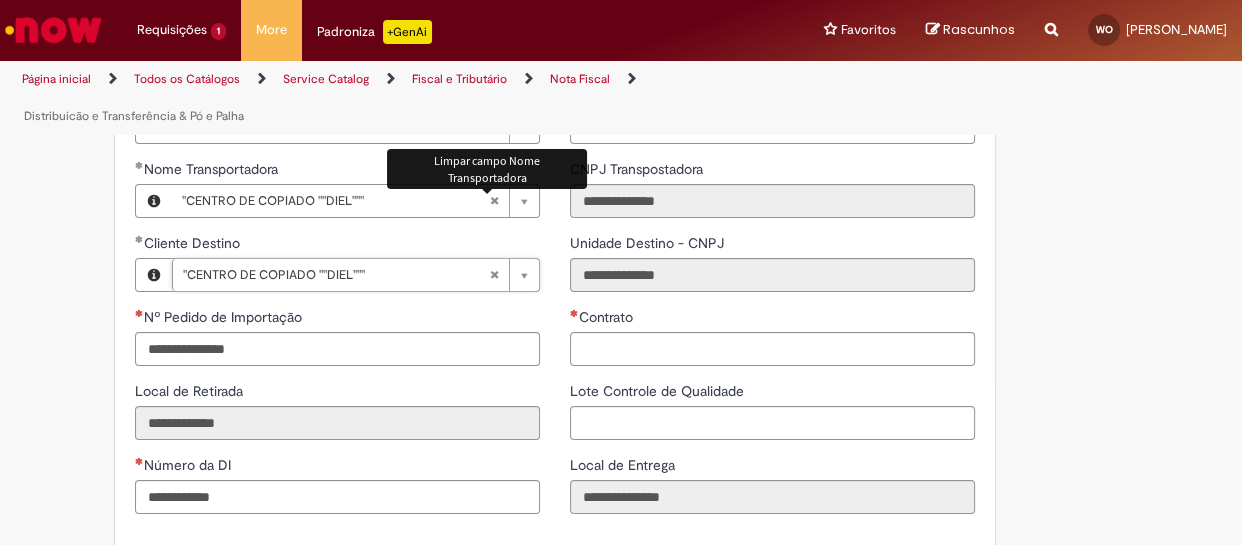click at bounding box center [494, 201] 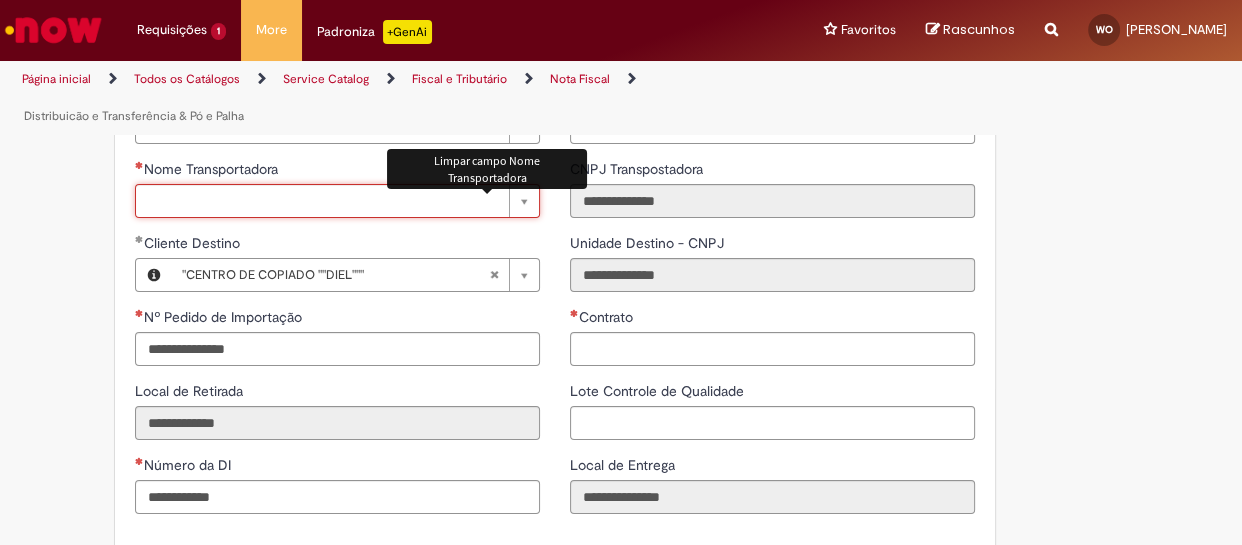 scroll, scrollTop: 0, scrollLeft: 0, axis: both 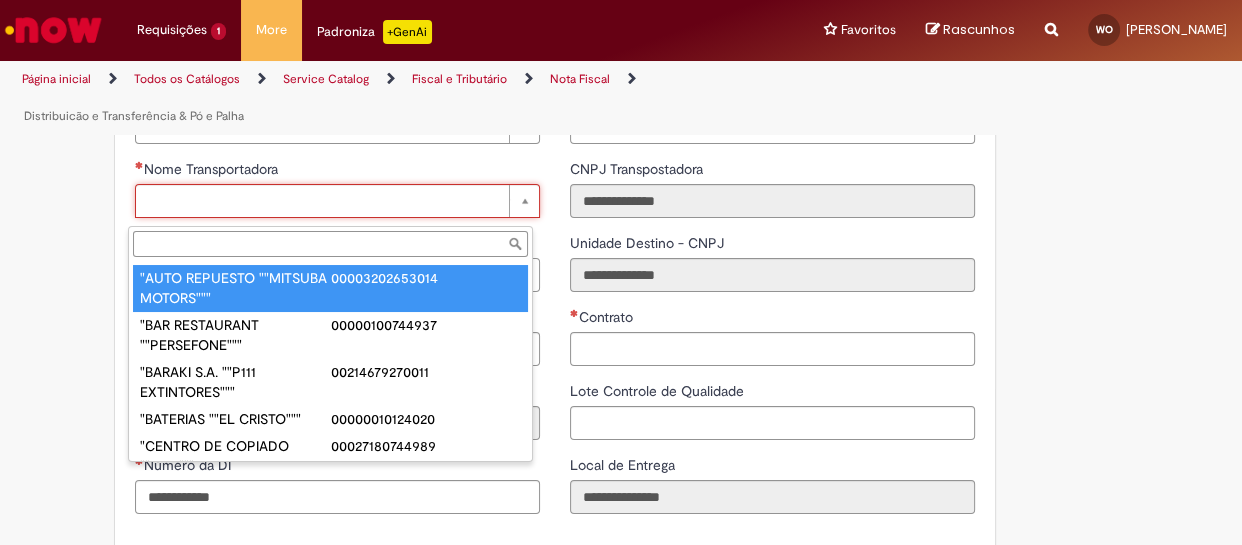 paste on "**********" 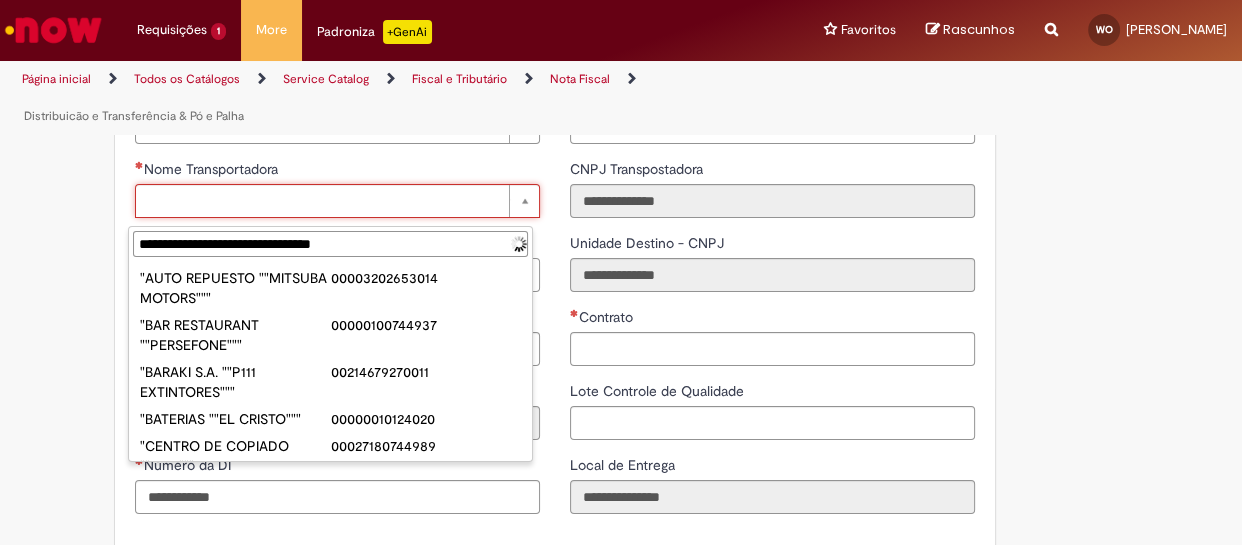 scroll, scrollTop: 34, scrollLeft: 0, axis: vertical 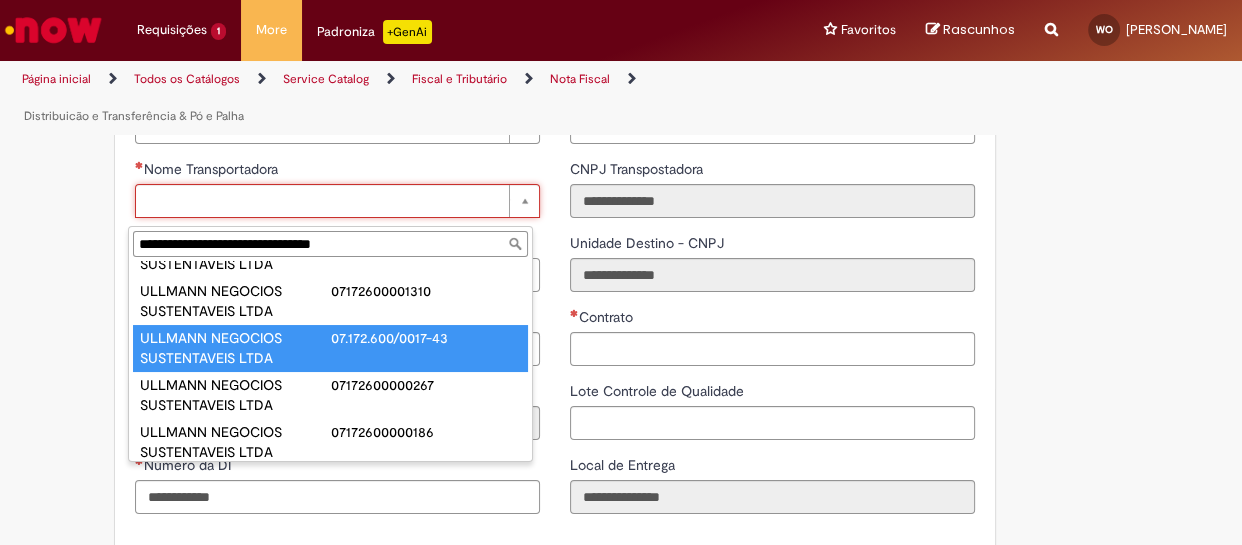 type on "**********" 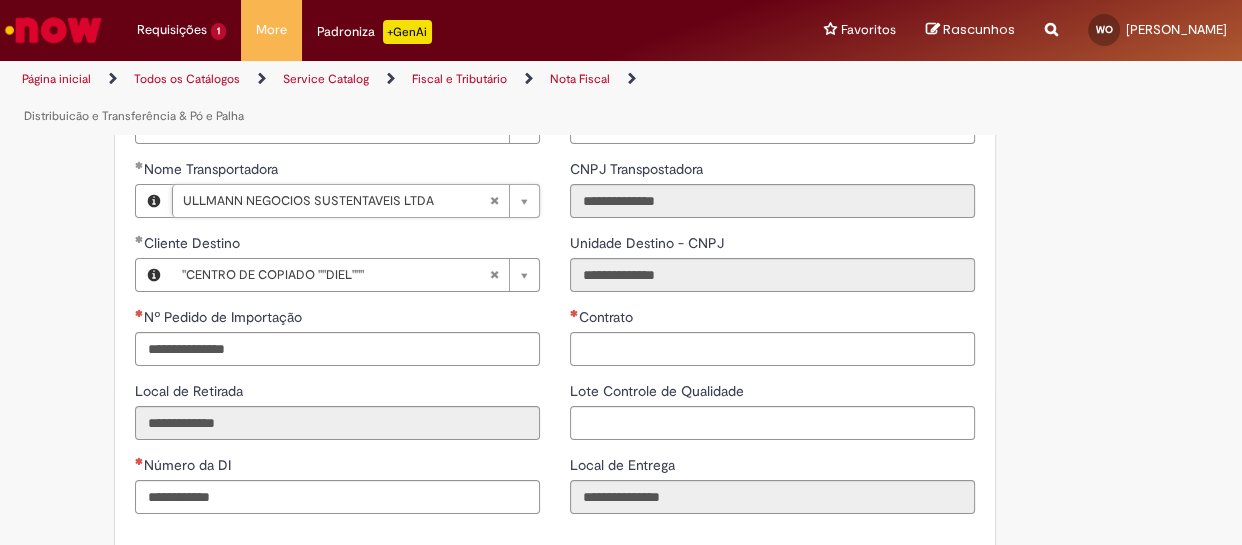 type on "**********" 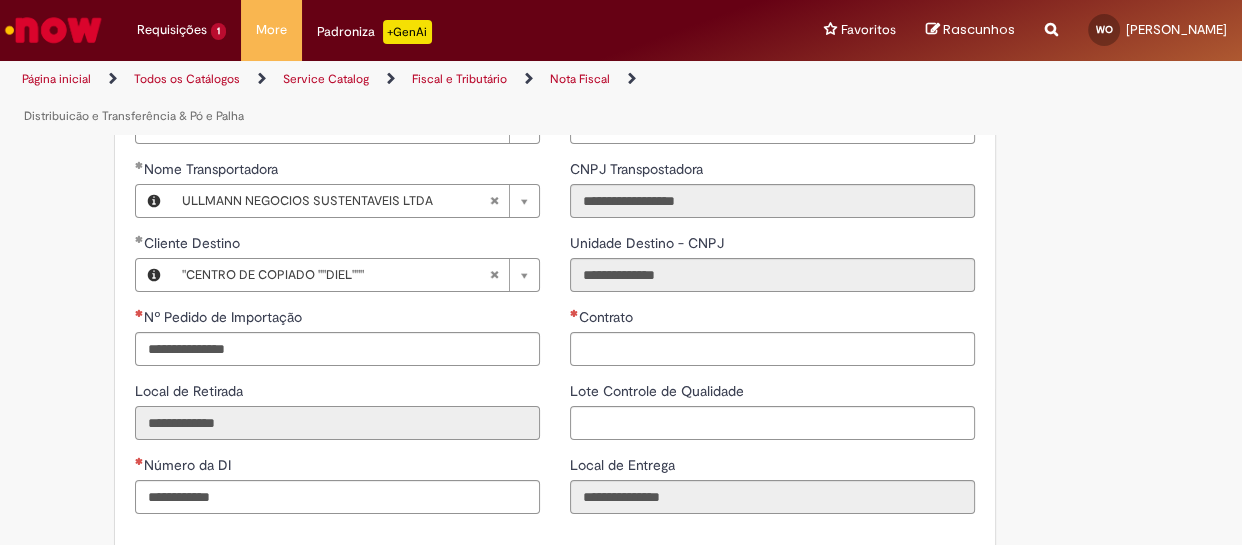 click on "**********" at bounding box center (337, 423) 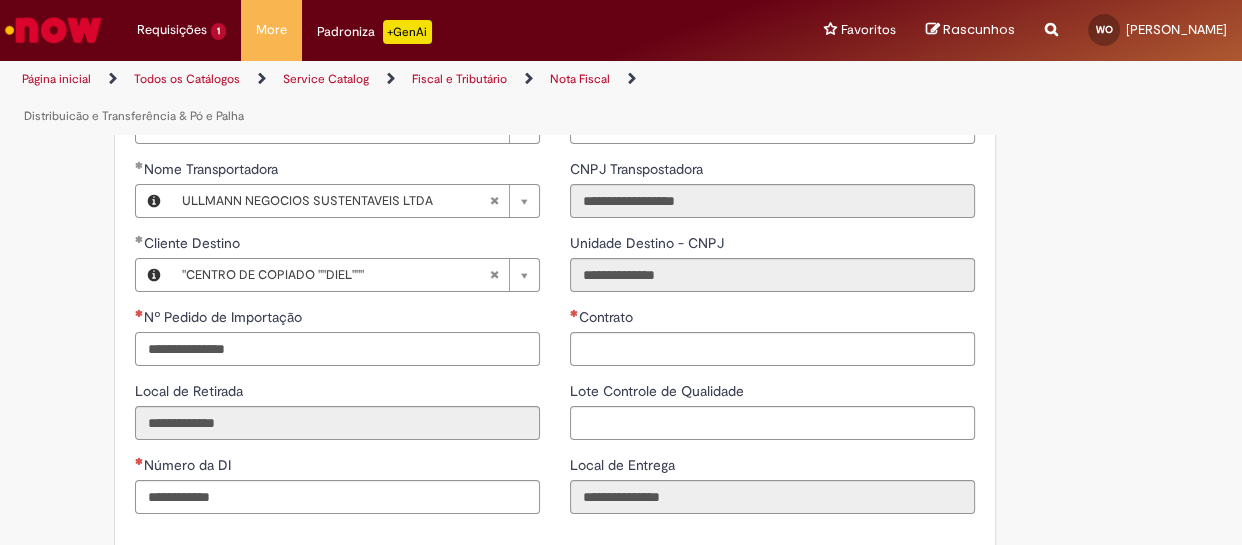 click on "Nº Pedido de Importação" at bounding box center (337, 349) 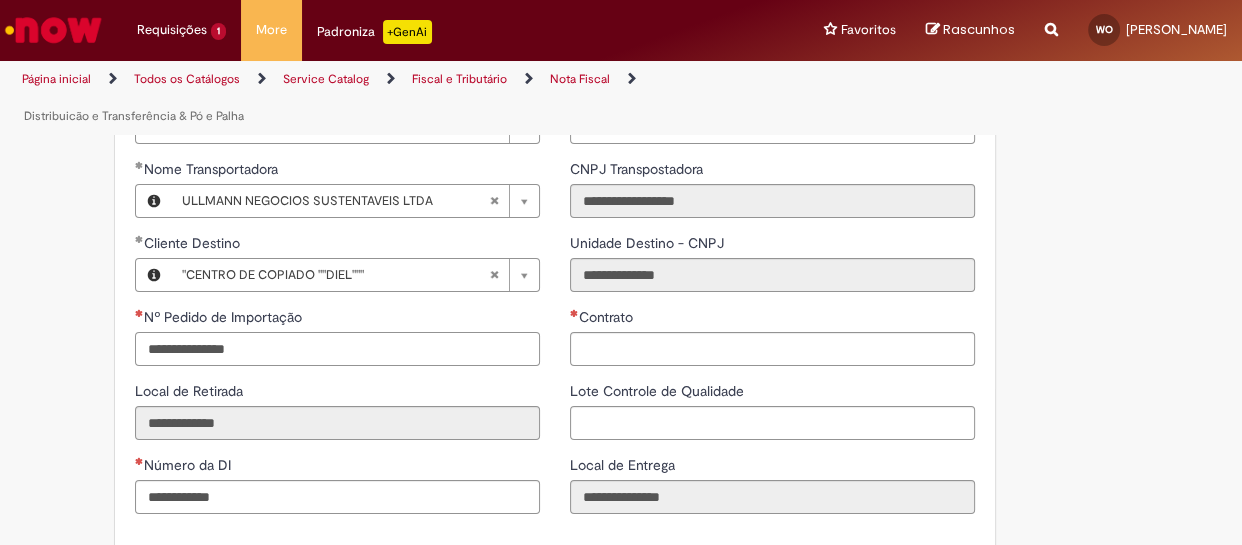 paste on "**********" 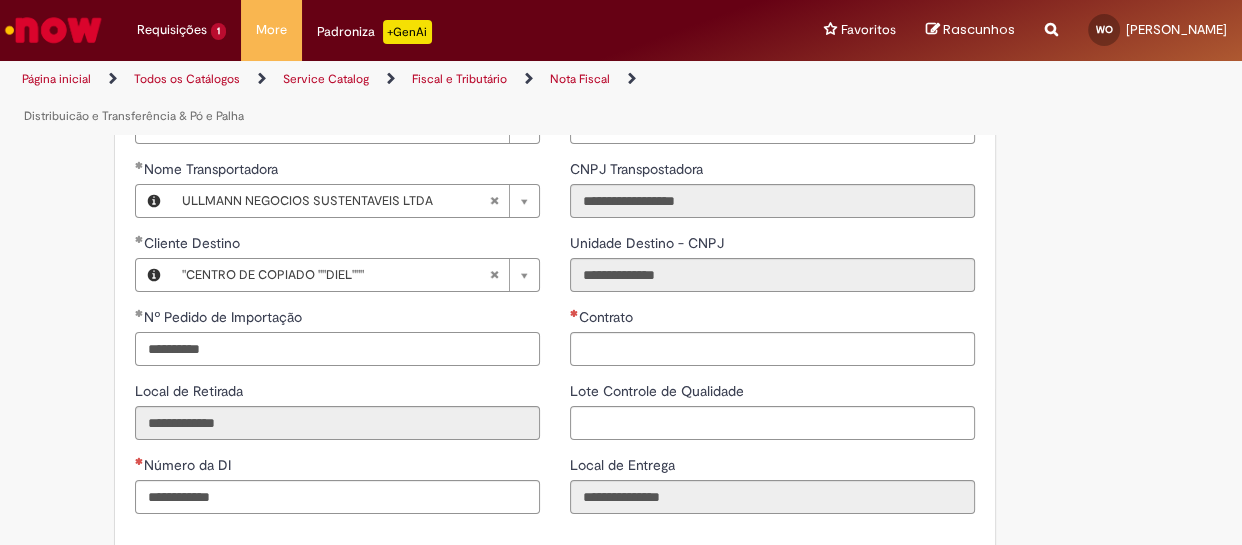 type on "**********" 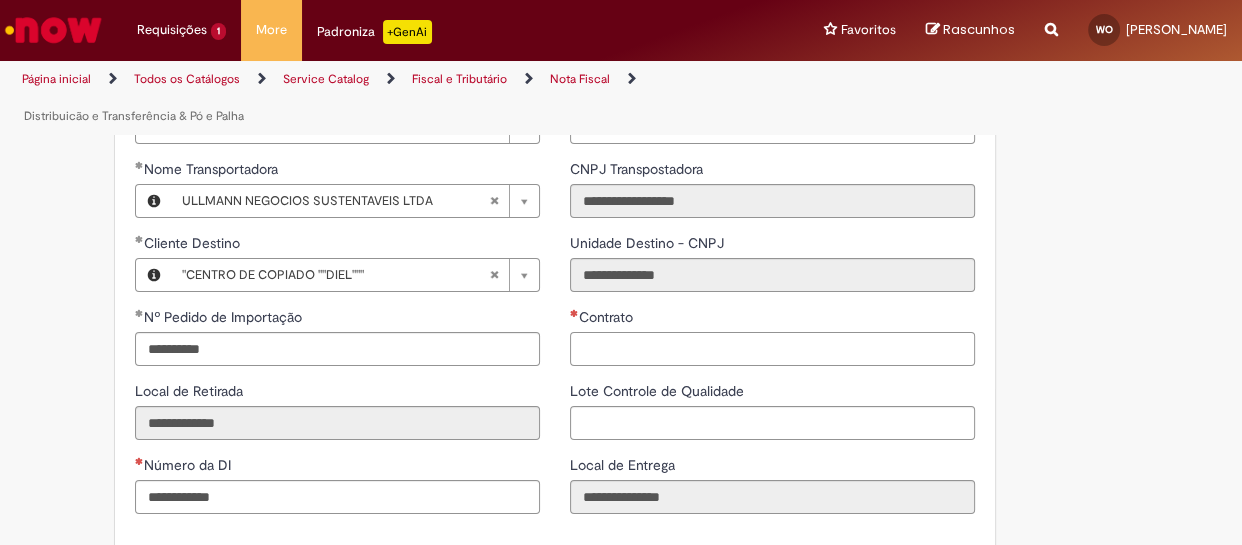 click on "Contrato" at bounding box center (772, 349) 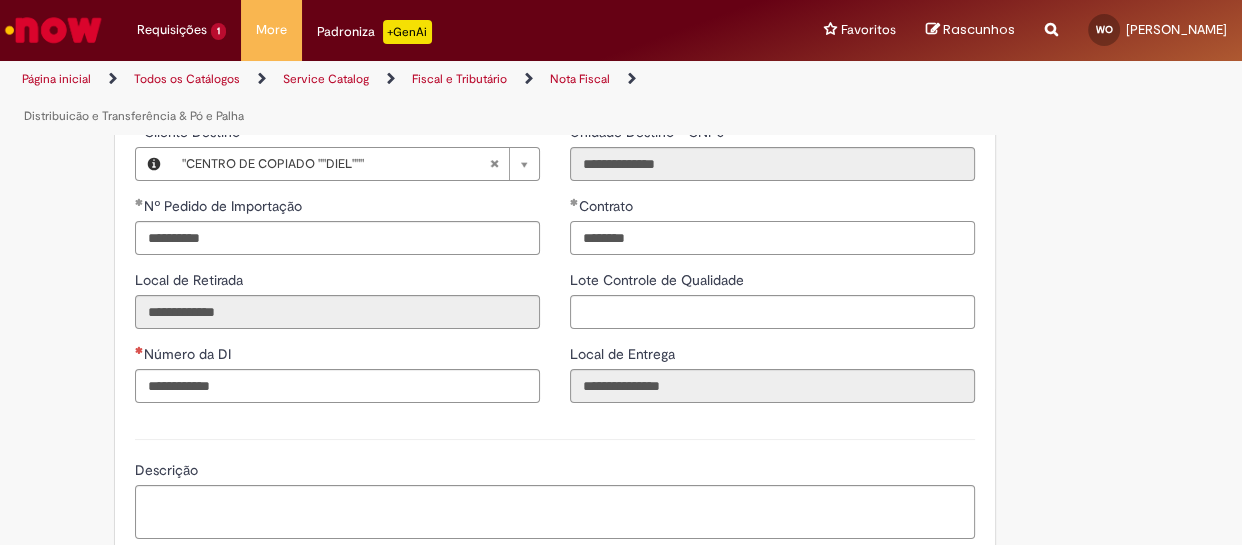 scroll, scrollTop: 2606, scrollLeft: 0, axis: vertical 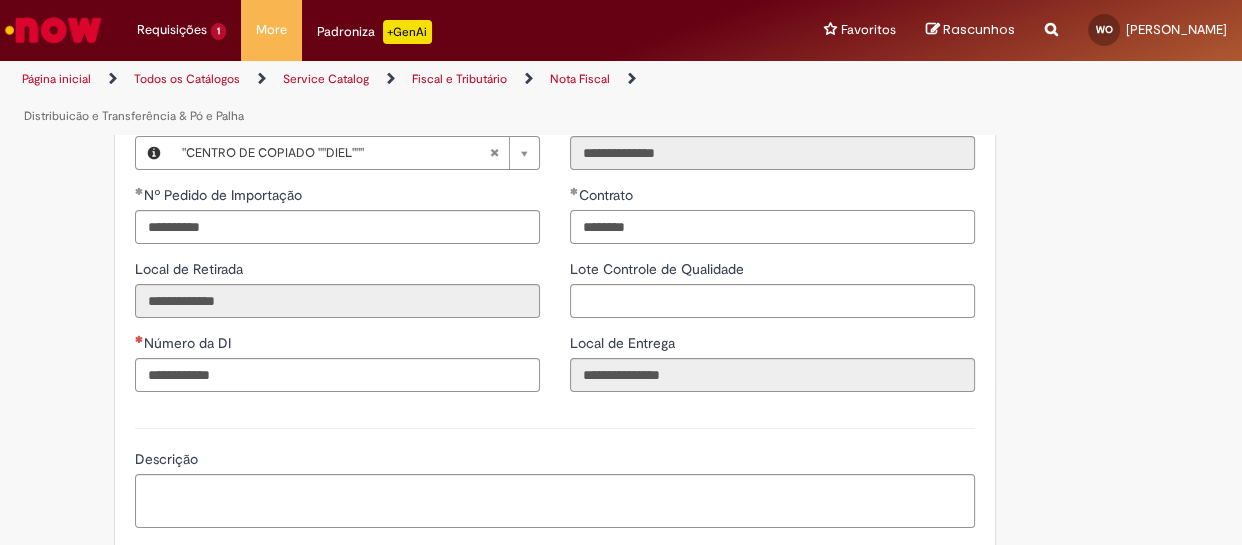 type on "********" 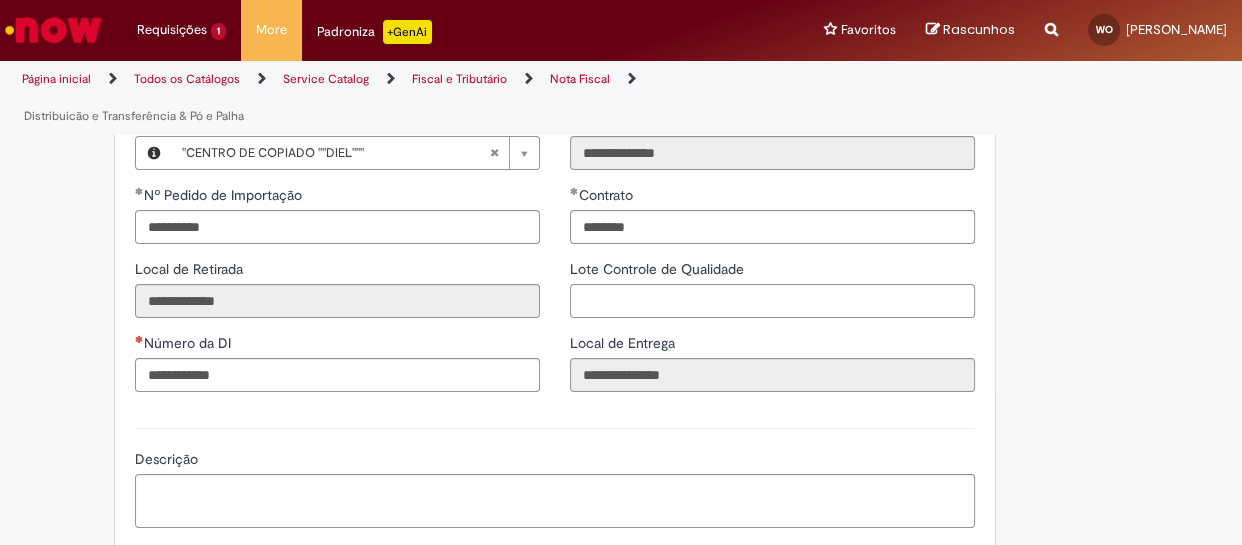 click on "Lote Controle de Qualidade" at bounding box center (772, 301) 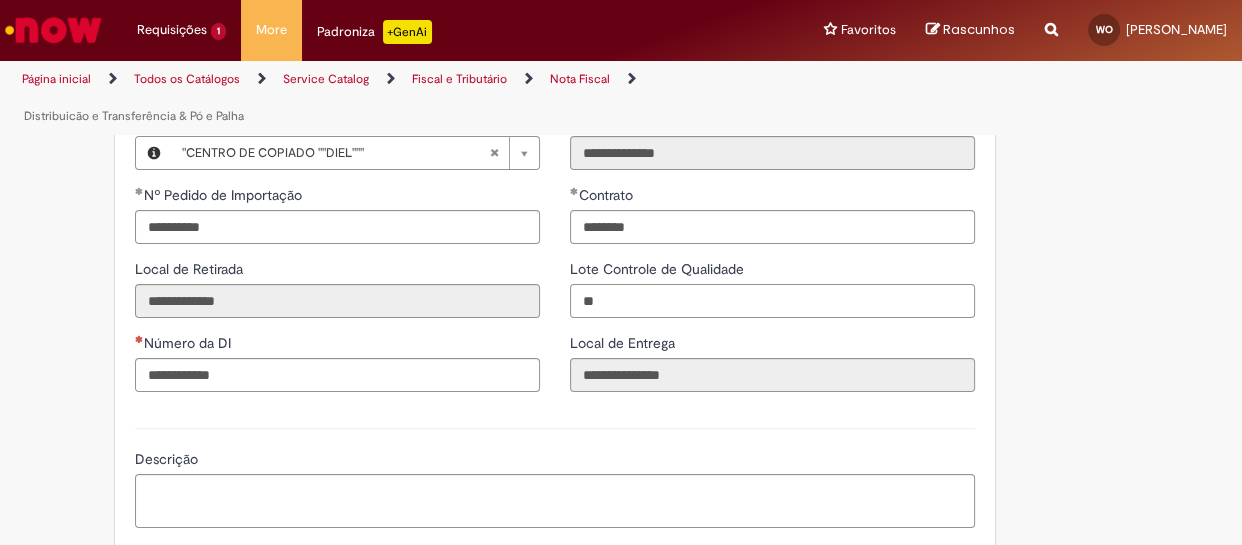 type on "**" 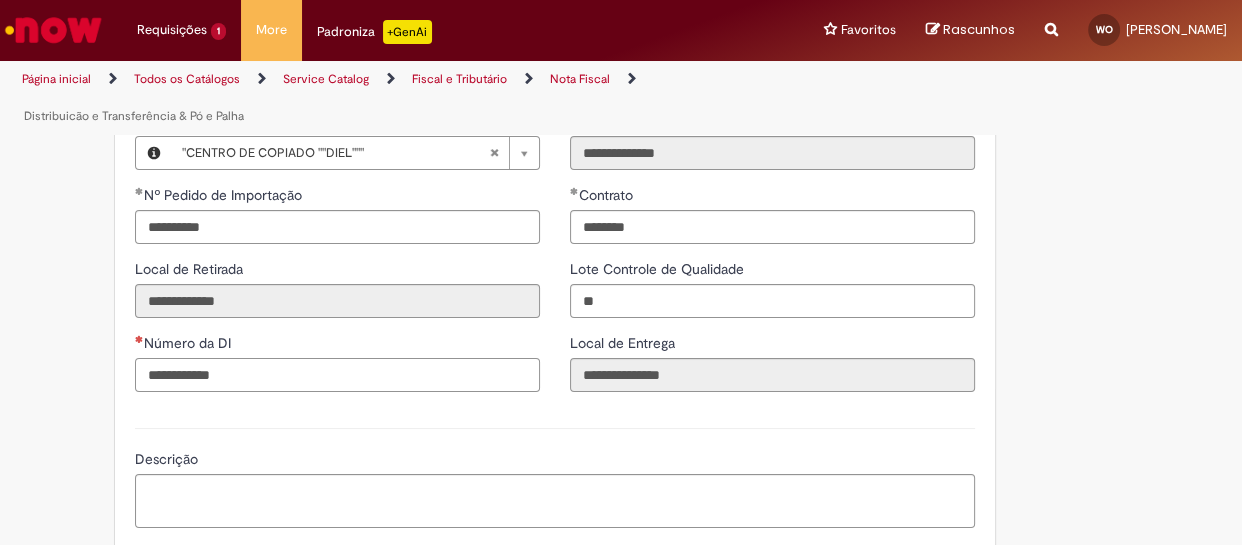 click on "Número da DI" at bounding box center (337, 375) 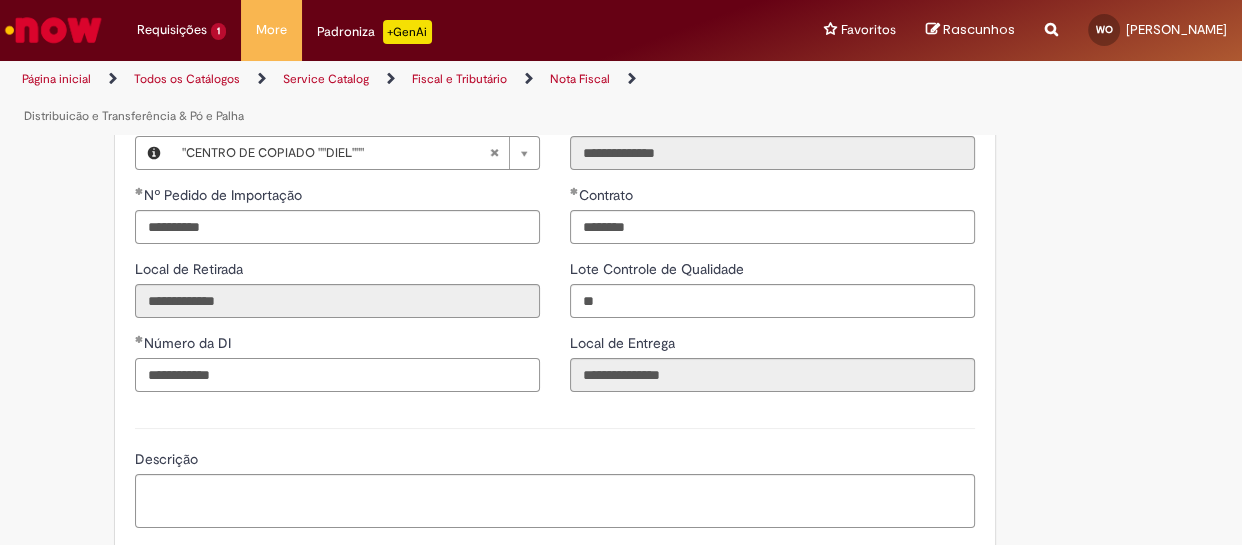 scroll, scrollTop: 2727, scrollLeft: 0, axis: vertical 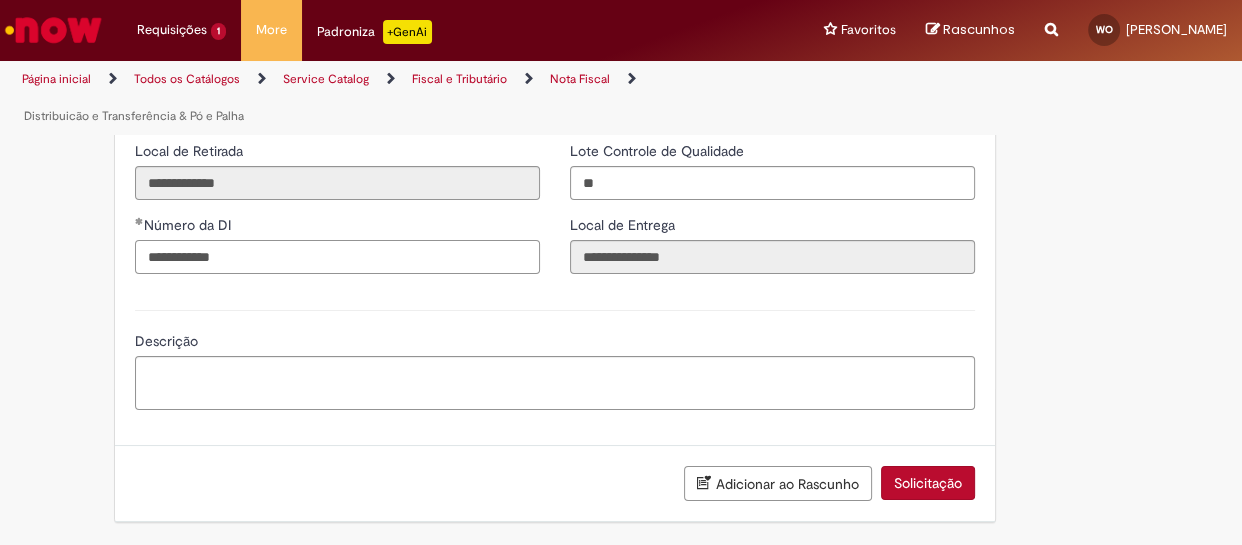 type on "**********" 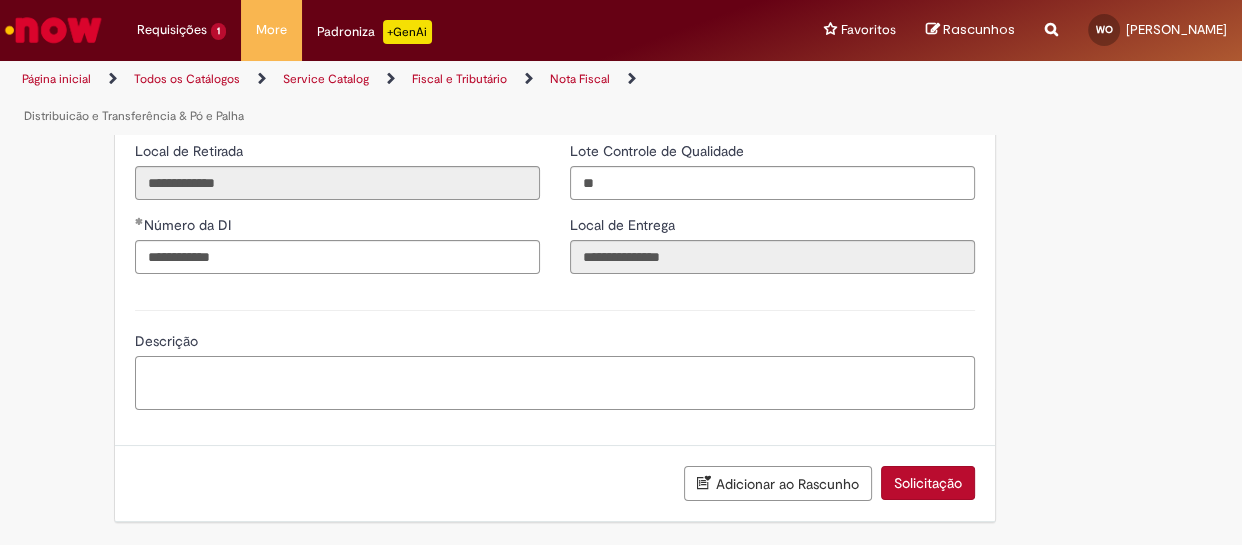 click on "Descrição" at bounding box center [555, 383] 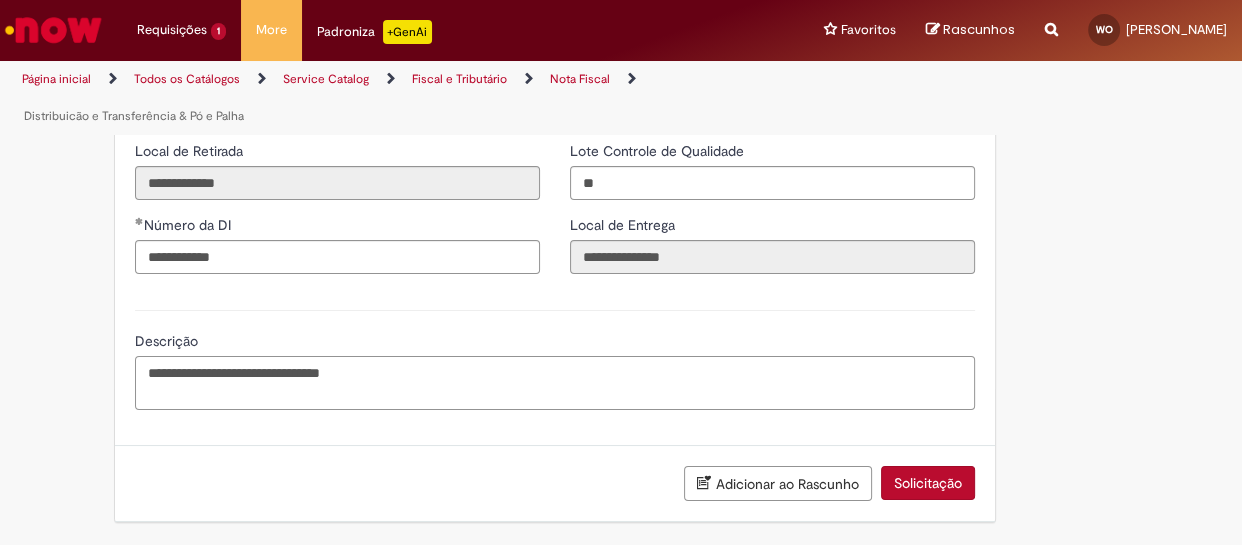 paste on "**********" 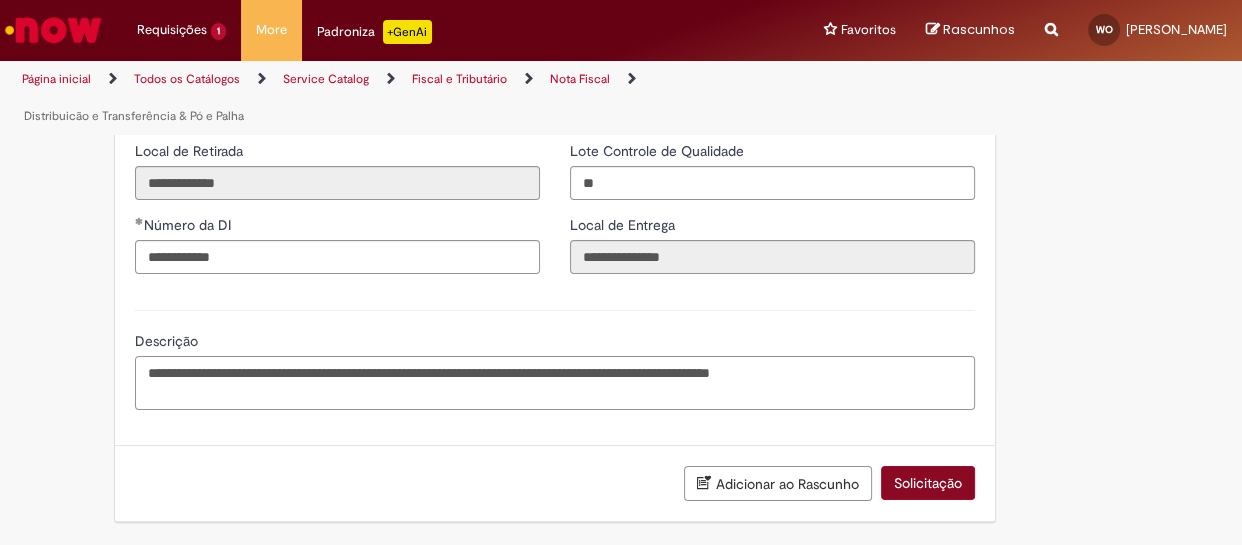 type on "**********" 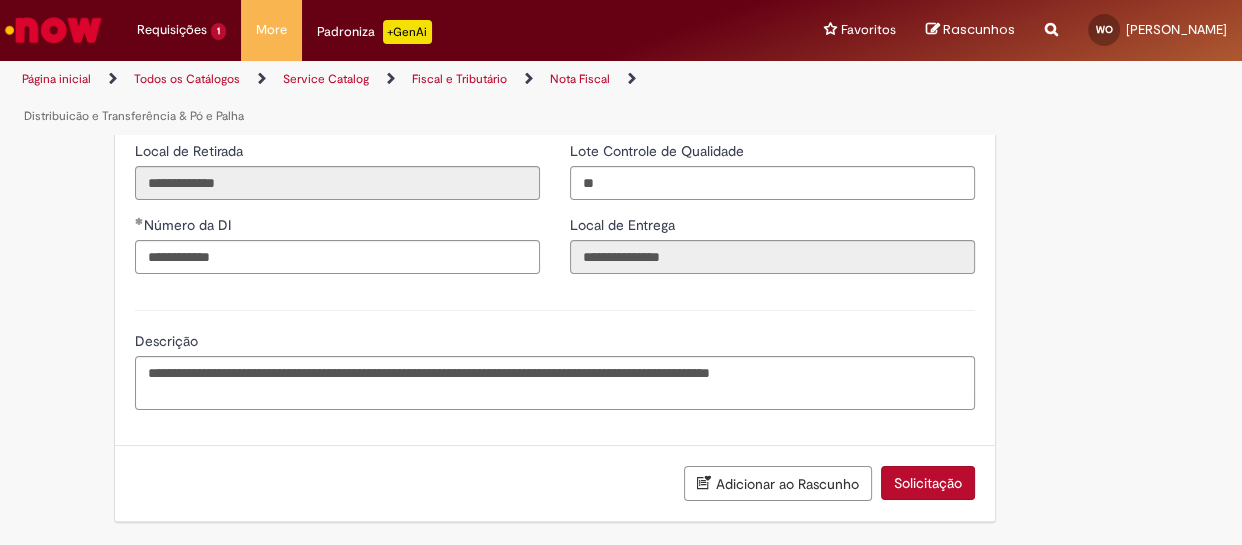 click on "Solicitação" at bounding box center [928, 483] 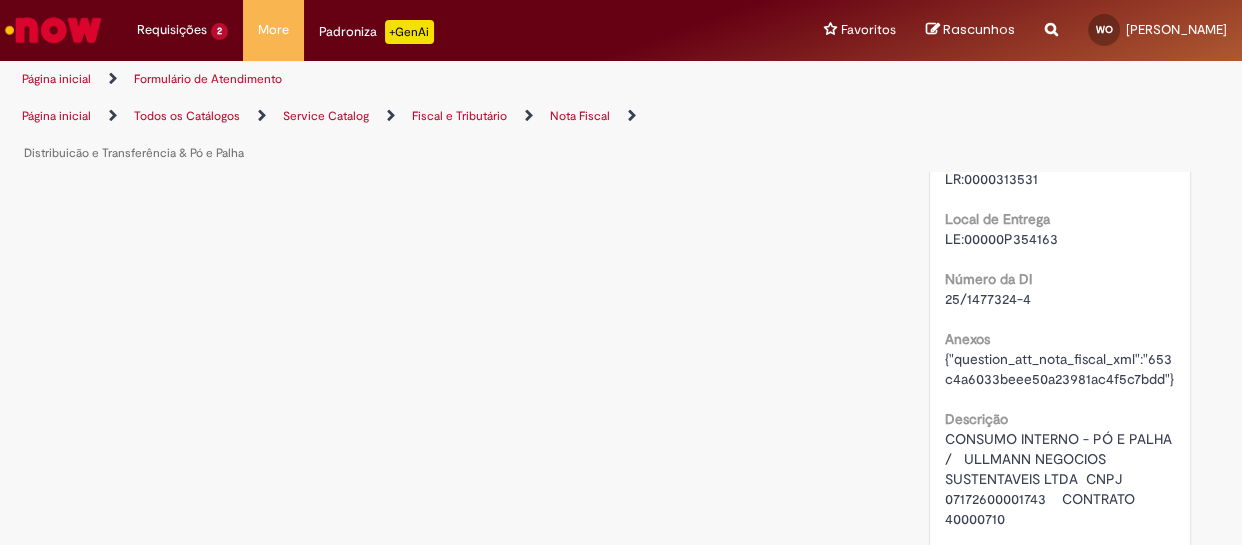 scroll, scrollTop: 0, scrollLeft: 0, axis: both 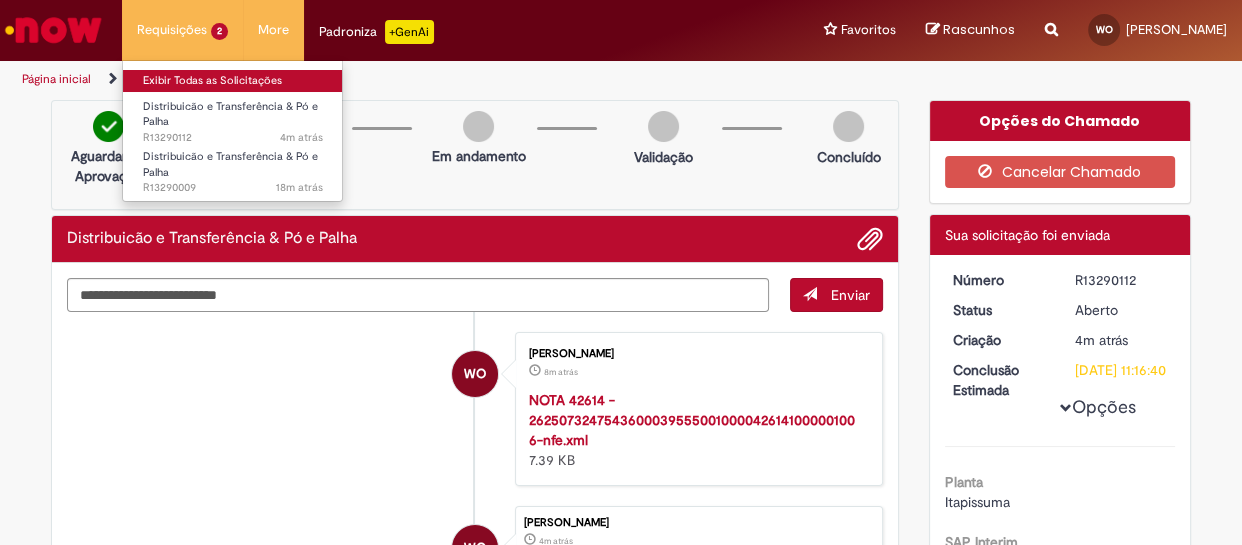 click on "Exibir Todas as Solicitações" at bounding box center [233, 81] 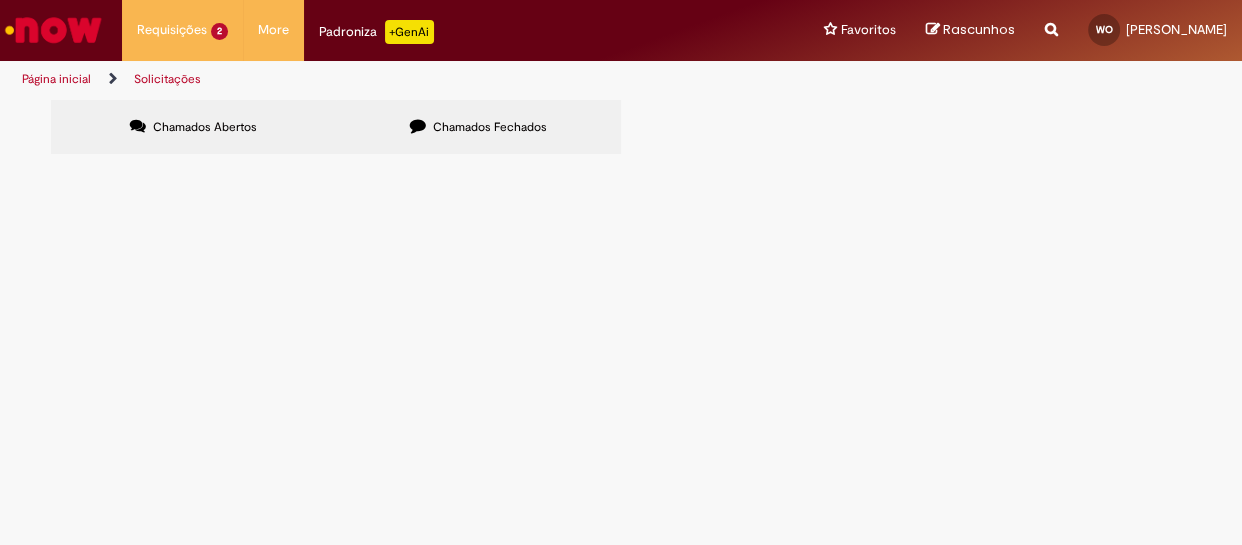 click on "R13290009" at bounding box center [0, 0] 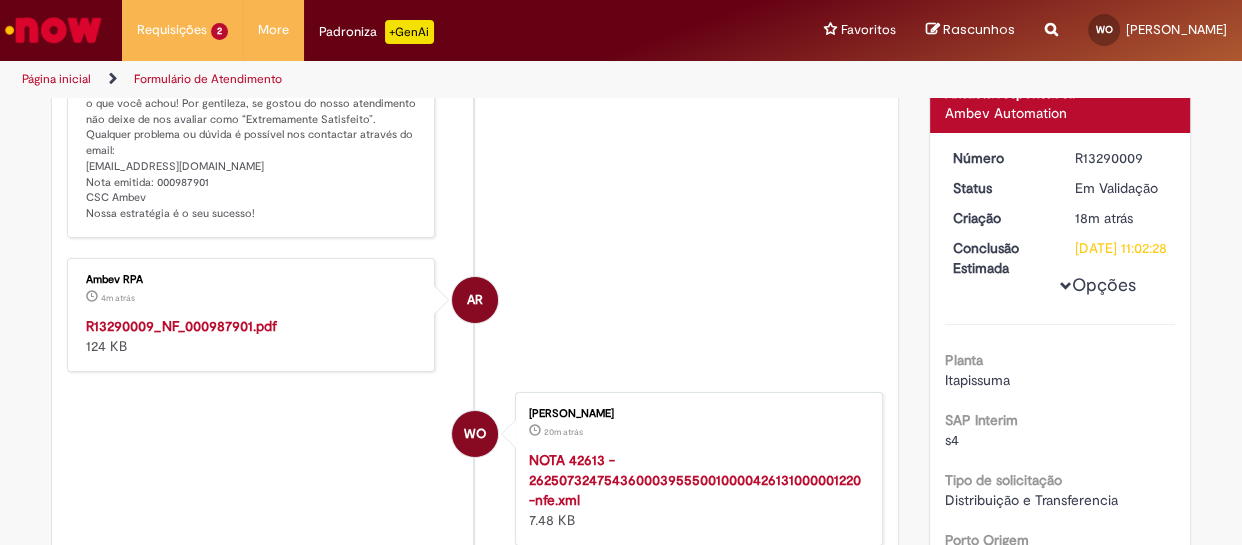 click on "R13290009_NF_000987901.pdf" at bounding box center [181, 326] 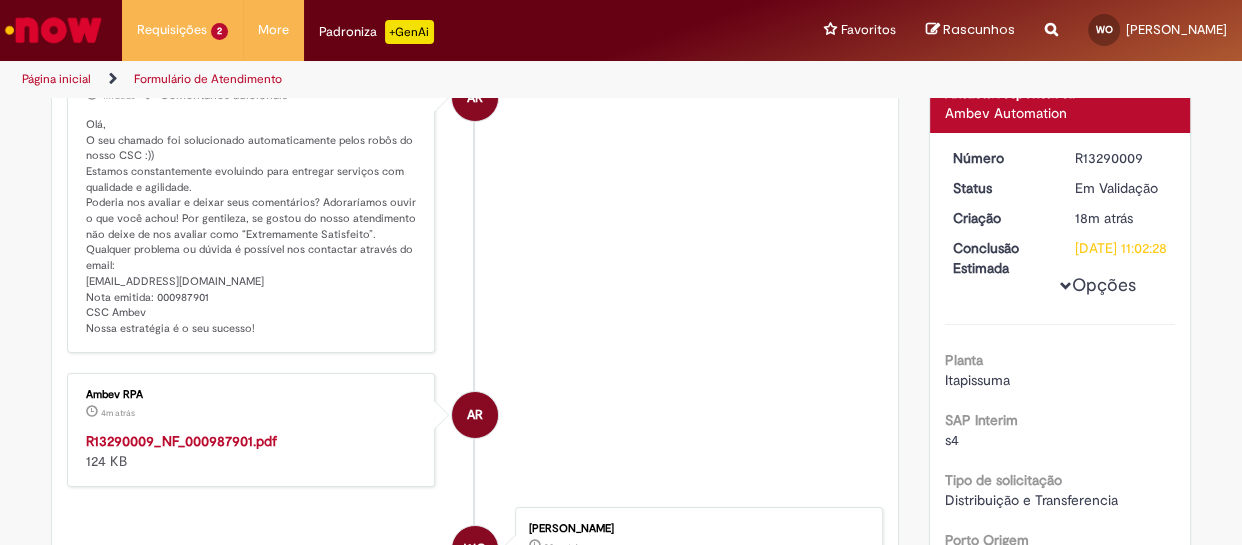 scroll, scrollTop: 357, scrollLeft: 0, axis: vertical 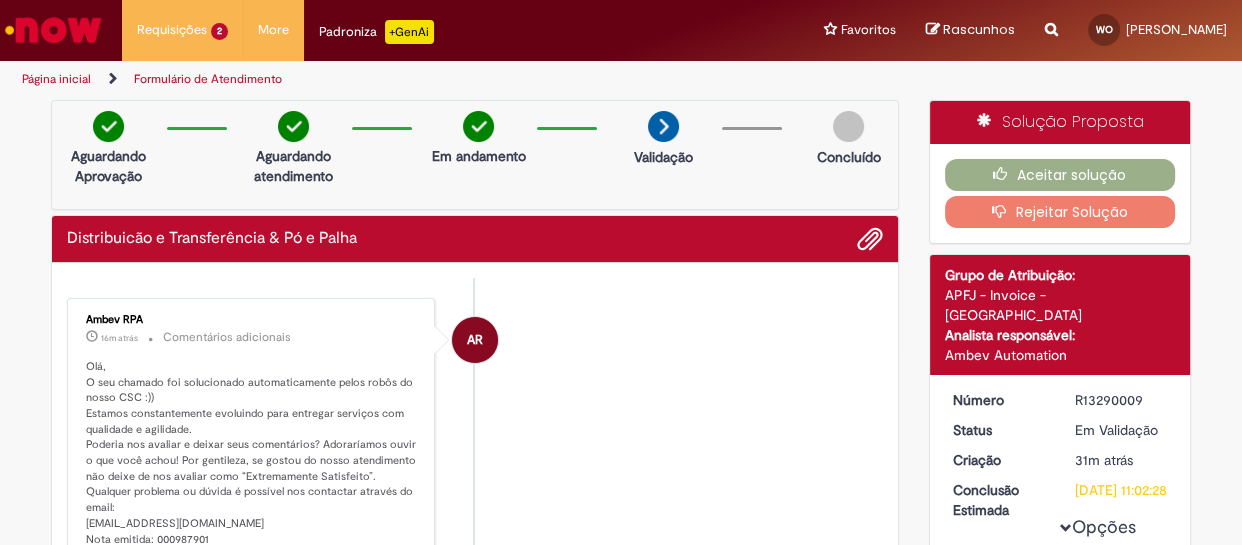 click on "R13290009" at bounding box center (1121, 400) 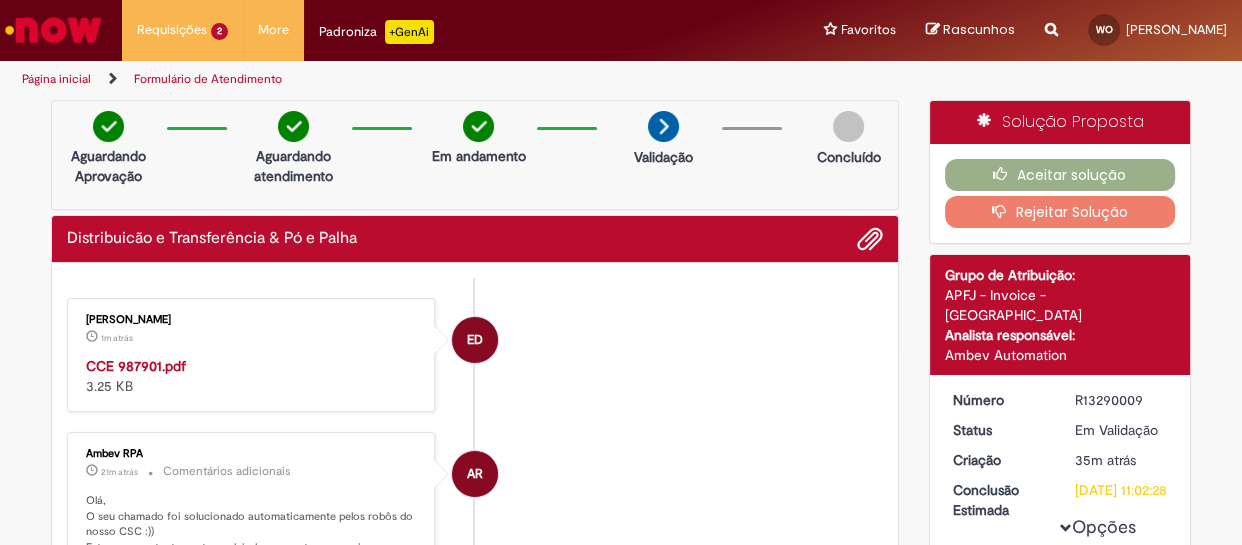 click on "CCE 987901.pdf" at bounding box center [136, 366] 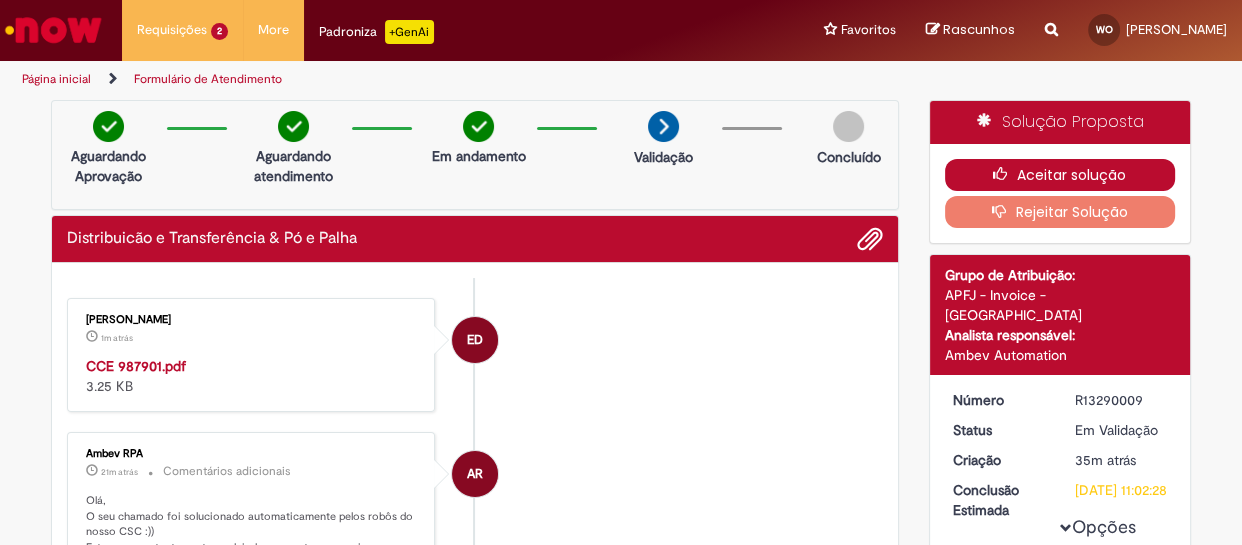 click at bounding box center [1005, 174] 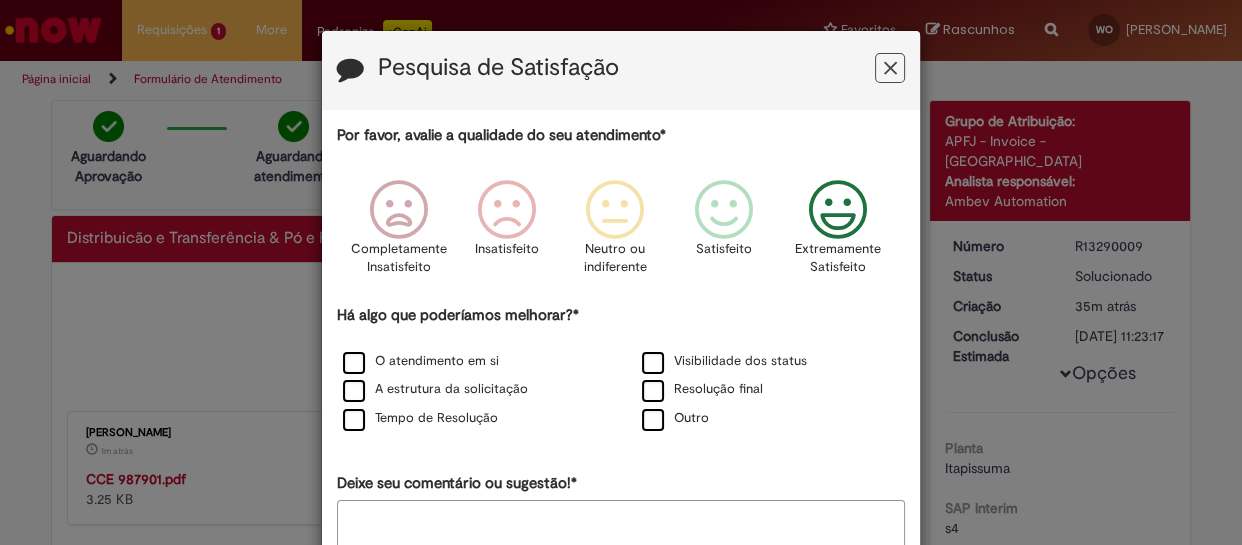 click at bounding box center (837, 210) 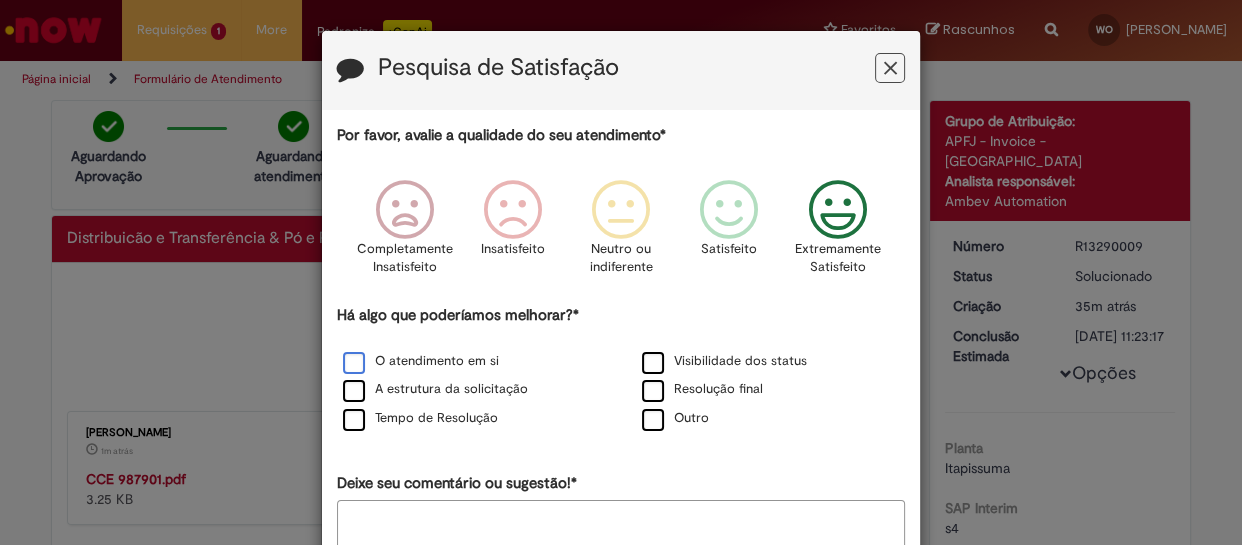 click on "O atendimento em si" at bounding box center (421, 361) 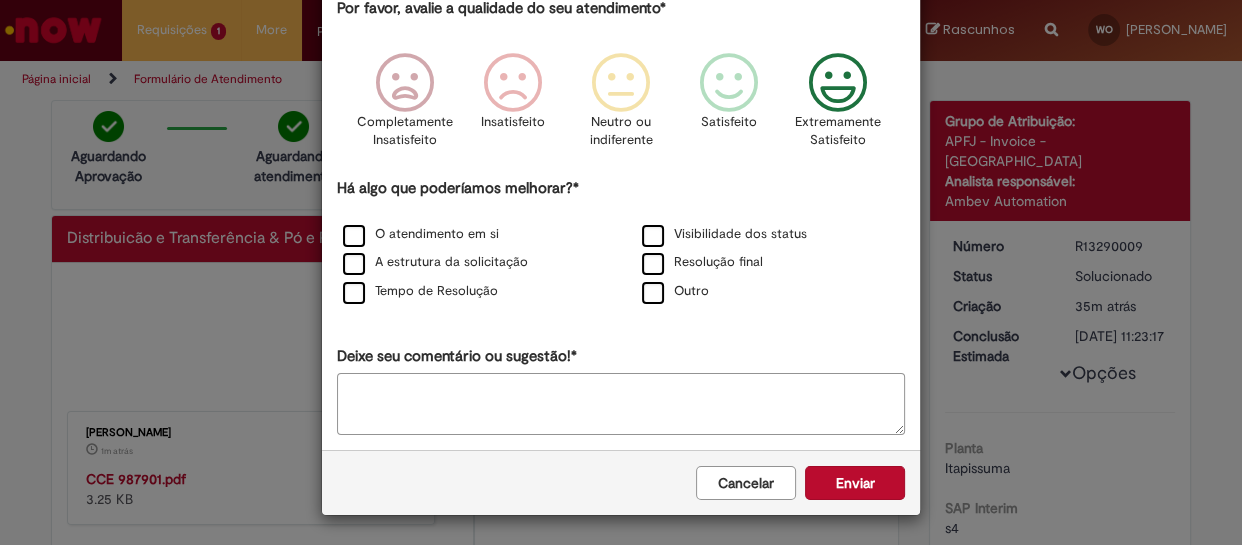 scroll, scrollTop: 130, scrollLeft: 0, axis: vertical 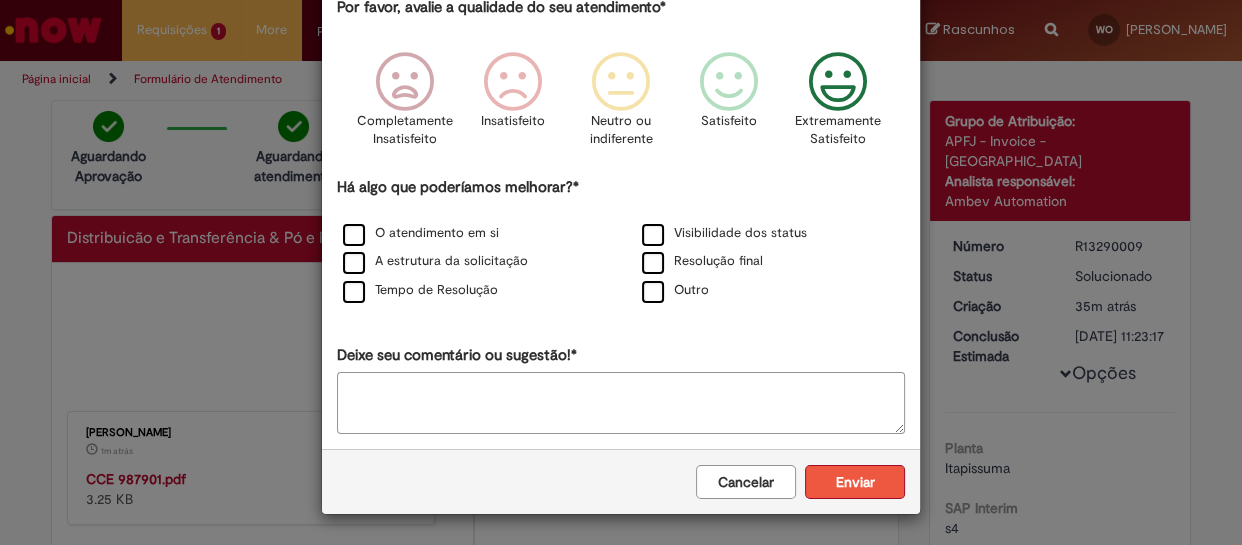 click on "Enviar" at bounding box center (855, 482) 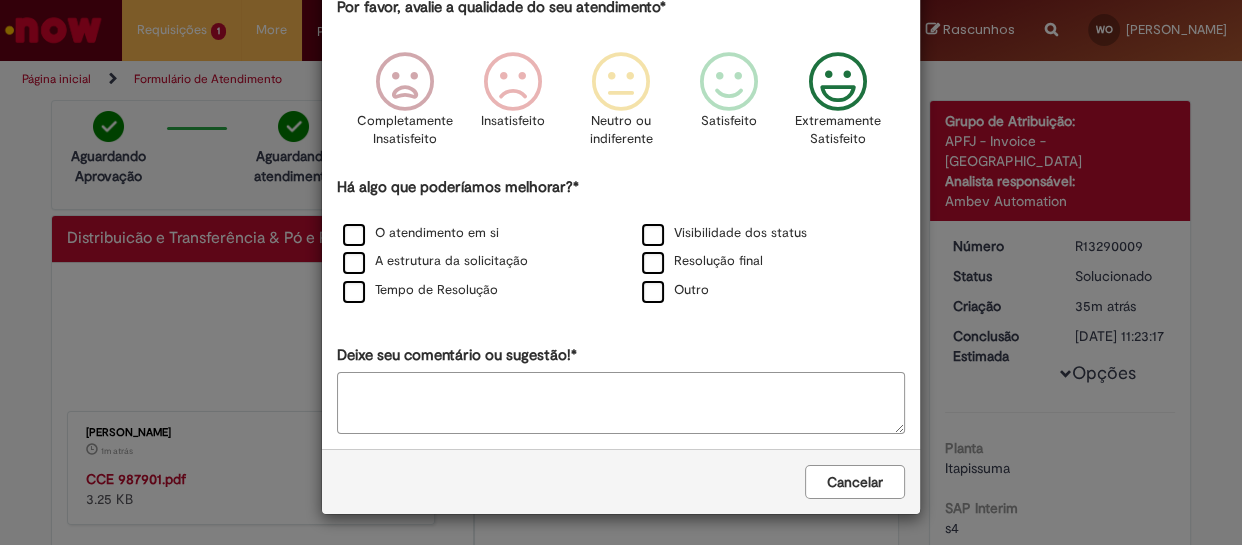 scroll, scrollTop: 0, scrollLeft: 0, axis: both 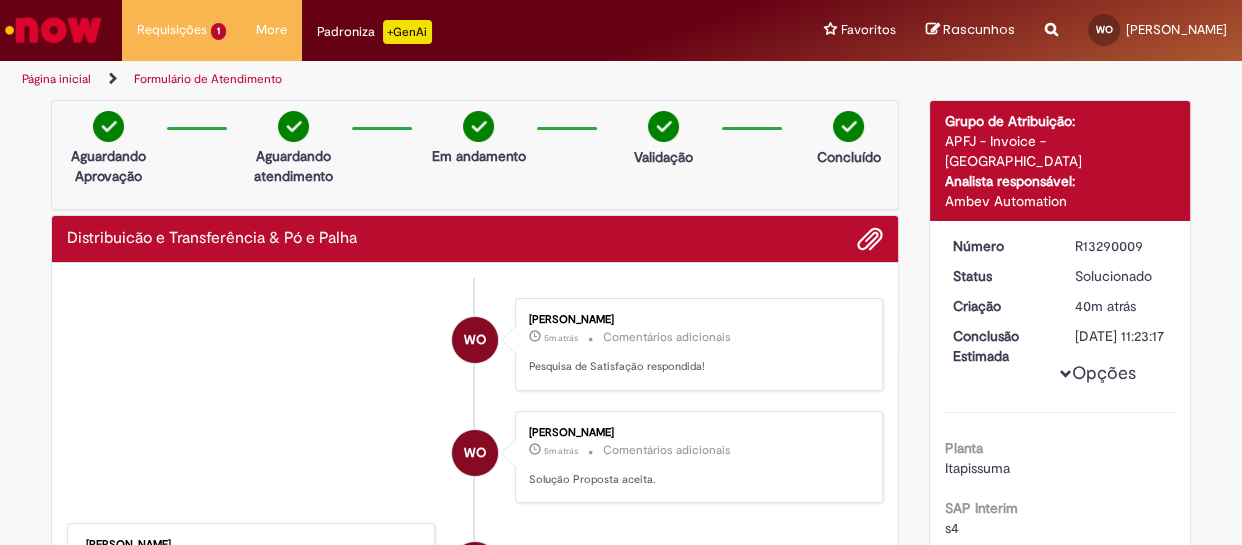 click at bounding box center [53, 30] 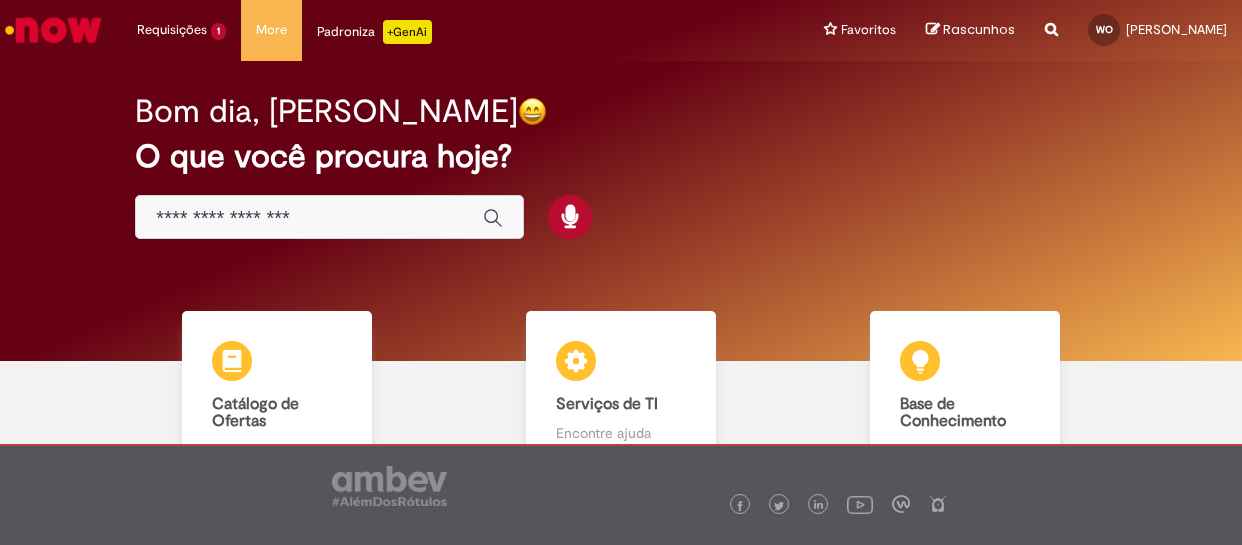scroll, scrollTop: 0, scrollLeft: 0, axis: both 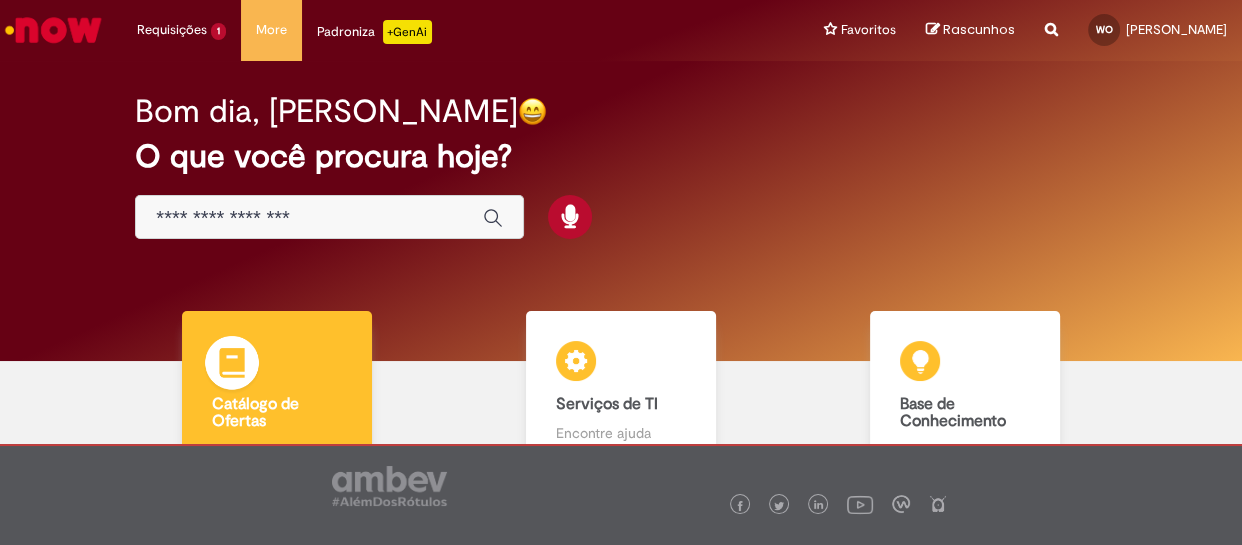 click on "Catálogo de Ofertas
Catálogo de Ofertas
Abra uma solicitação" at bounding box center [277, 396] 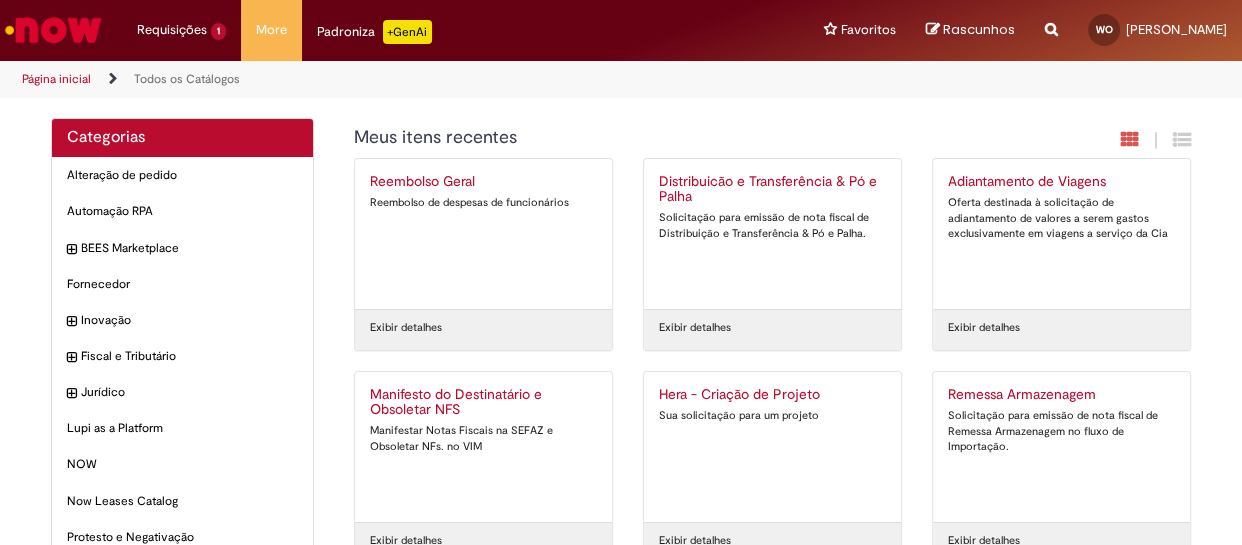 click on "Distribuicão e Transferência & Pó e Palha" at bounding box center [772, 190] 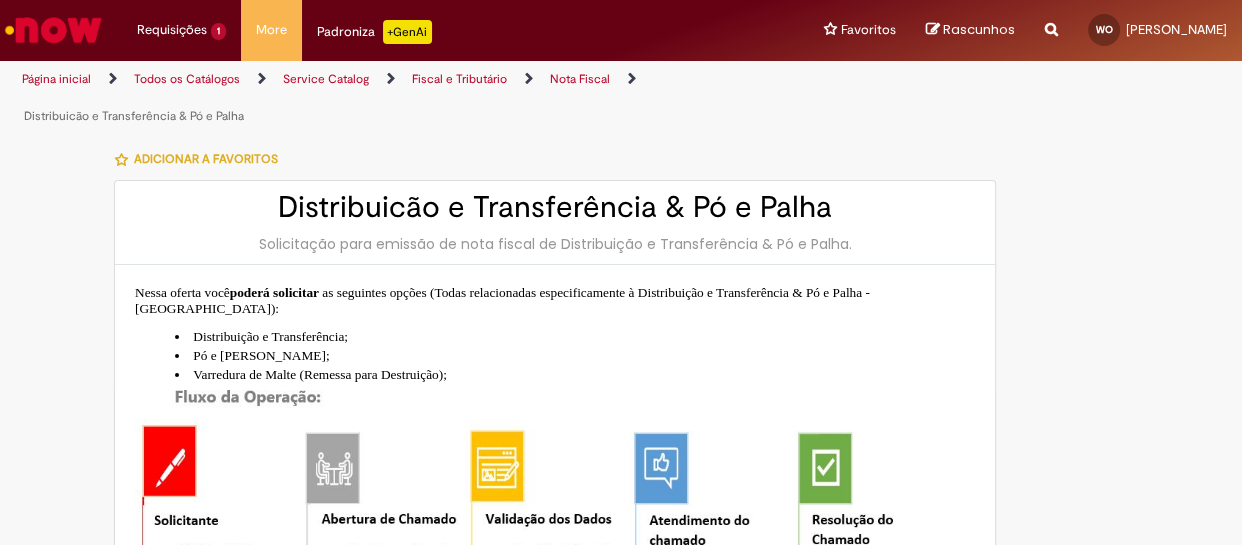 type on "**********" 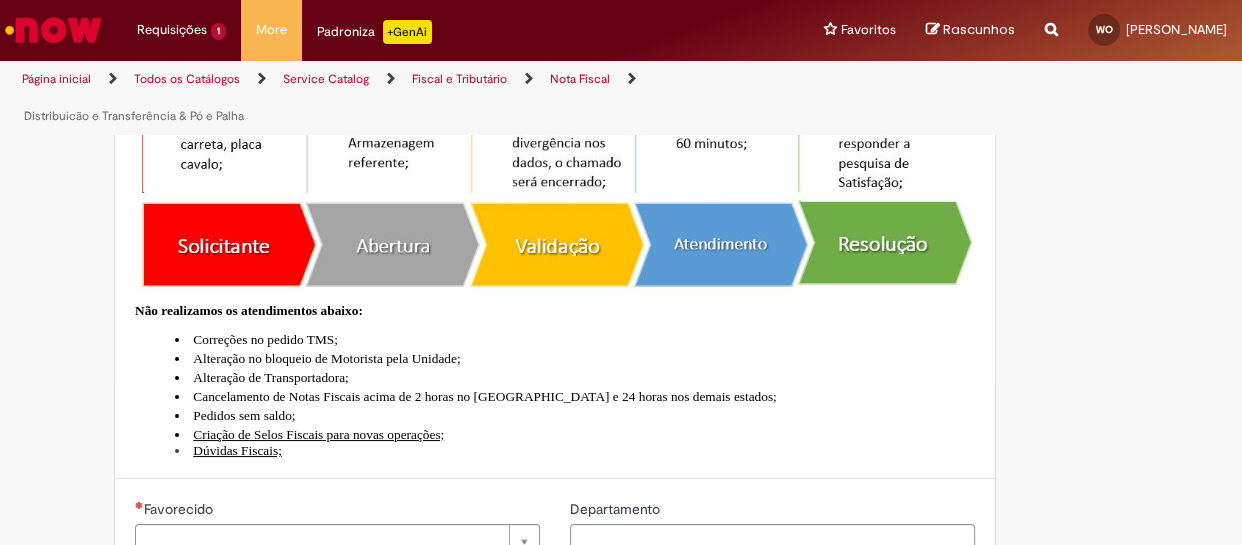 type on "**********" 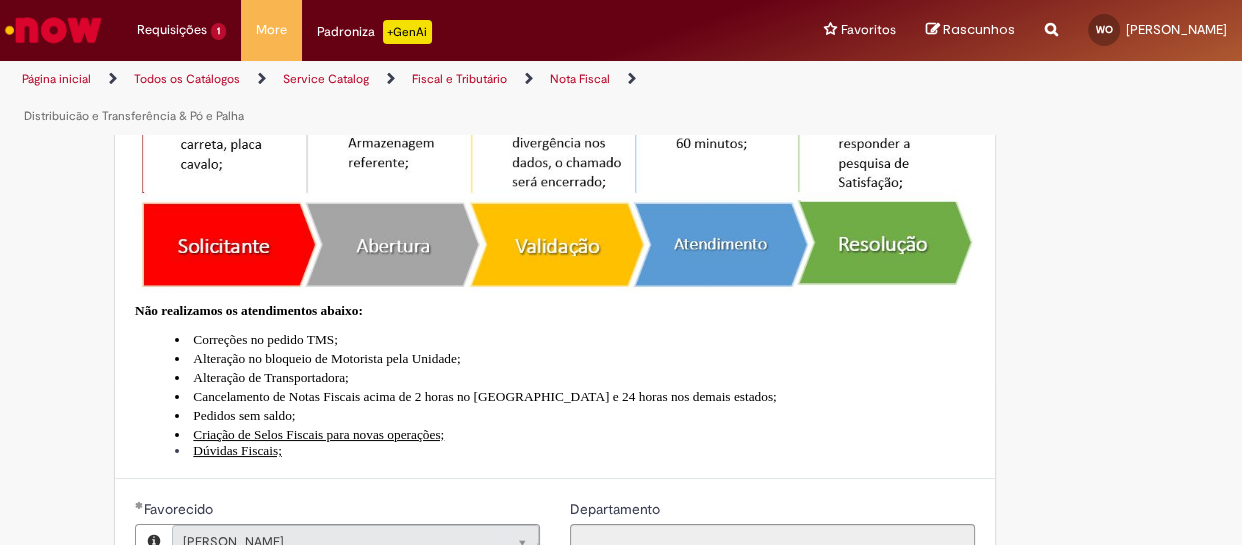 type on "**********" 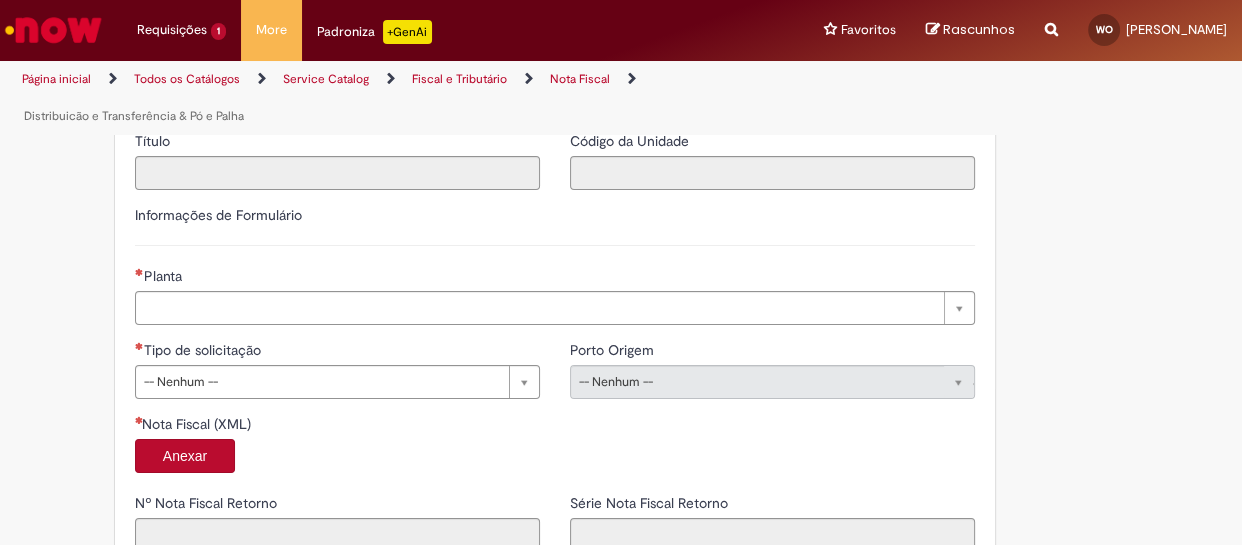 scroll, scrollTop: 1151, scrollLeft: 0, axis: vertical 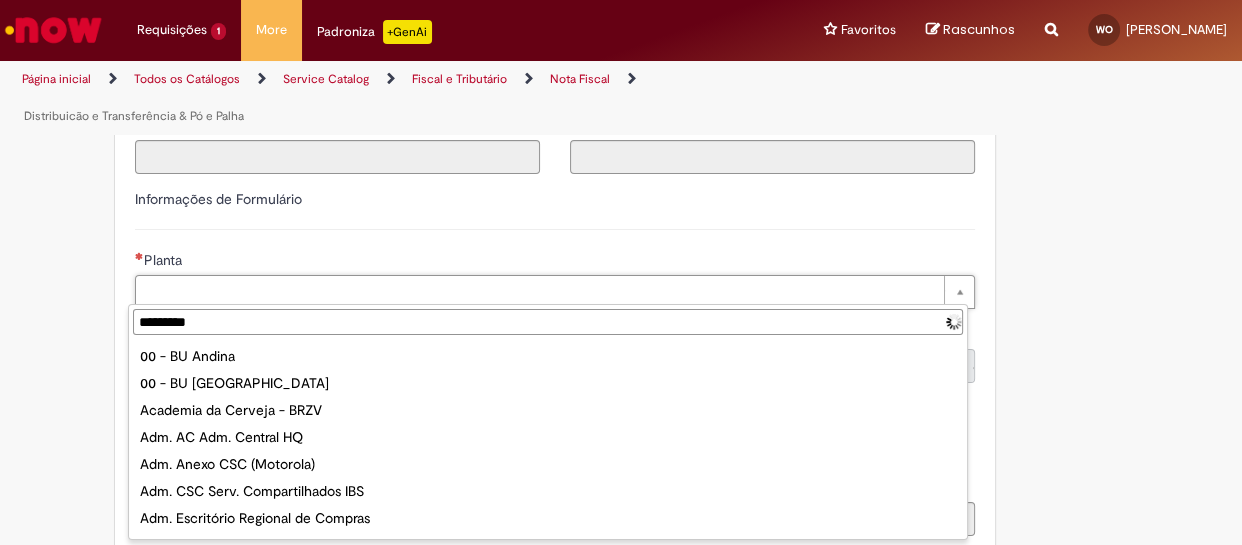 type on "**********" 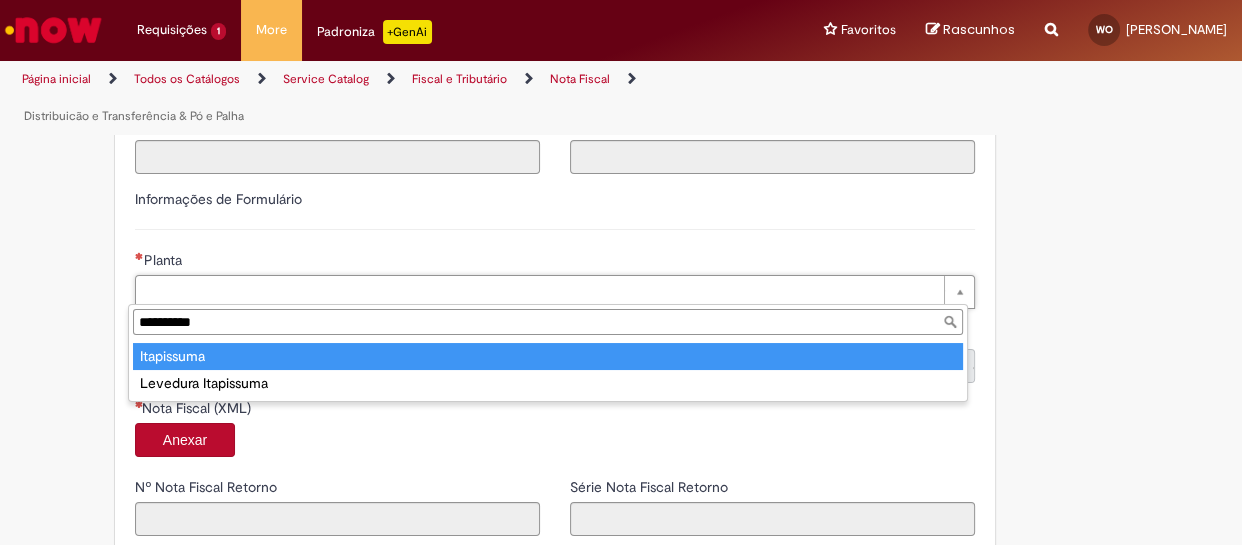 type on "**********" 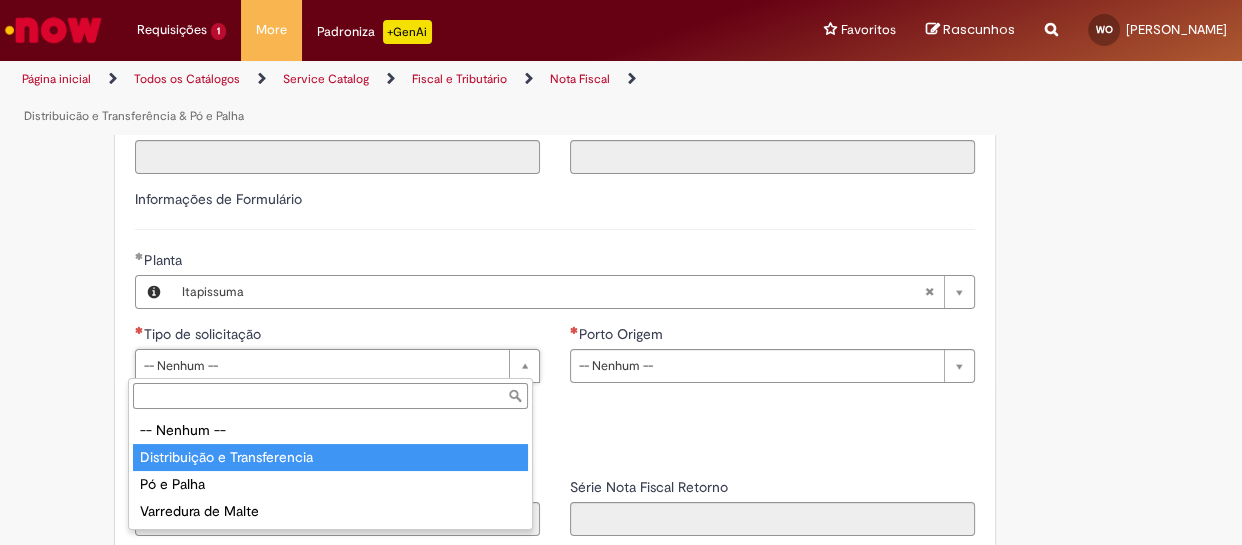 type on "**********" 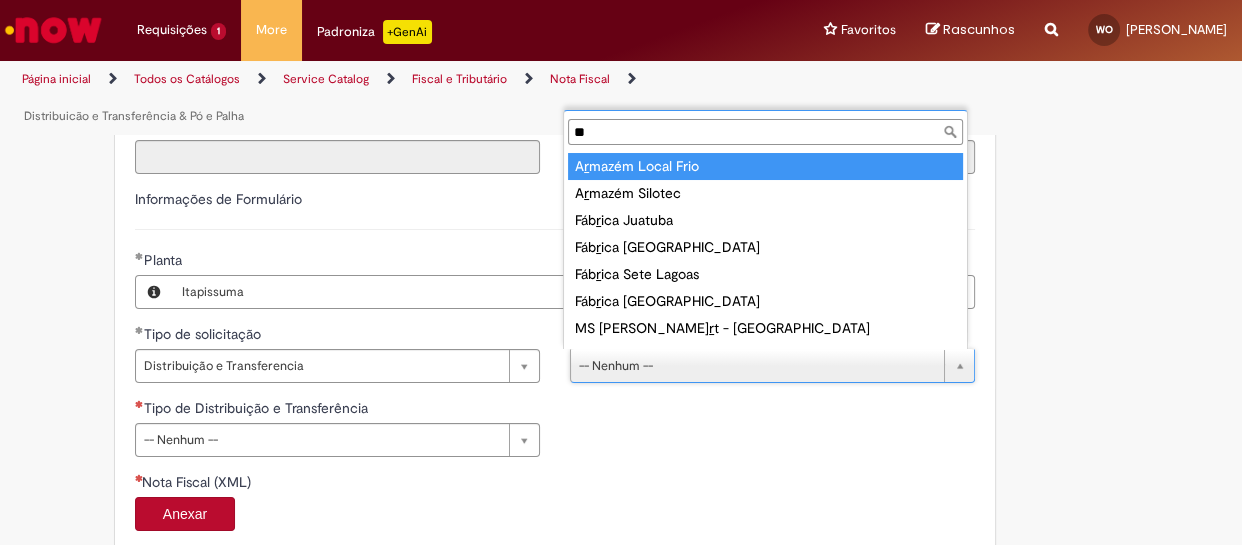 type on "***" 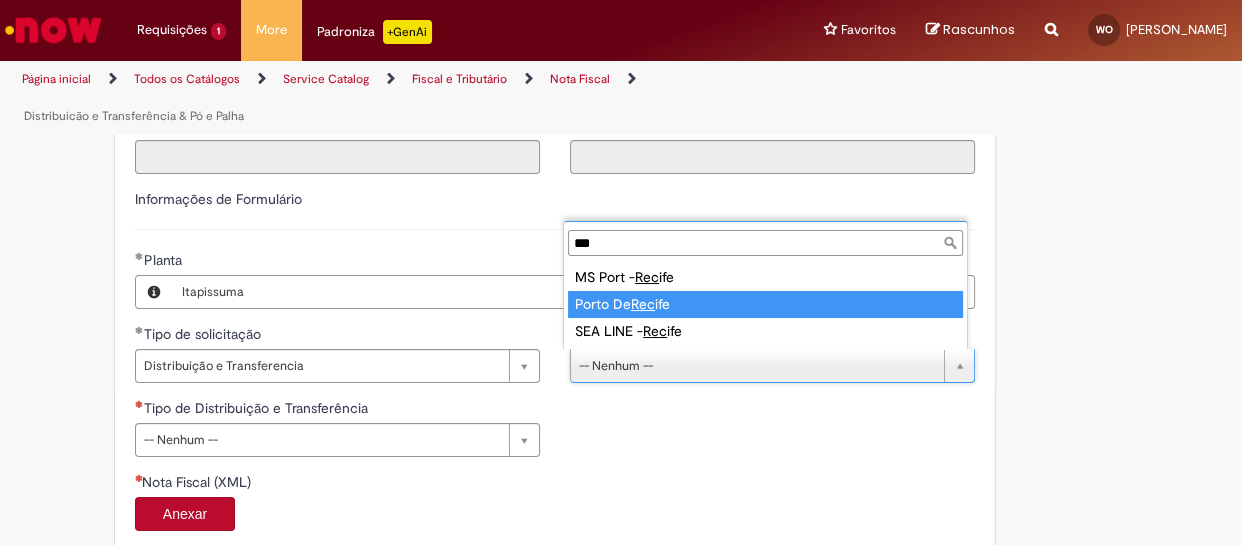 type on "**********" 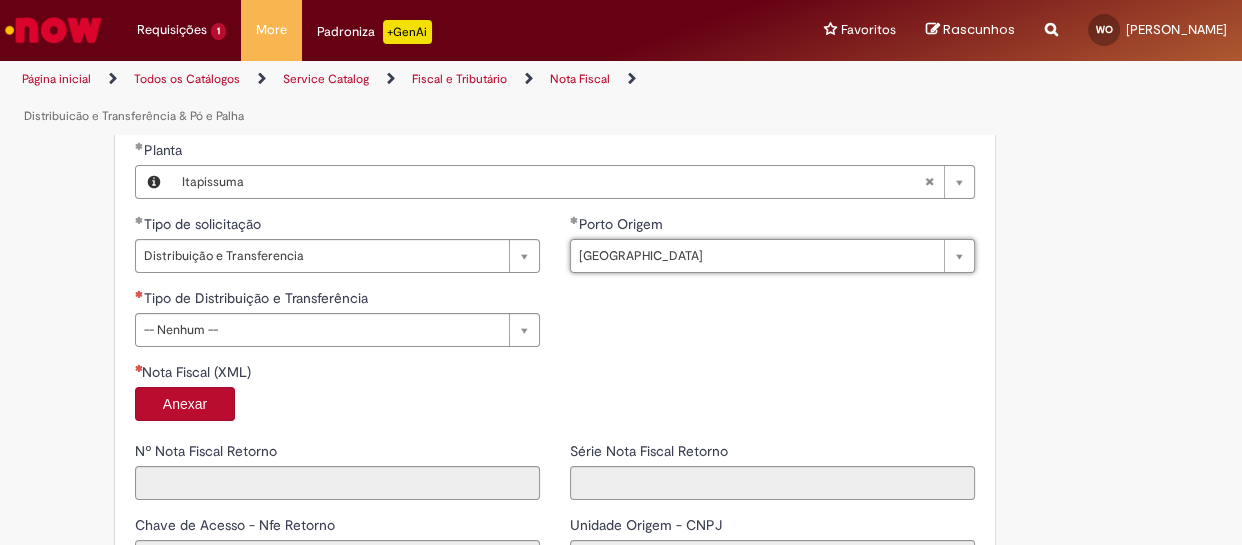 scroll, scrollTop: 1272, scrollLeft: 0, axis: vertical 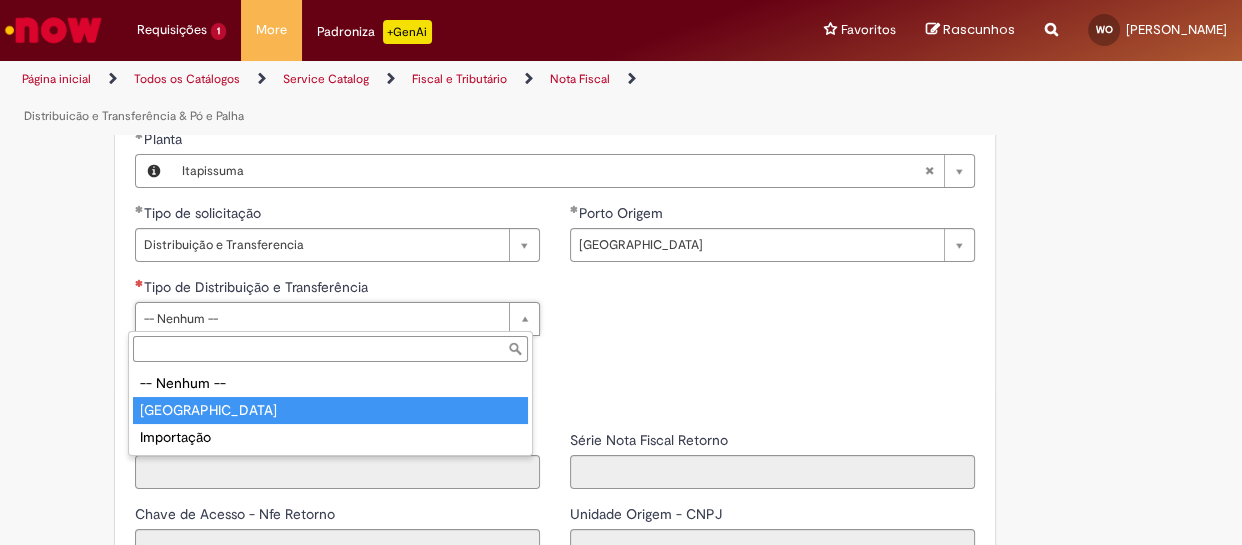 type on "*****" 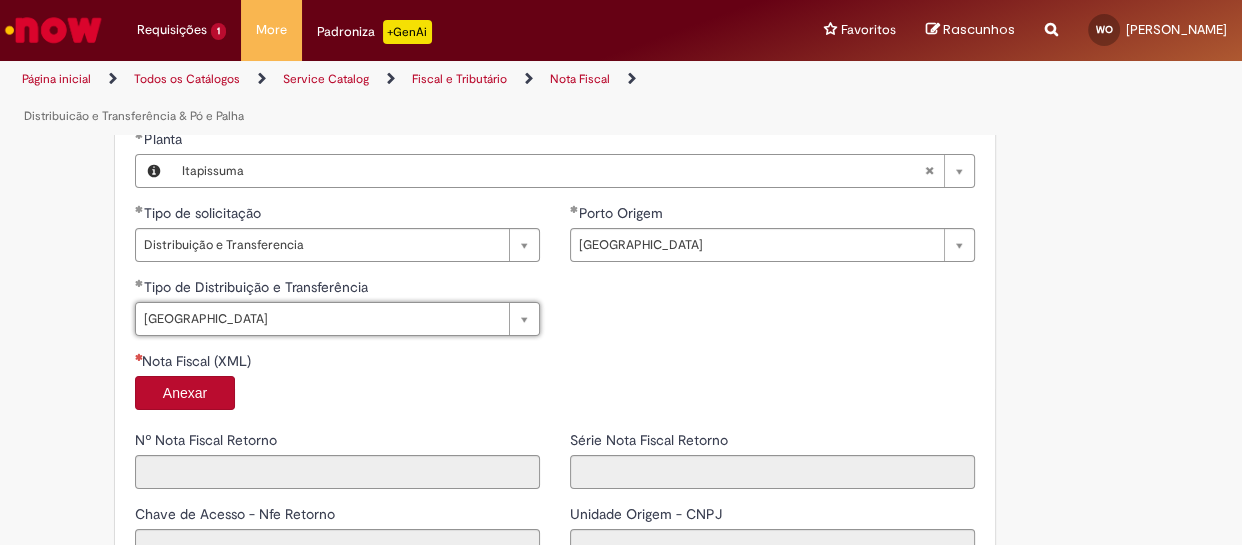 scroll, scrollTop: 1333, scrollLeft: 0, axis: vertical 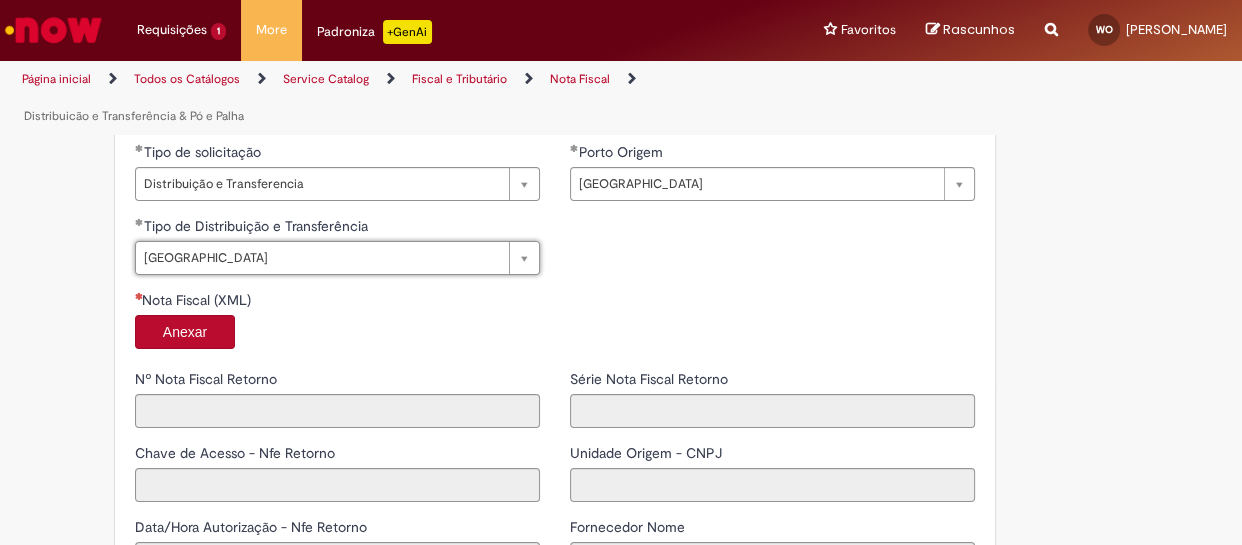 click on "Anexar" at bounding box center [185, 332] 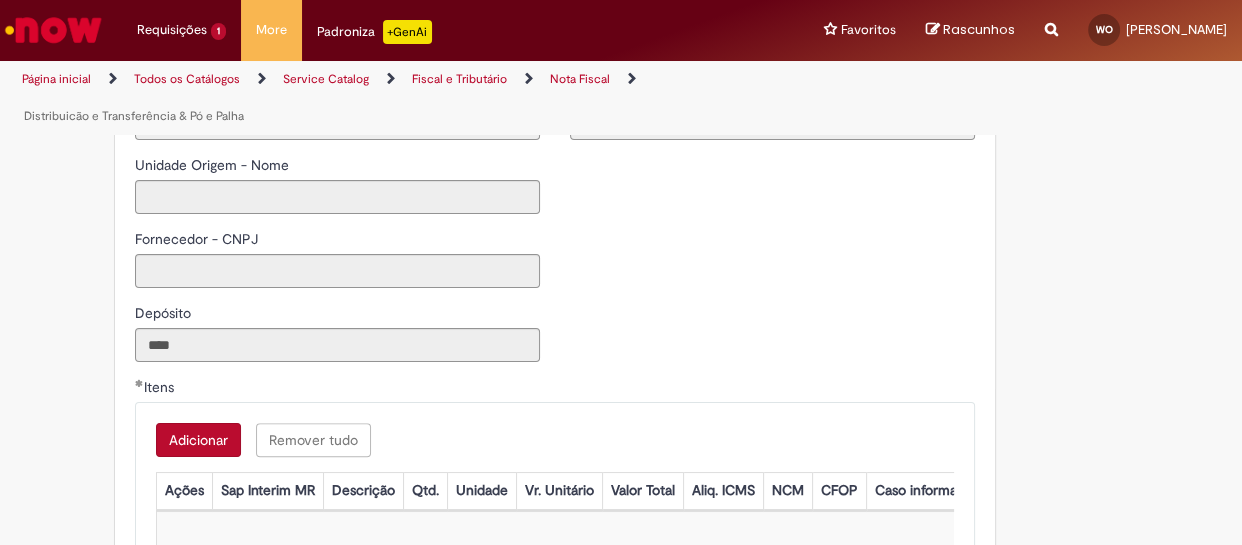 type on "*****" 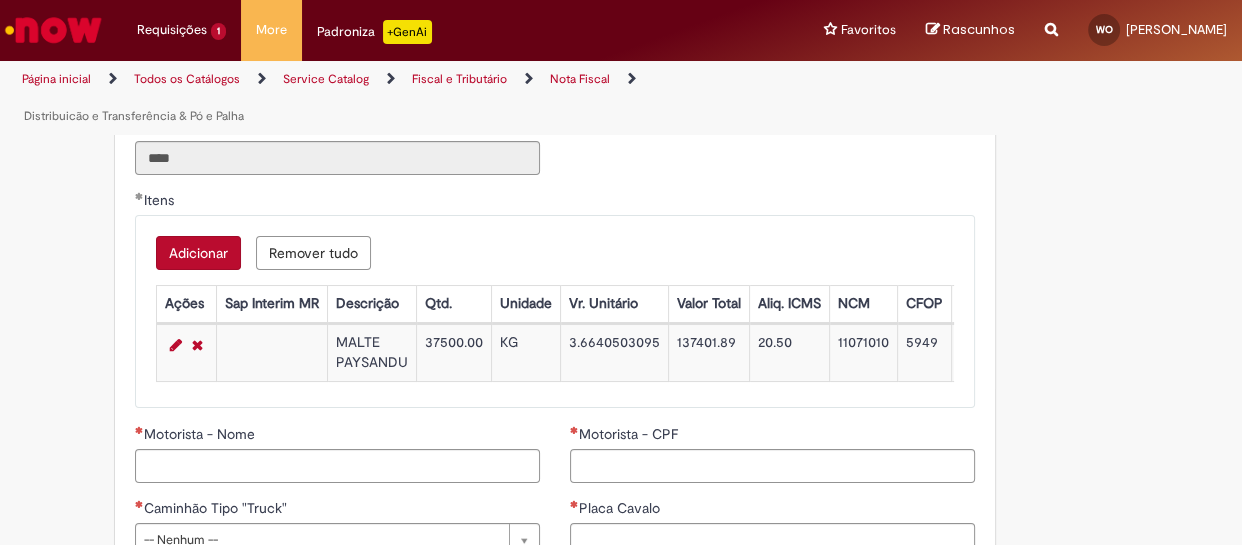 scroll, scrollTop: 2072, scrollLeft: 0, axis: vertical 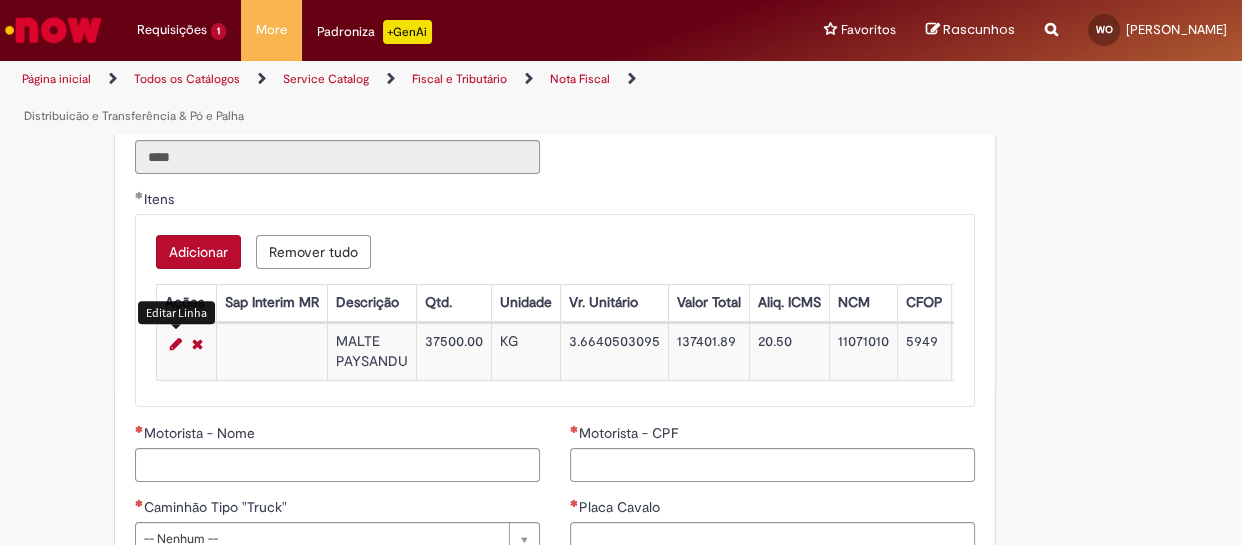 click at bounding box center [176, 344] 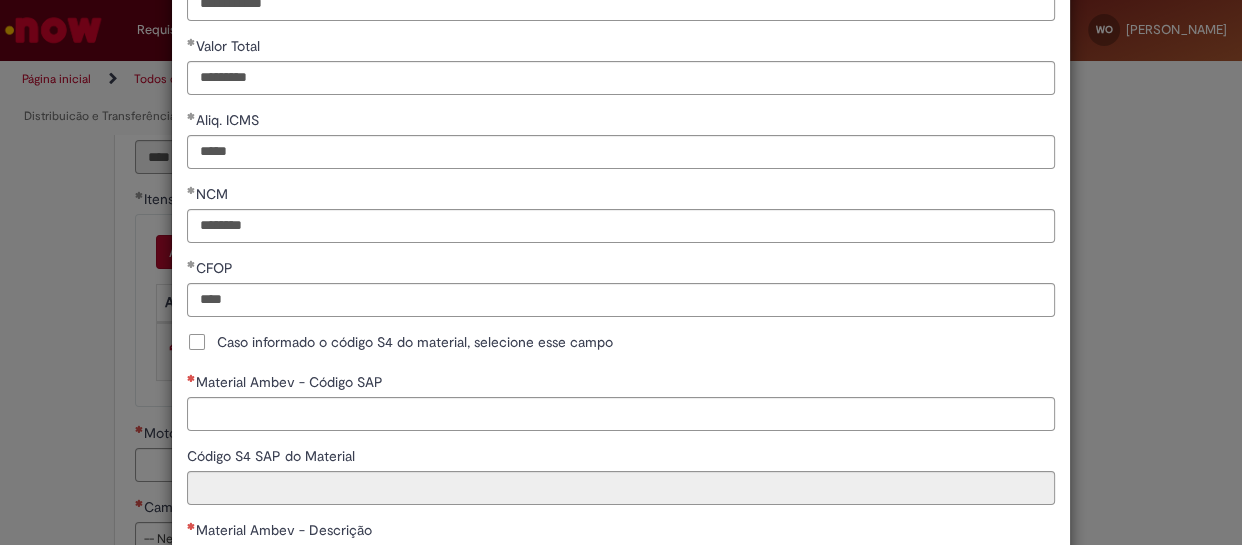 scroll, scrollTop: 596, scrollLeft: 0, axis: vertical 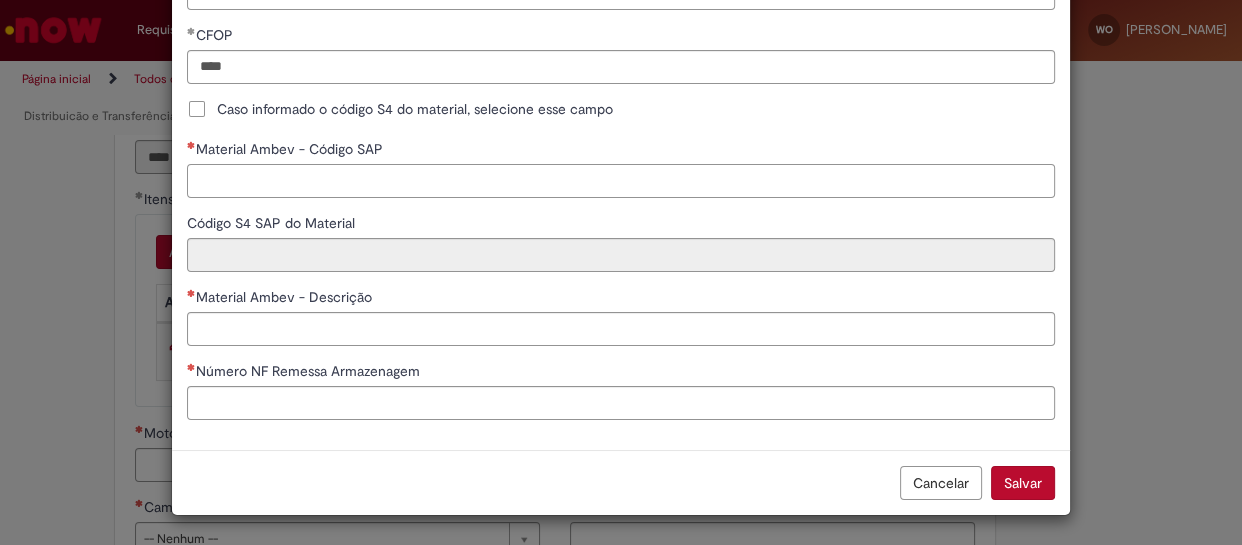 click on "Material Ambev - Código SAP" at bounding box center [621, 181] 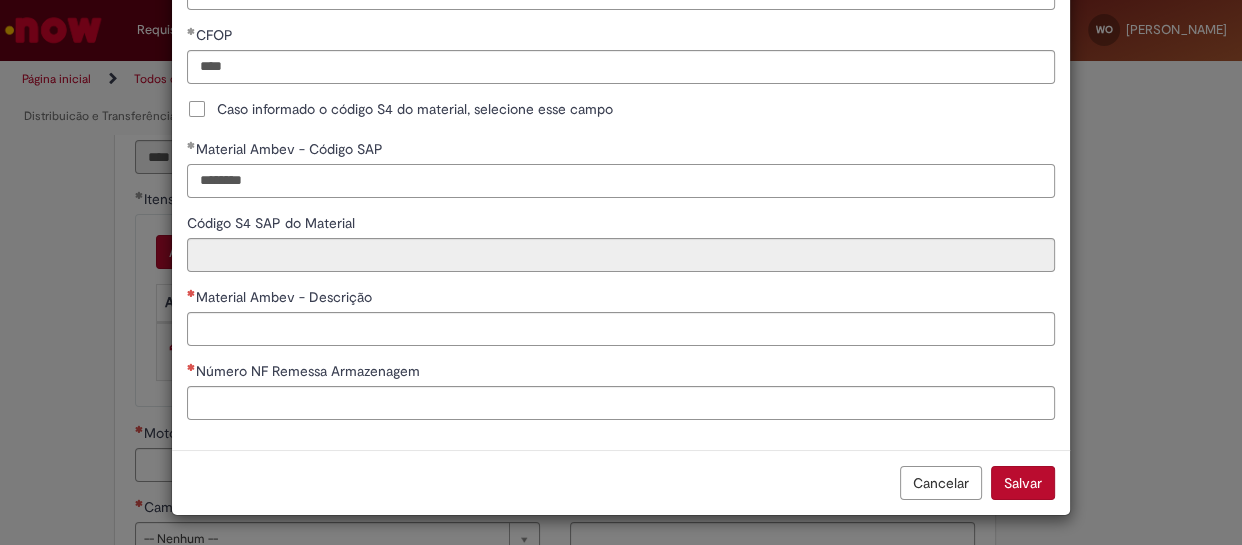 type on "********" 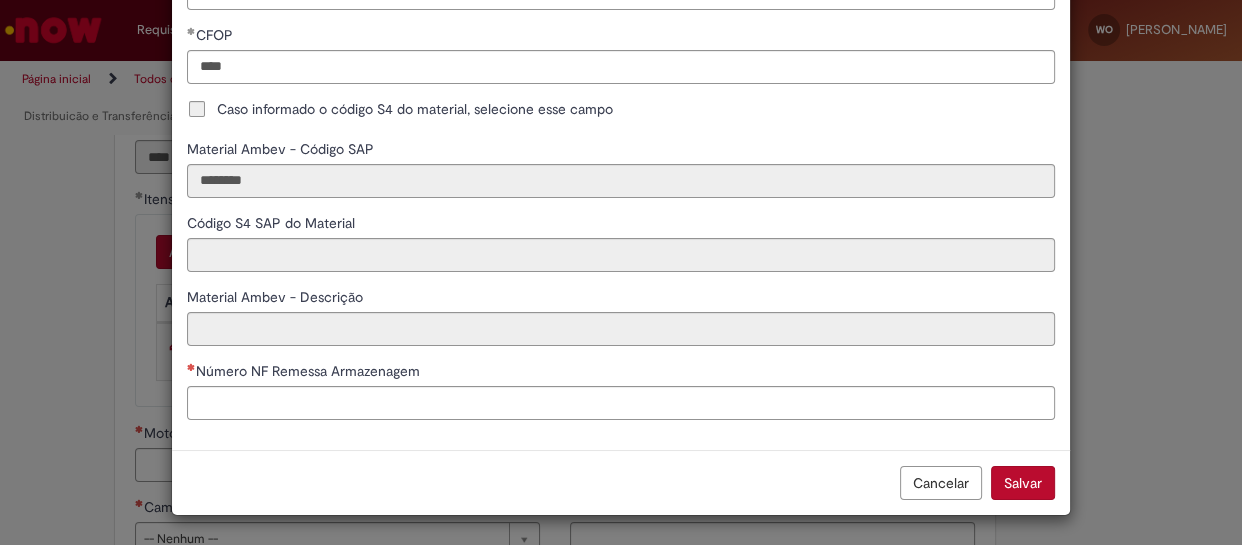 click on "**********" at bounding box center [621, -29] 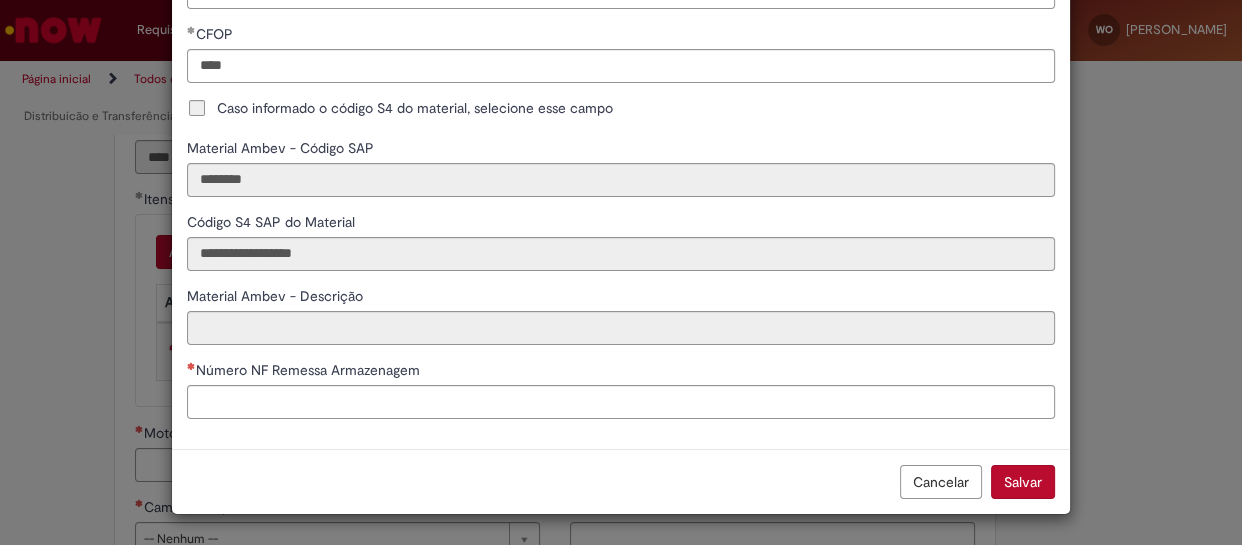 click on "**********" at bounding box center (621, -30) 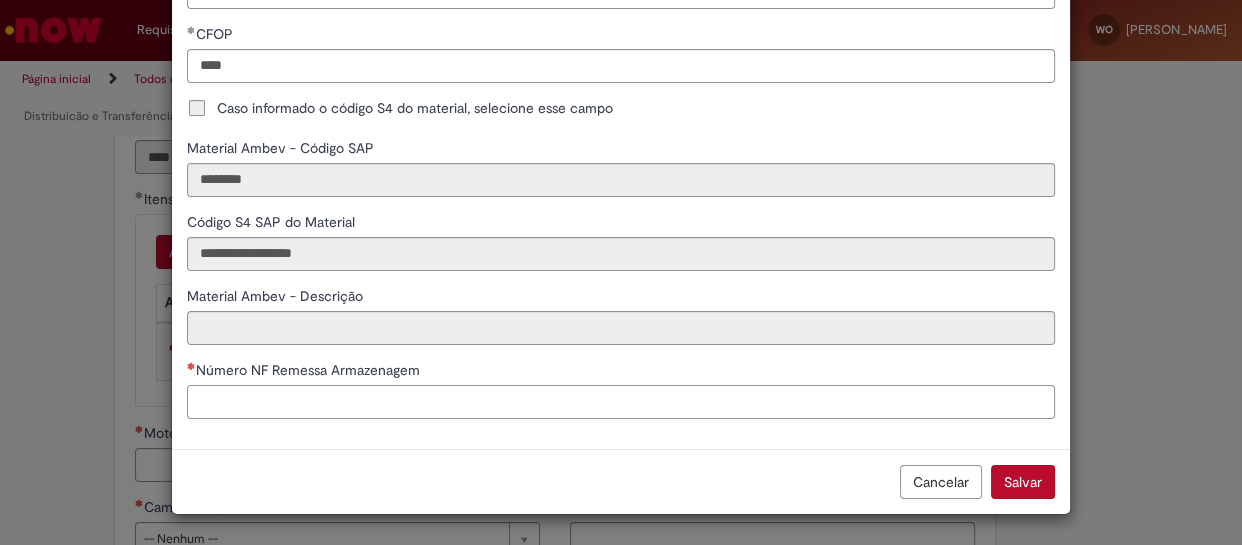 scroll, scrollTop: 596, scrollLeft: 0, axis: vertical 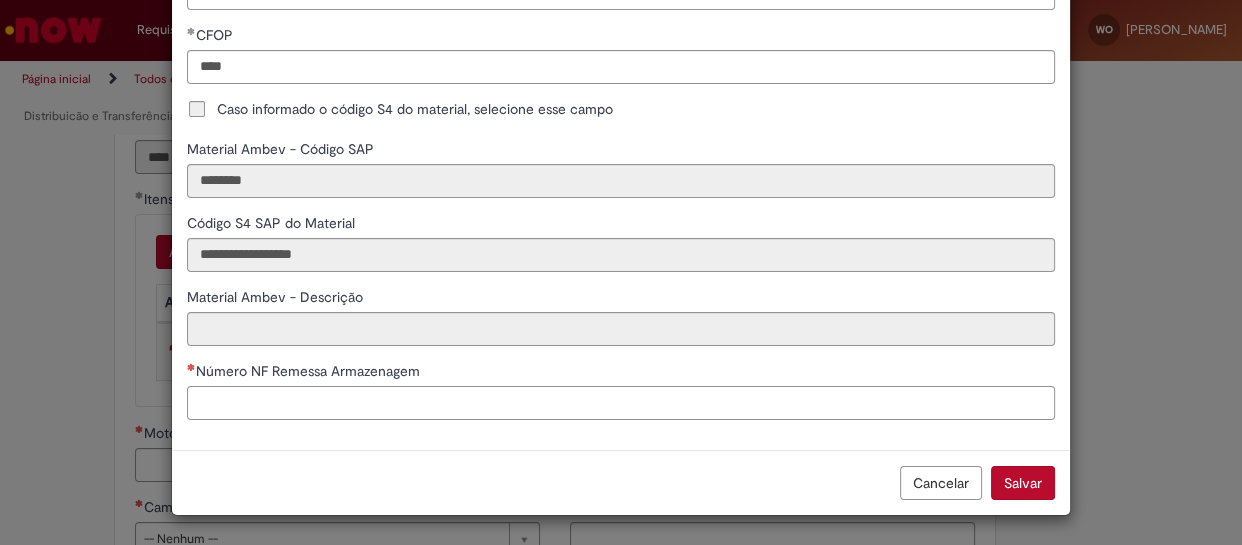 click on "Número NF Remessa Armazenagem" at bounding box center [621, 403] 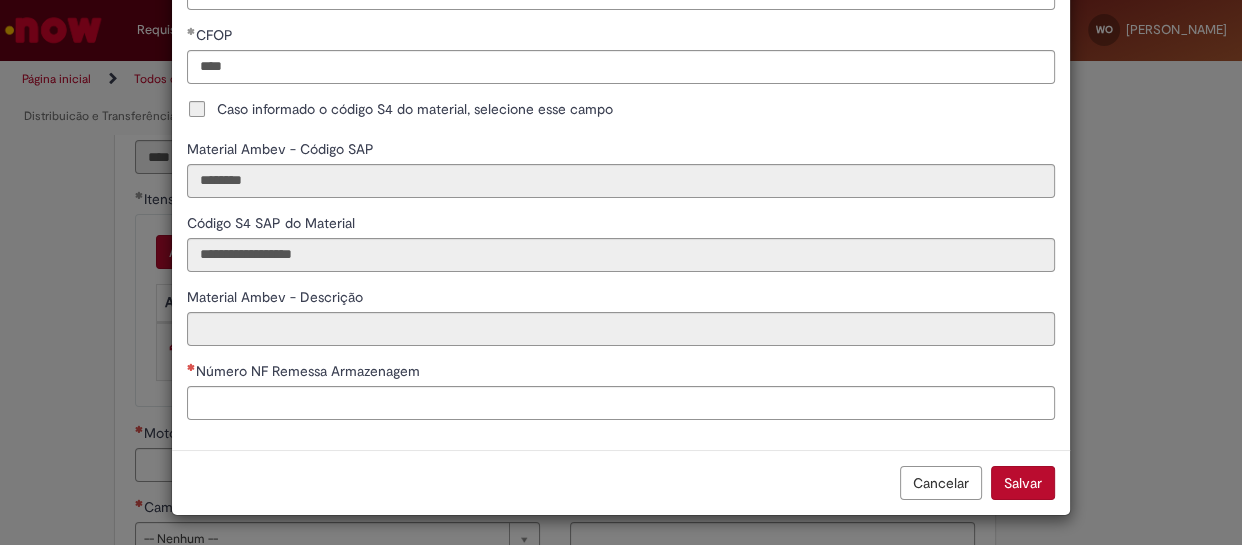 type on "**********" 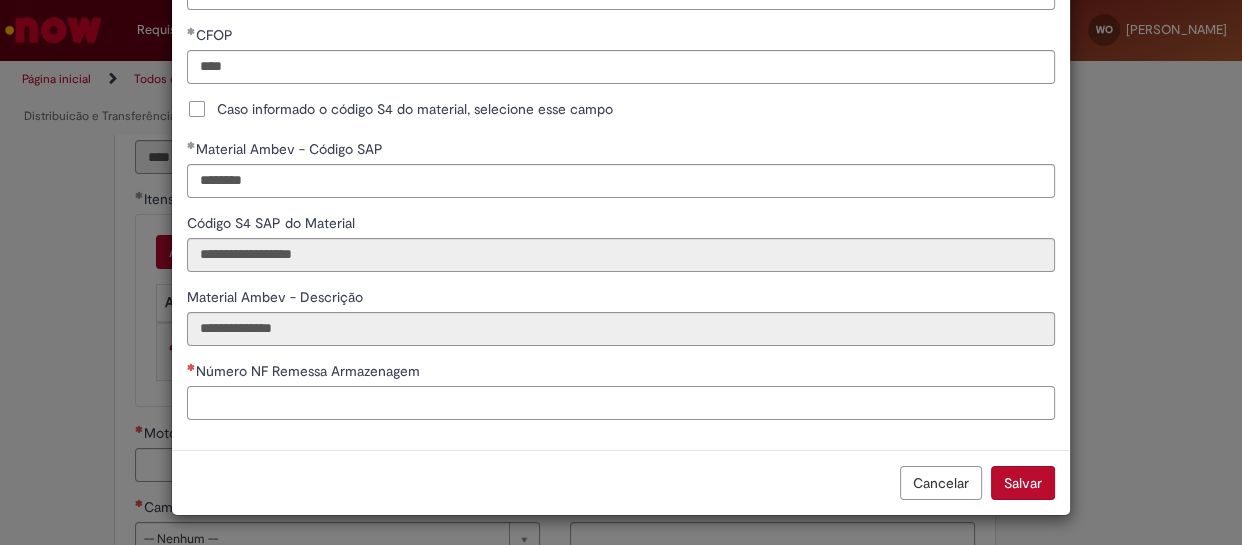 paste on "******" 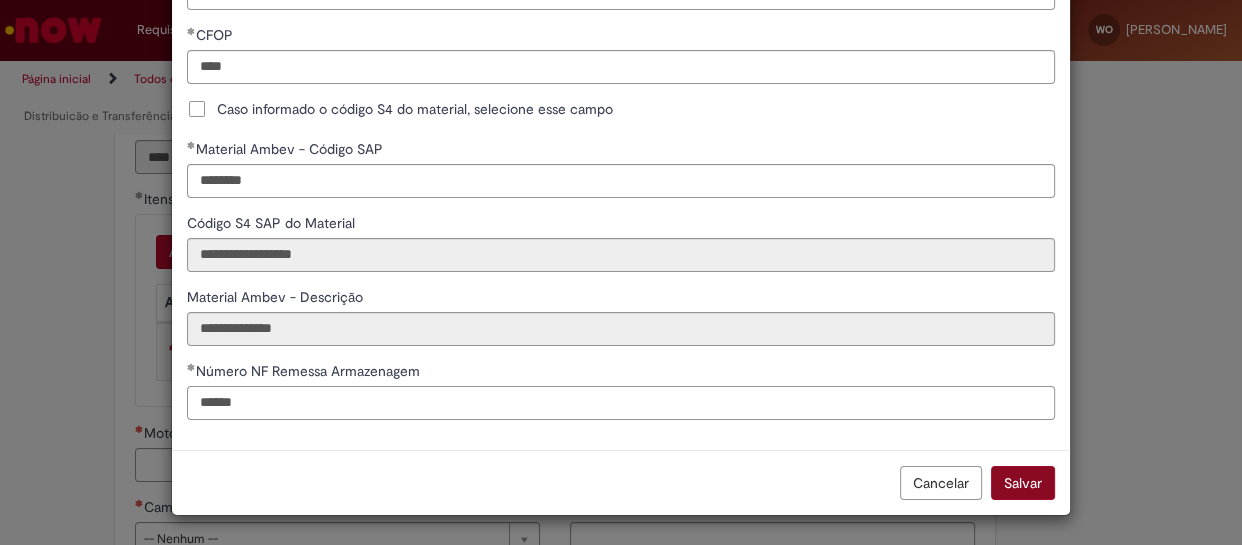 type on "******" 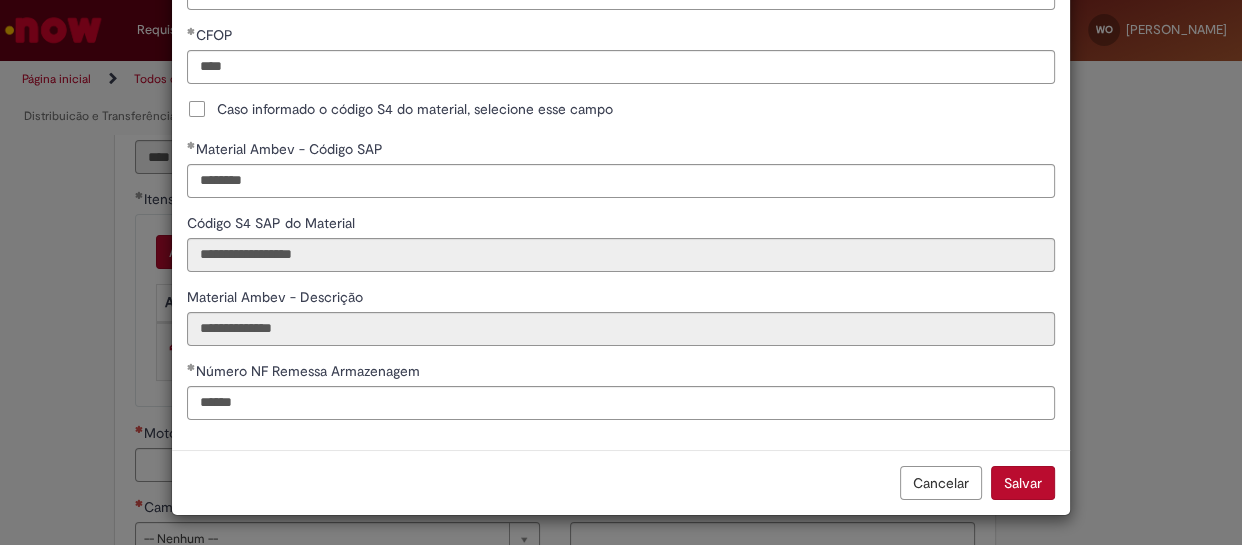 click on "Salvar" at bounding box center [1023, 483] 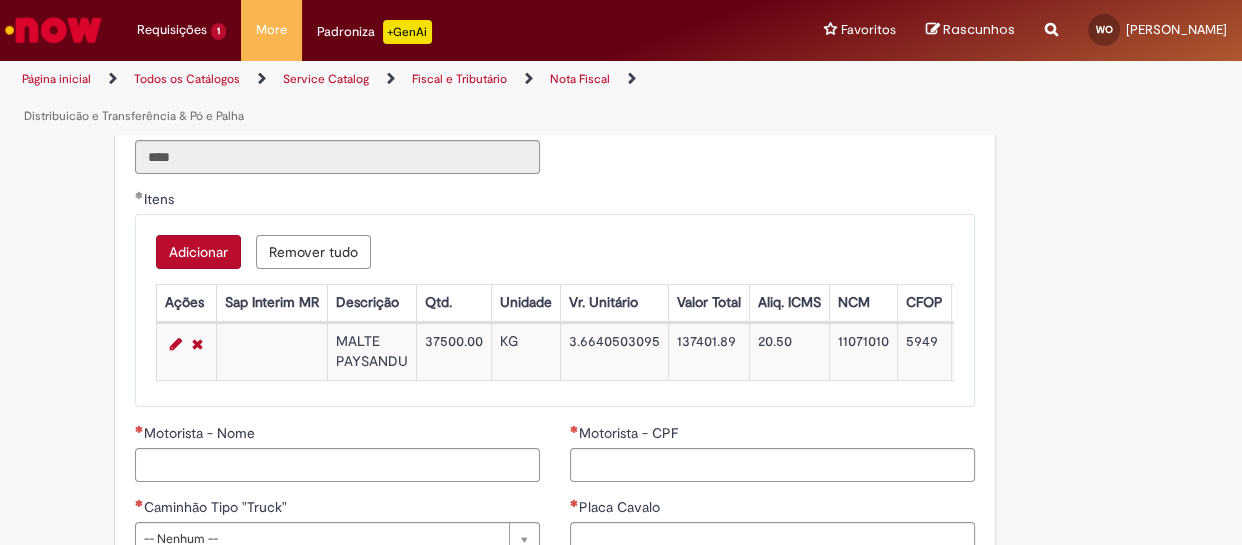 scroll, scrollTop: 0, scrollLeft: 1373, axis: horizontal 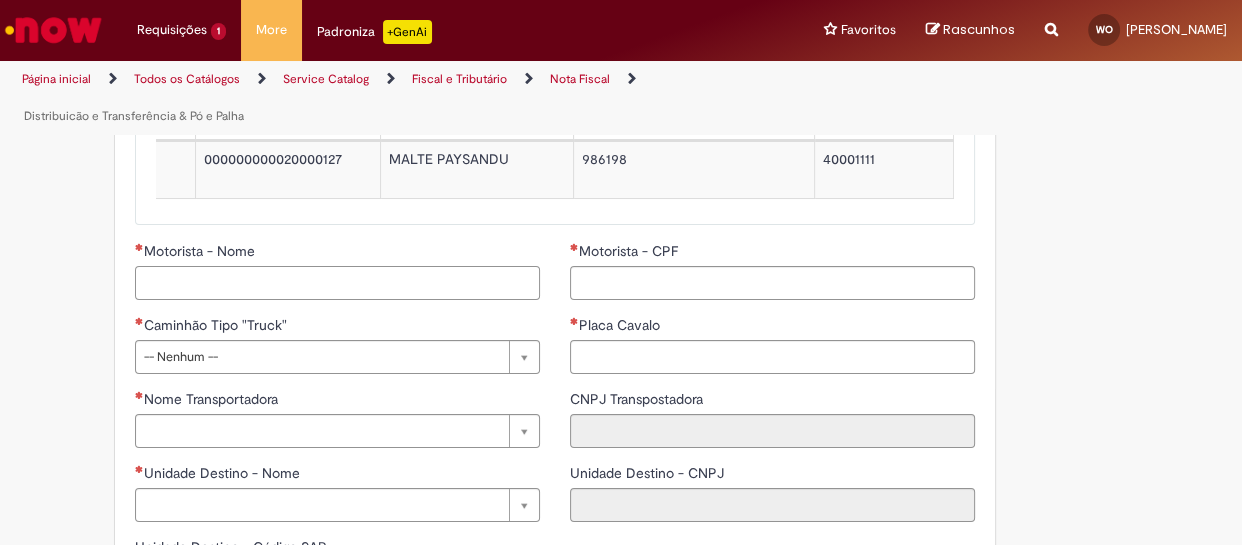 click on "Motorista - Nome" at bounding box center (337, 283) 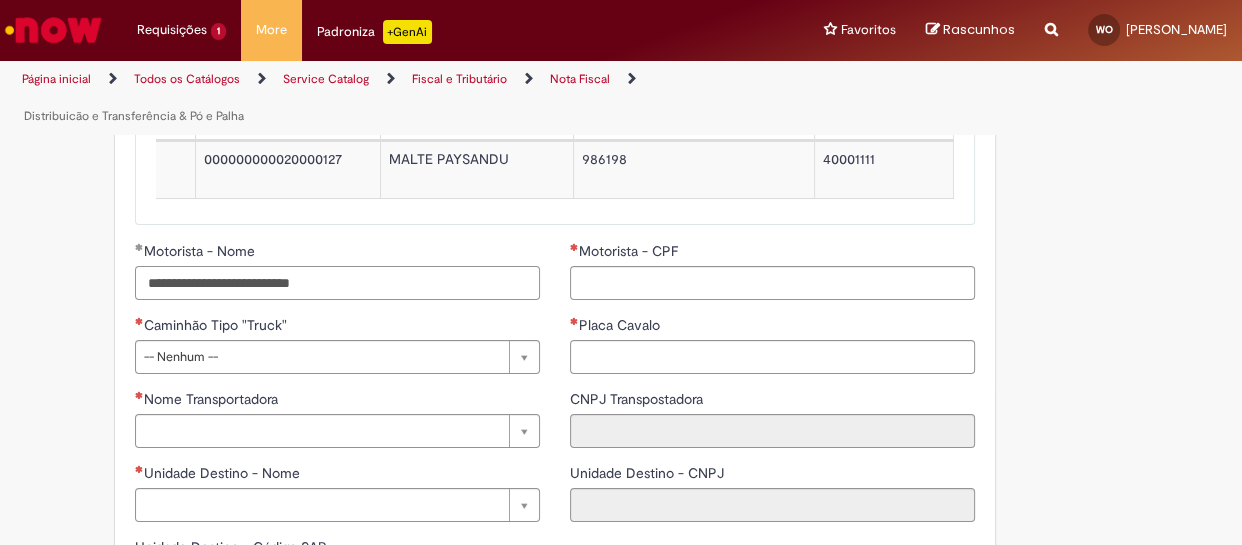 type on "**********" 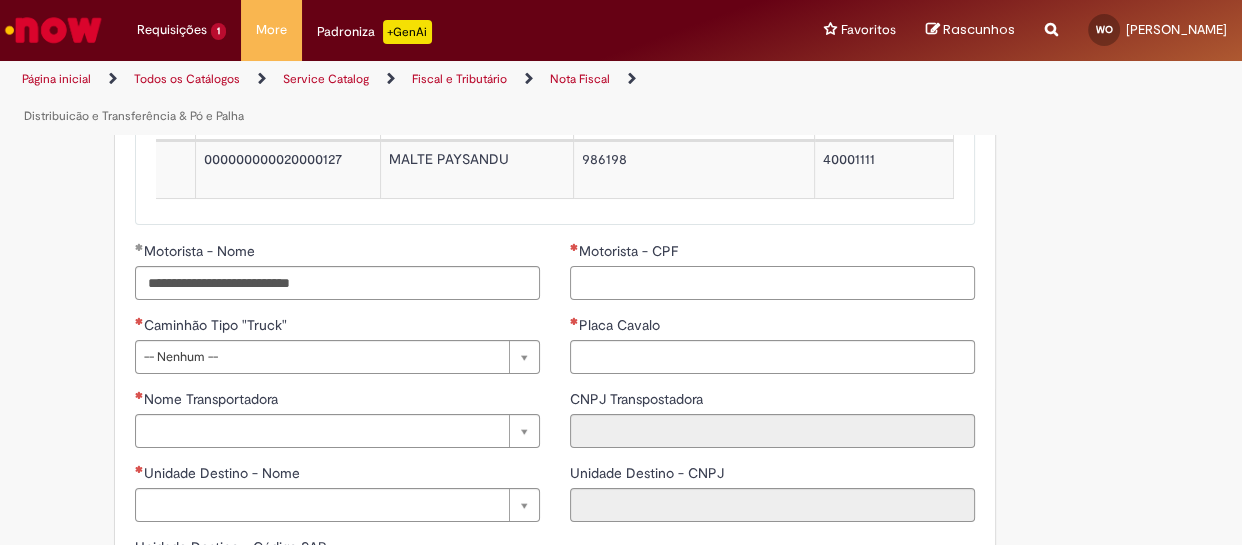 click on "Motorista - CPF" at bounding box center [772, 283] 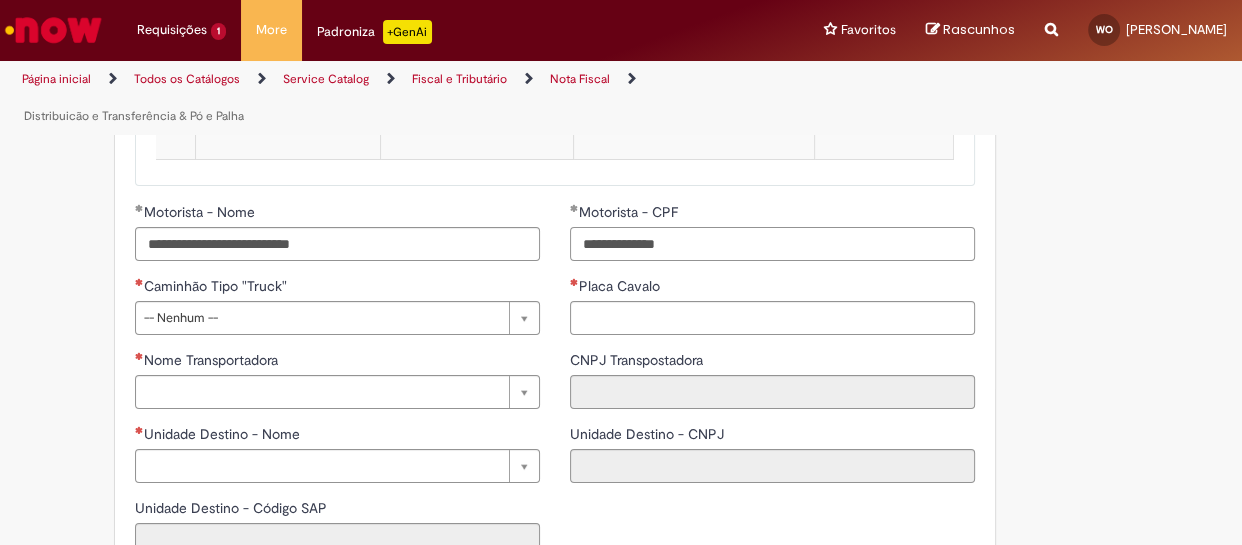 scroll, scrollTop: 2315, scrollLeft: 0, axis: vertical 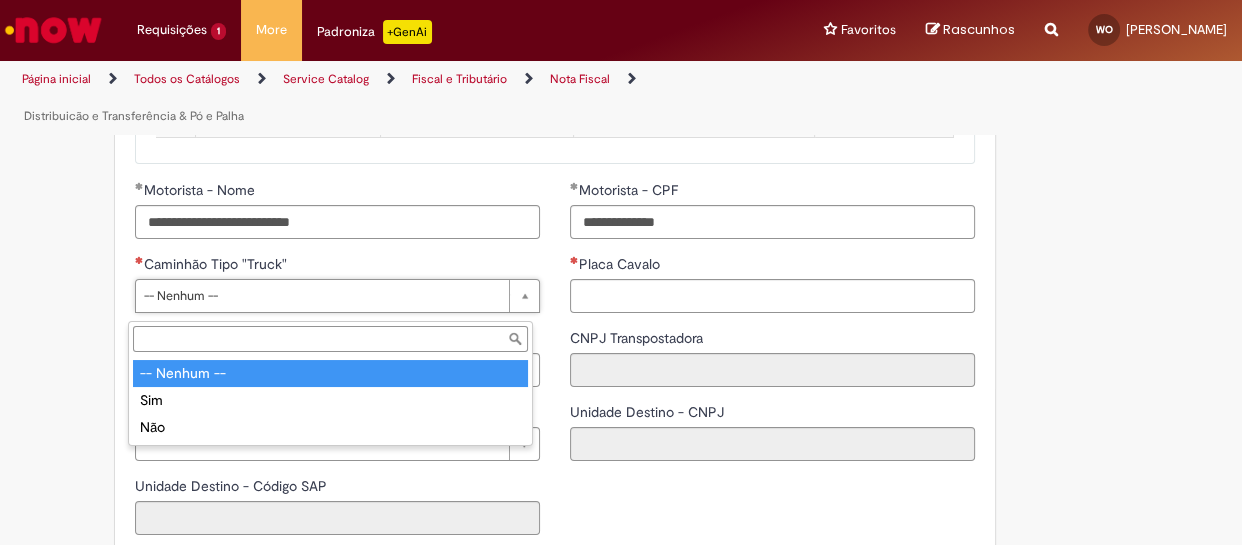 type on "**********" 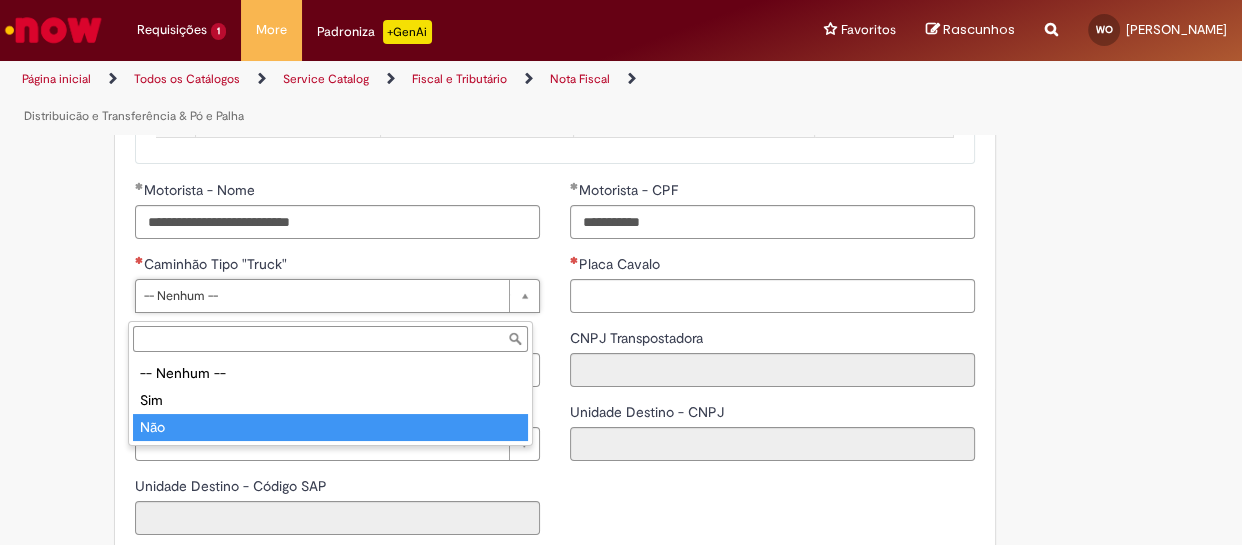 type on "***" 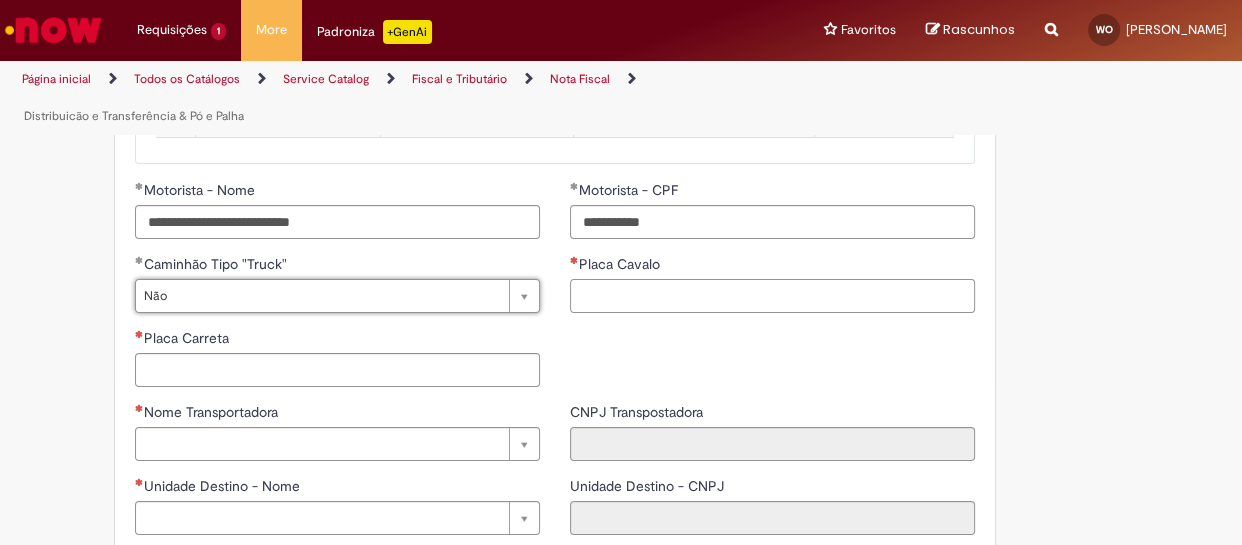 click on "Placa Cavalo" at bounding box center [772, 296] 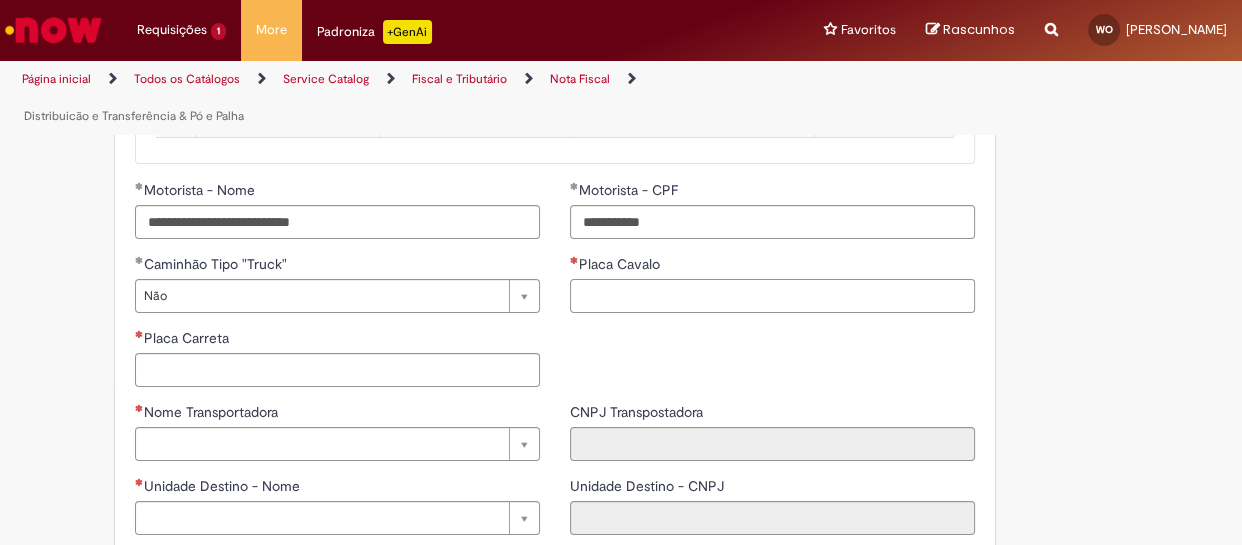 paste on "*******" 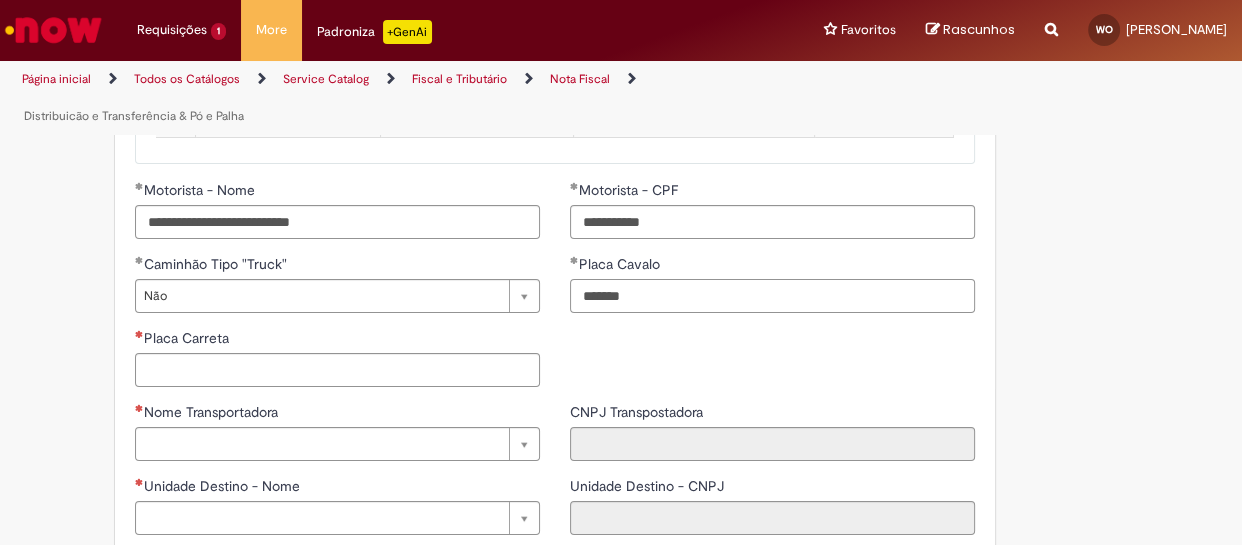 type on "*******" 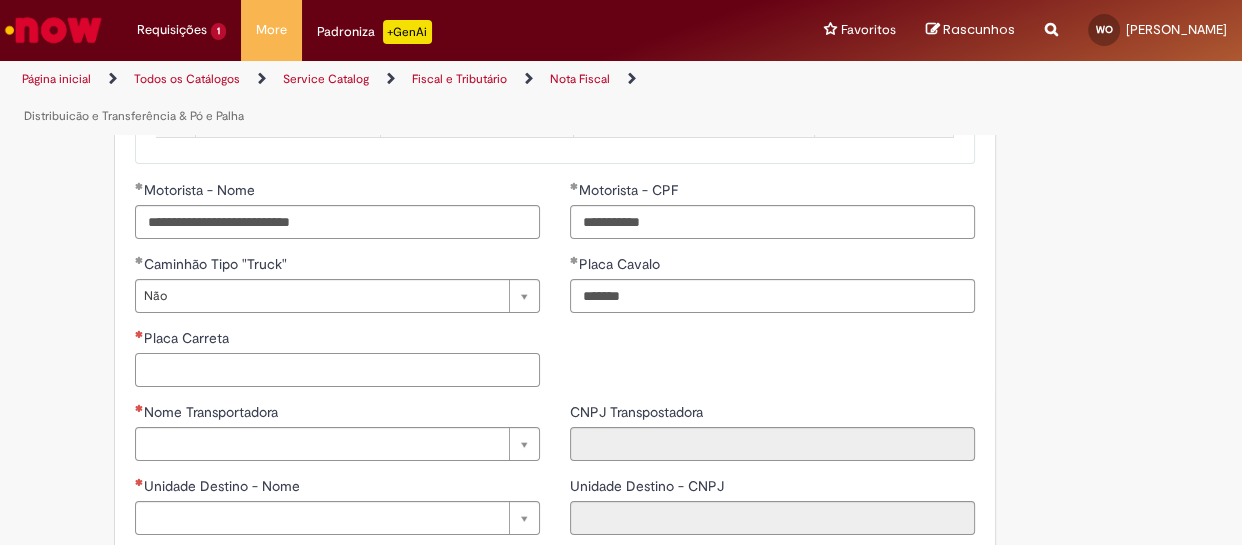 click on "Placa Carreta" at bounding box center [337, 370] 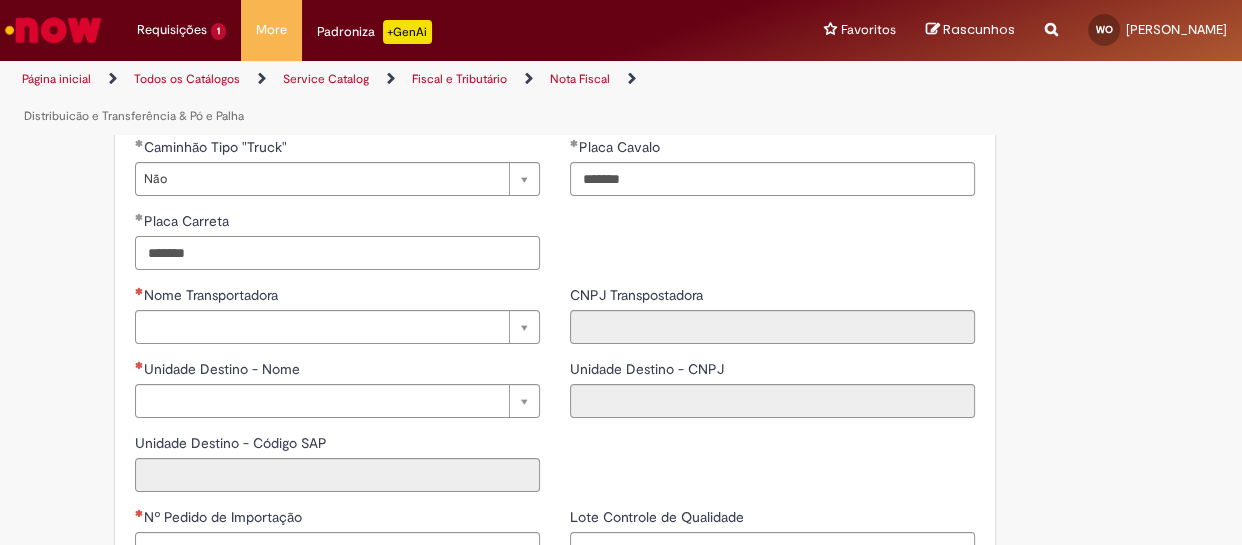 scroll, scrollTop: 2436, scrollLeft: 0, axis: vertical 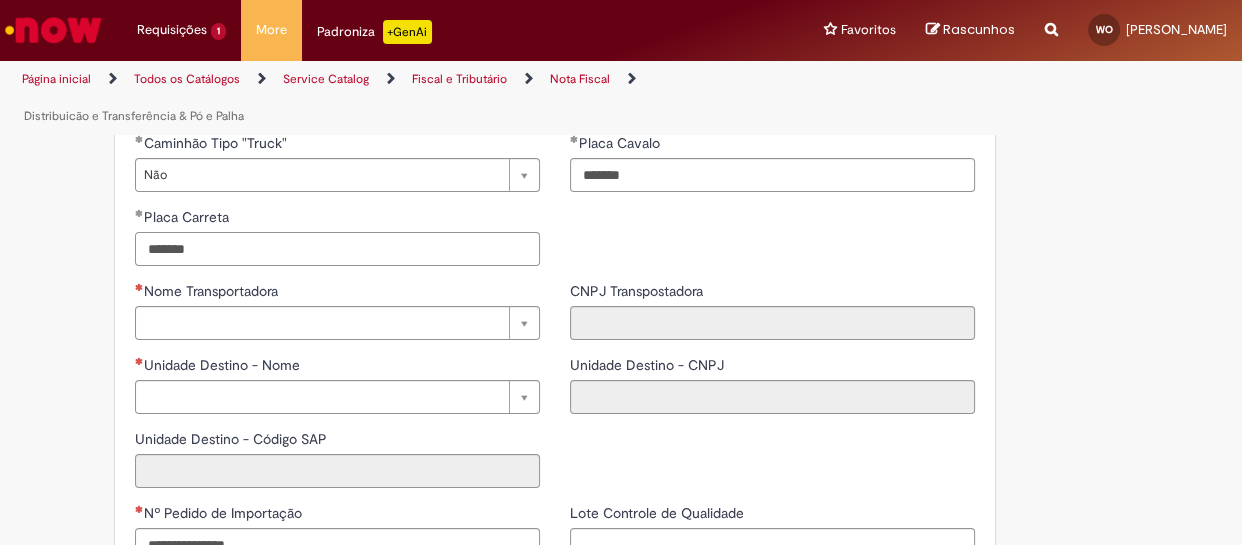 type on "*******" 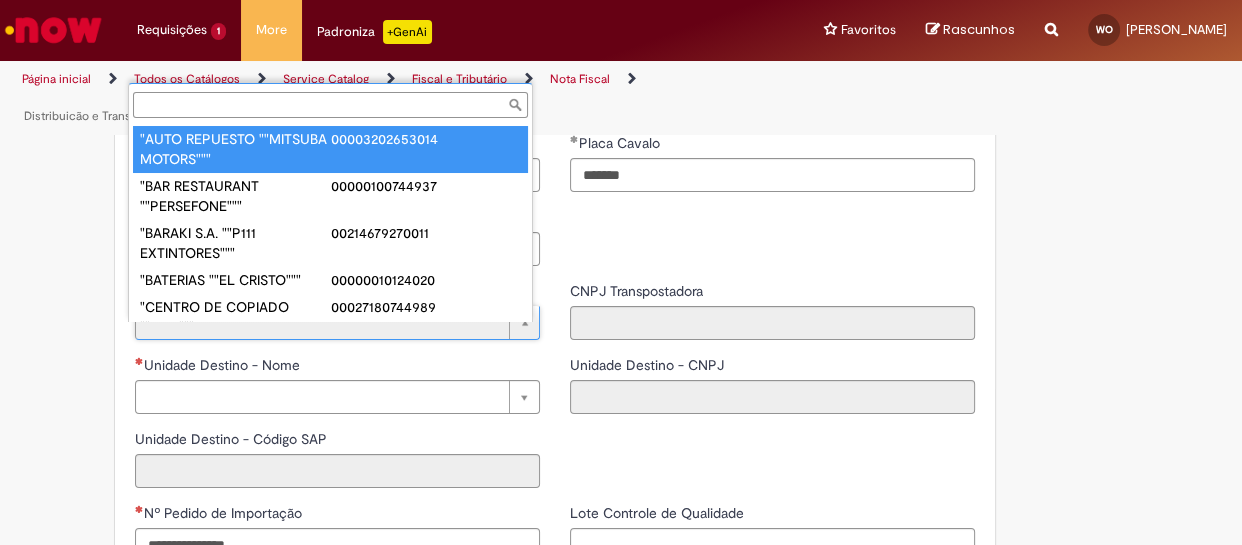 paste on "**********" 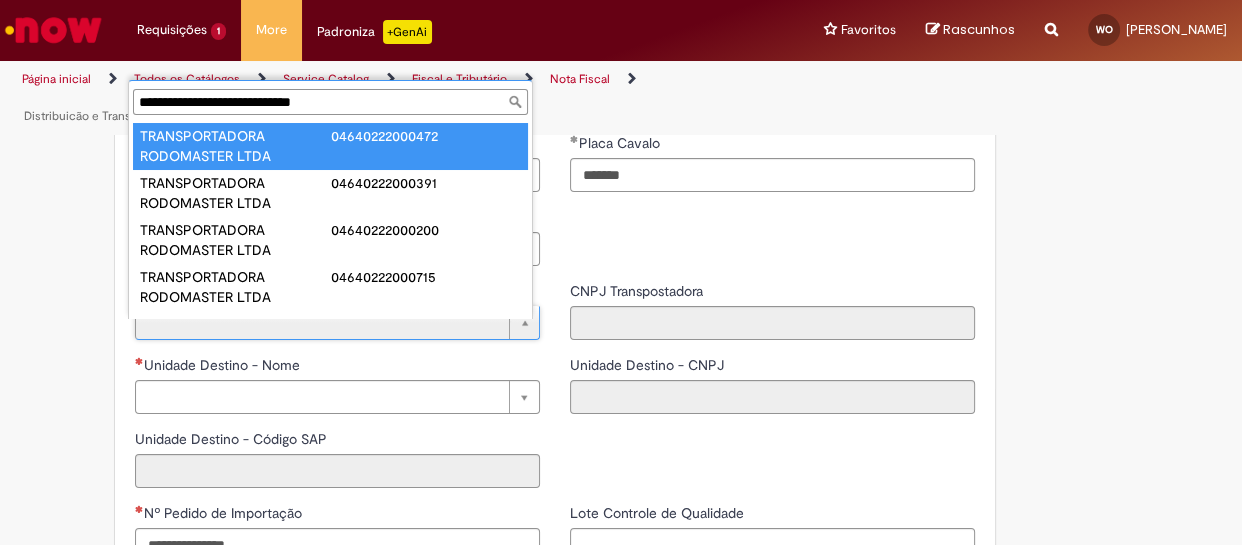 scroll, scrollTop: 81, scrollLeft: 0, axis: vertical 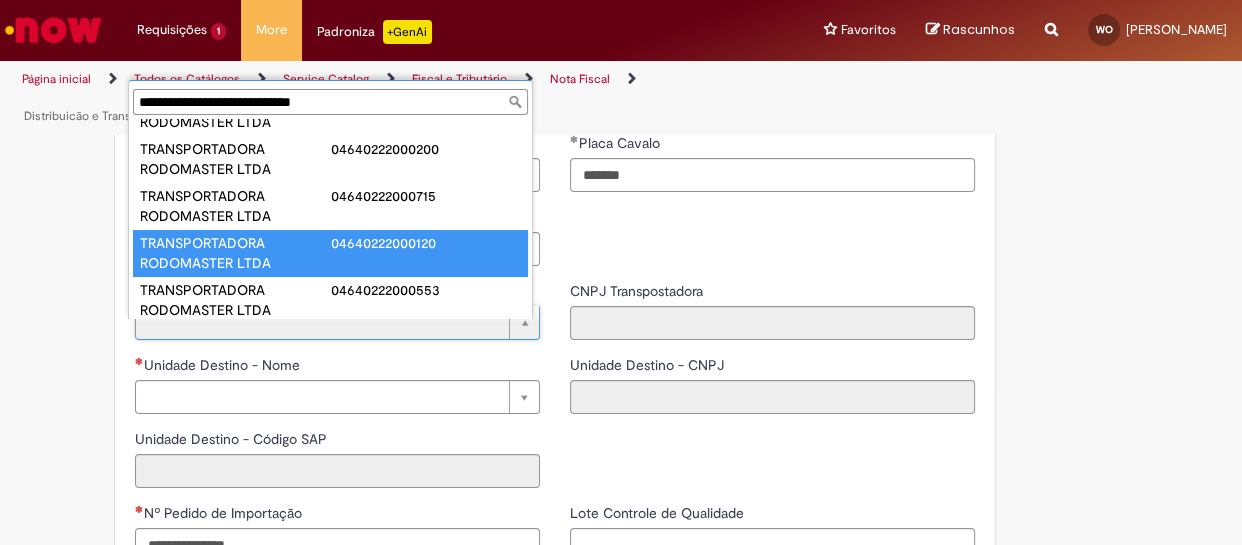 type on "**********" 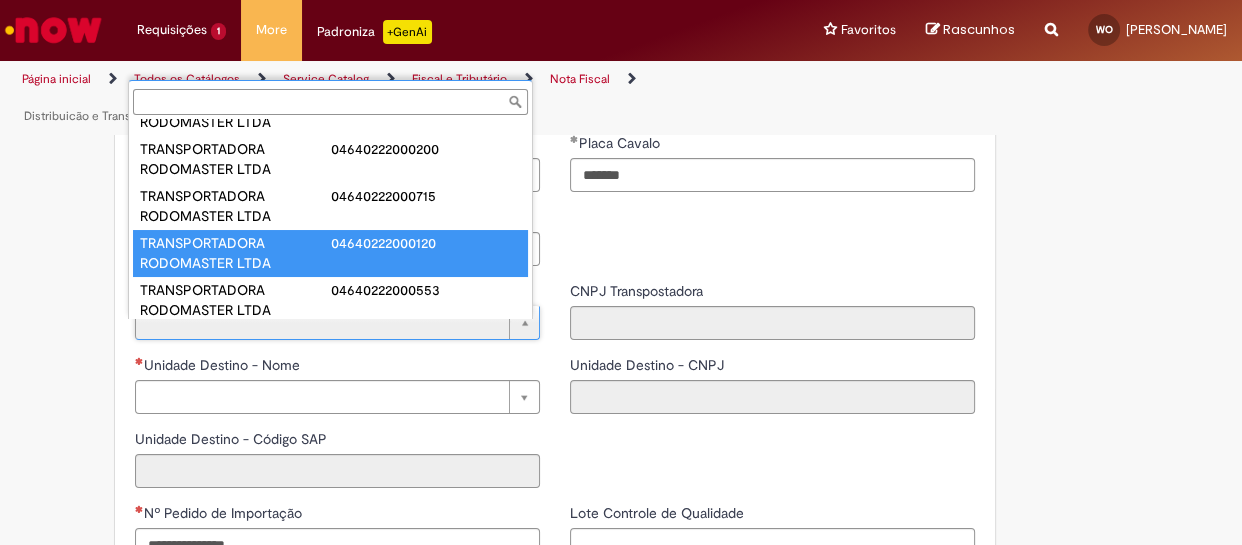 type on "**********" 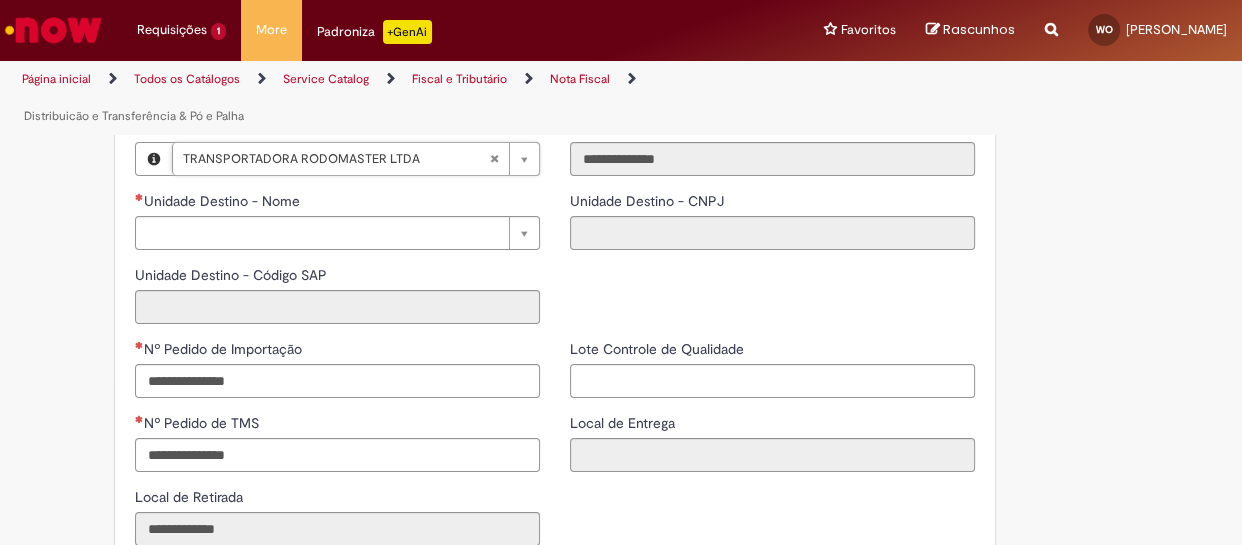 scroll, scrollTop: 2618, scrollLeft: 0, axis: vertical 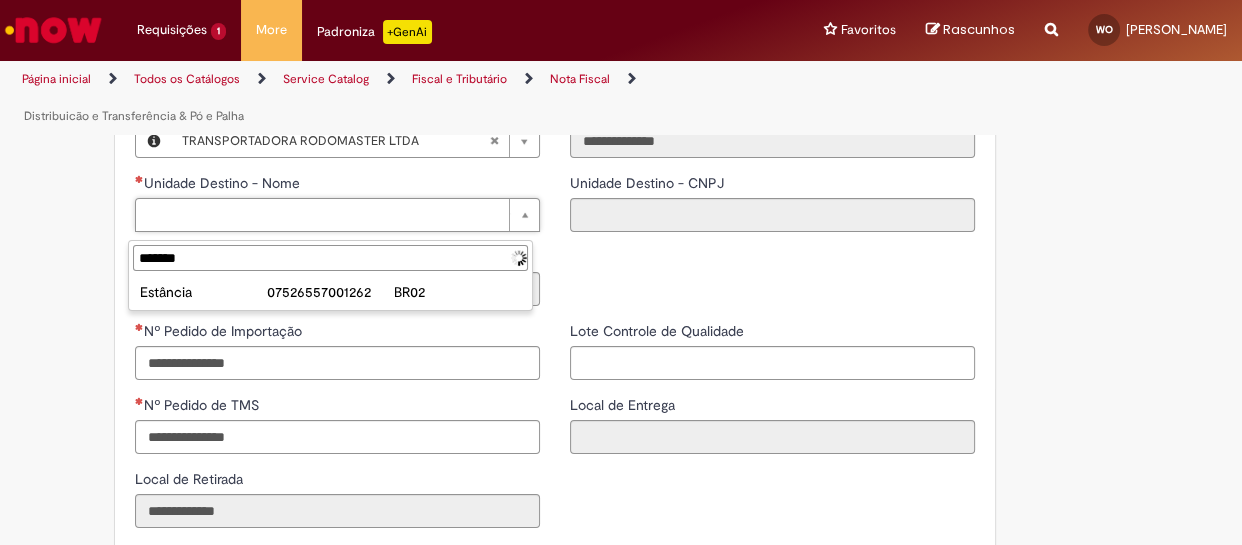 type on "********" 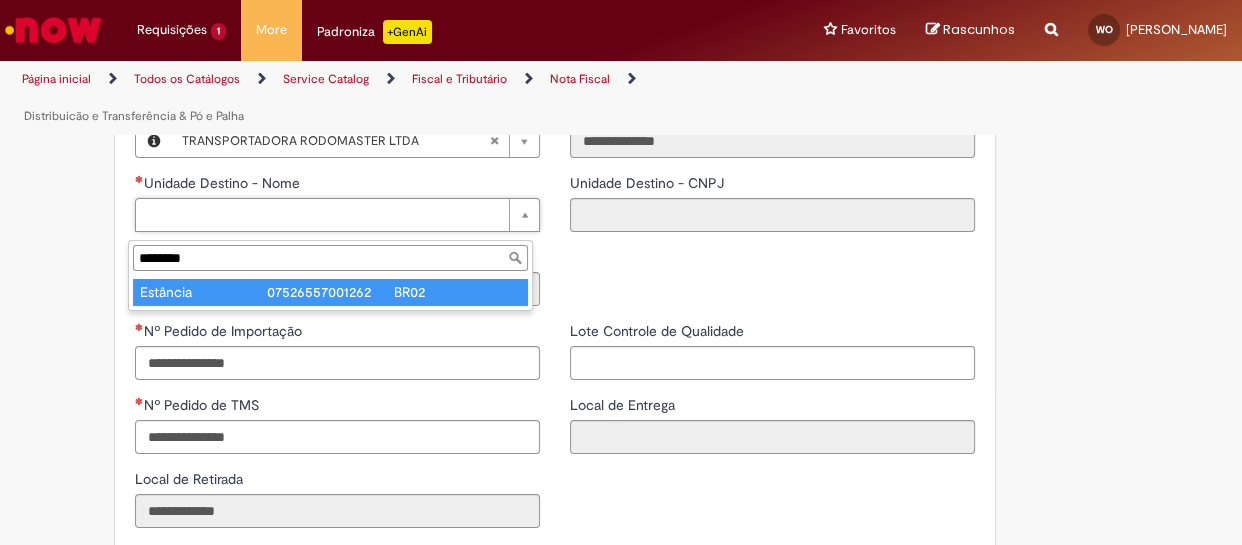 type on "********" 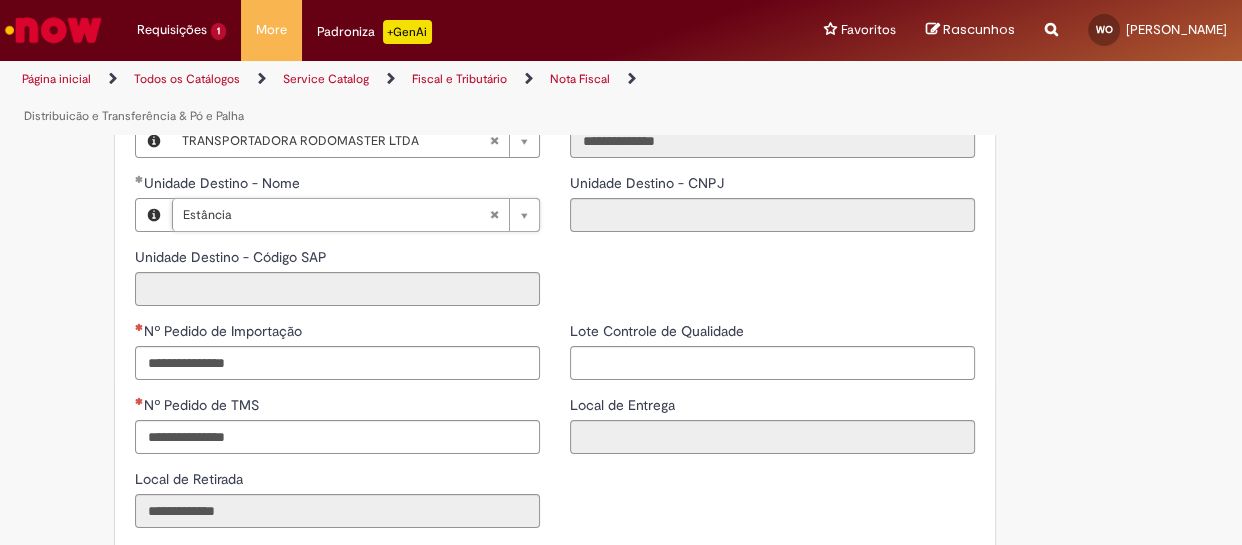 type on "**********" 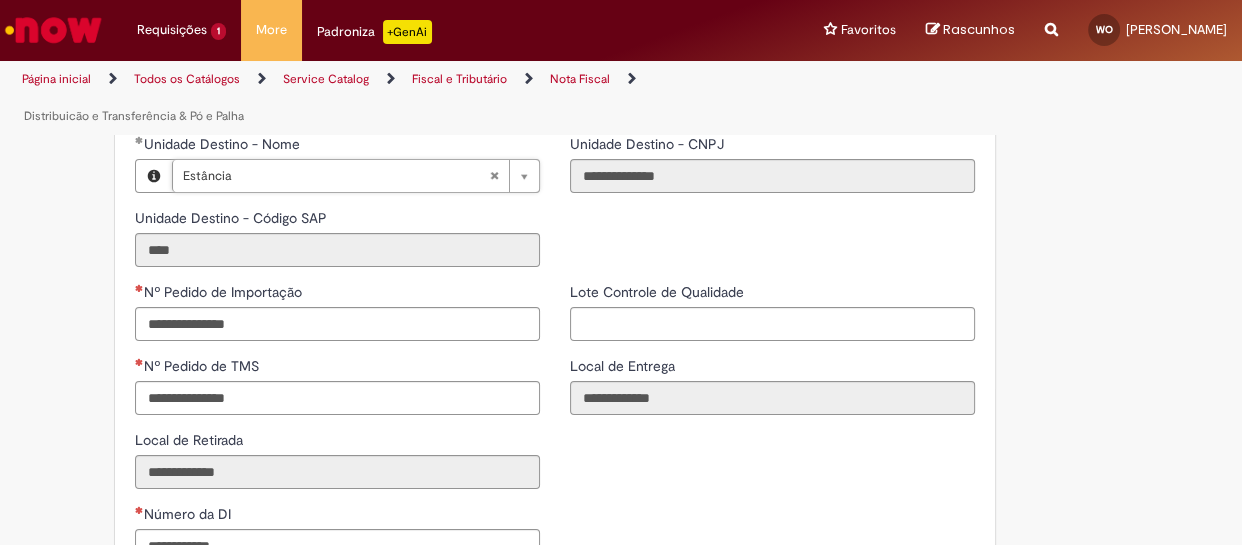 scroll, scrollTop: 2679, scrollLeft: 0, axis: vertical 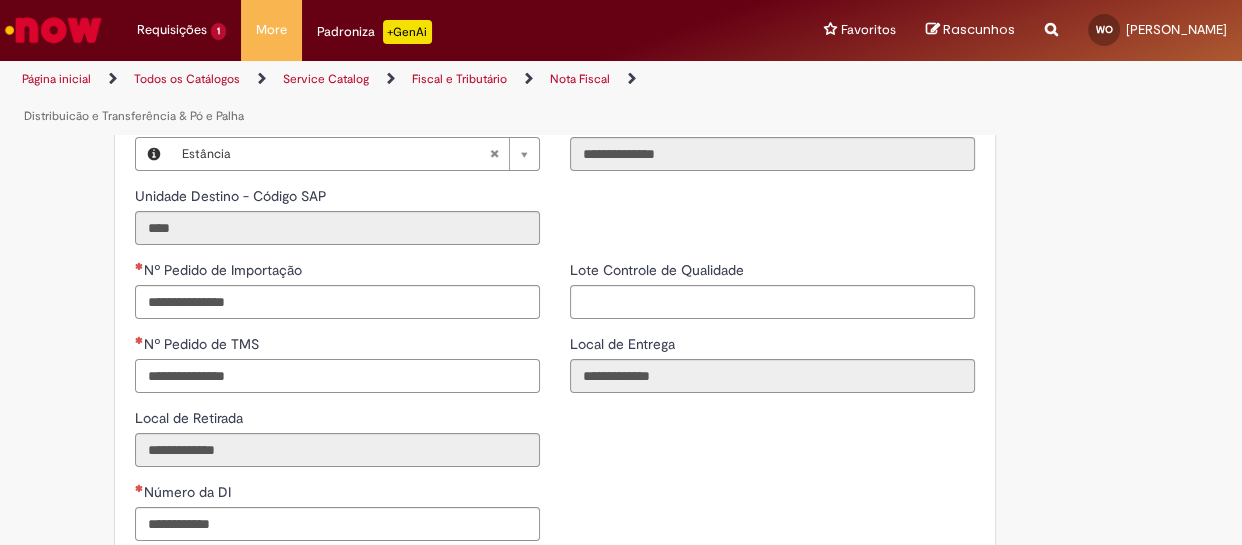 click on "Nº Pedido de TMS" at bounding box center (337, 376) 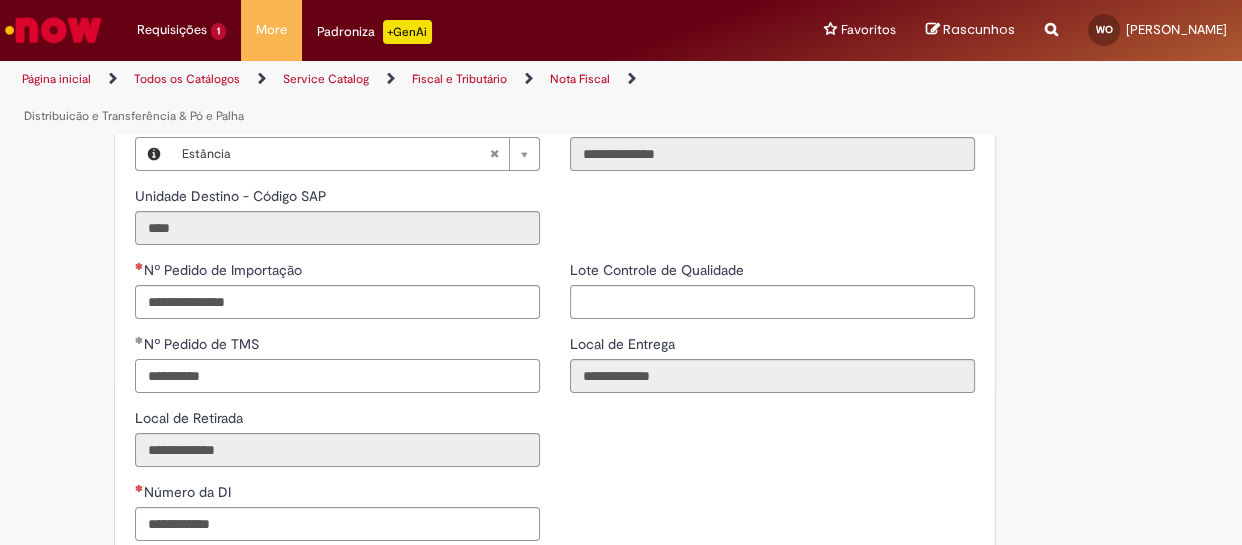 type on "**********" 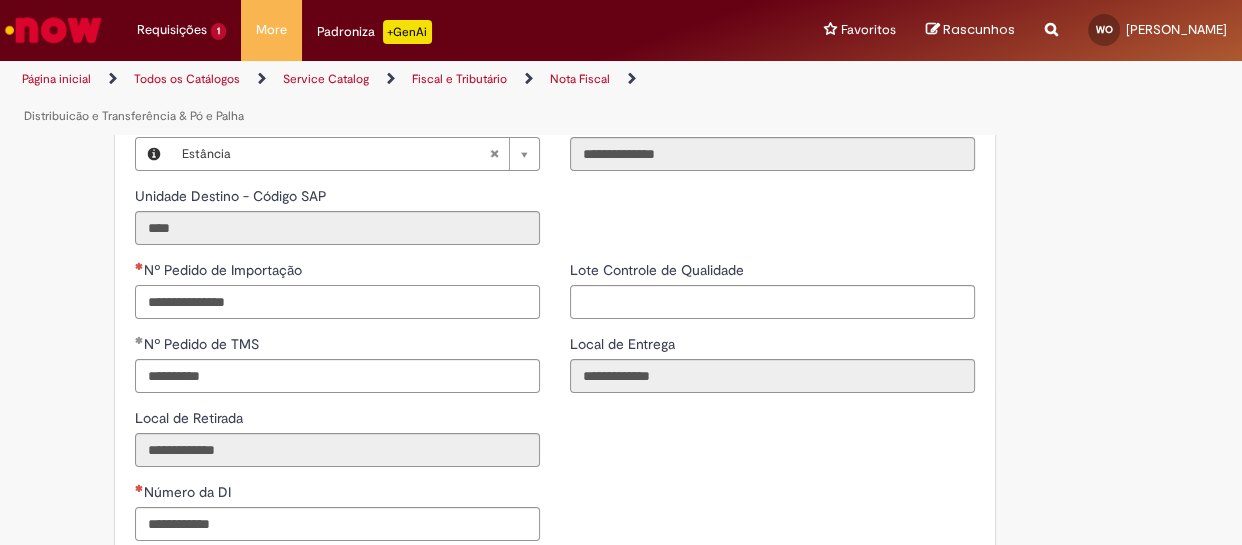 click on "Nº Pedido de Importação" at bounding box center (337, 302) 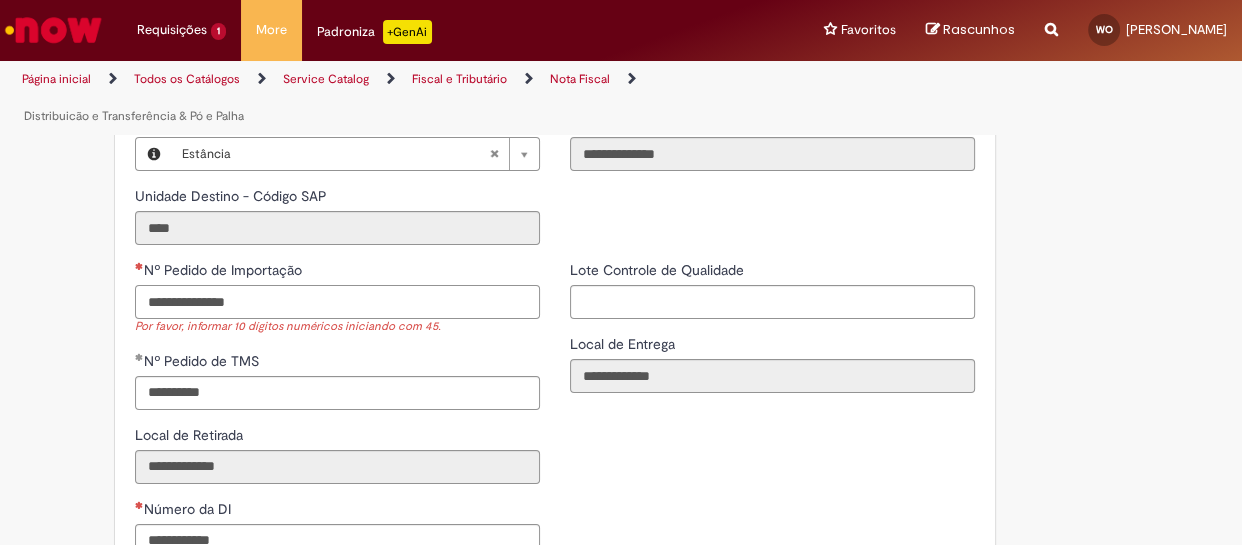 paste on "**********" 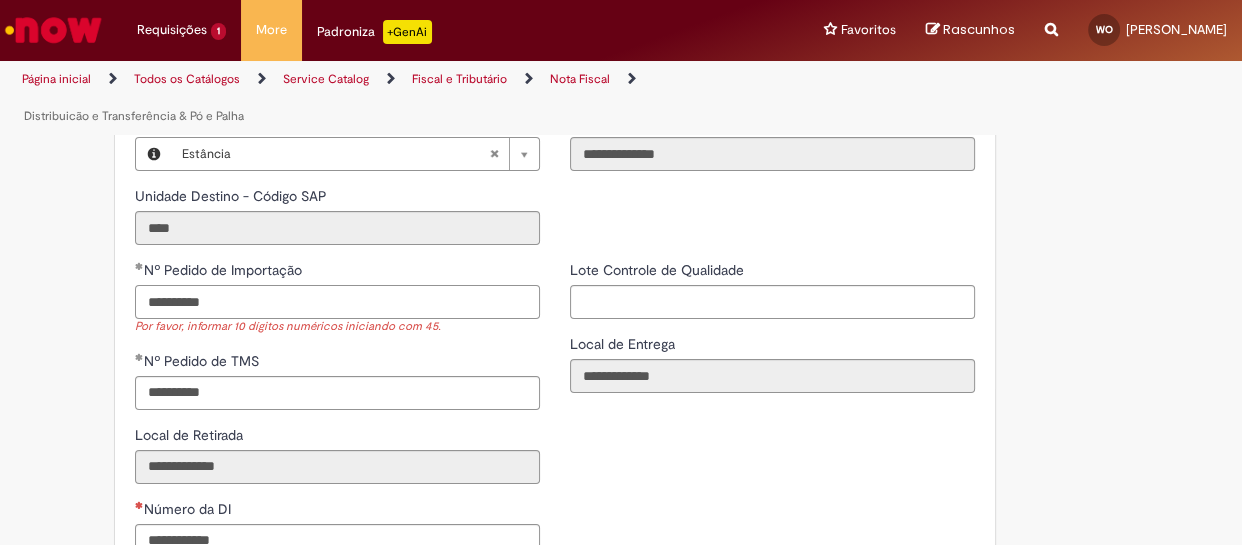 type on "**********" 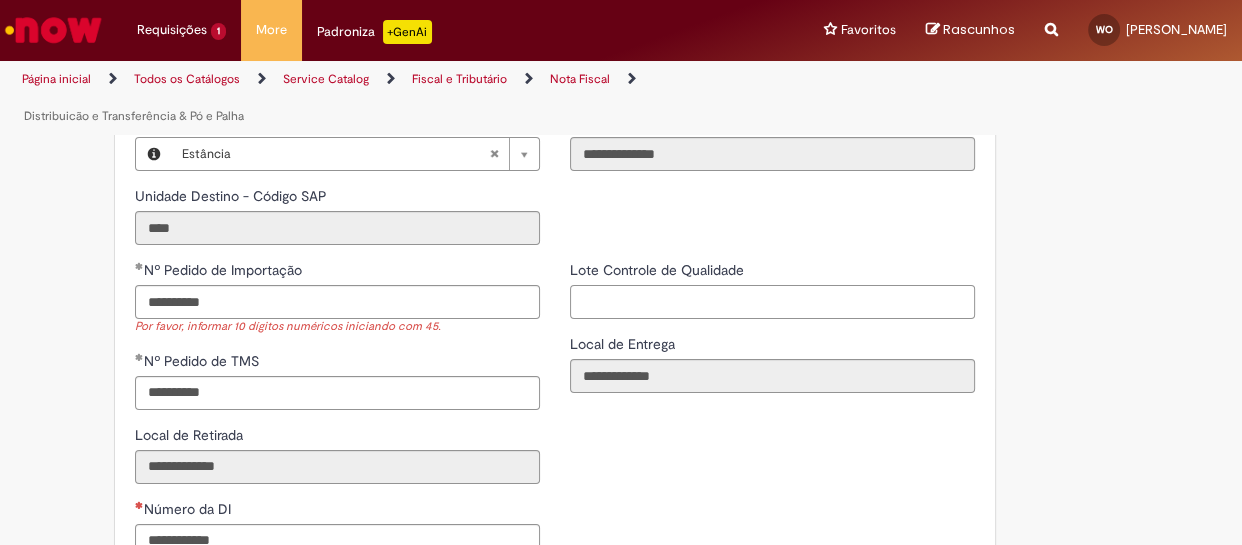 click on "Lote Controle de Qualidade" at bounding box center [772, 302] 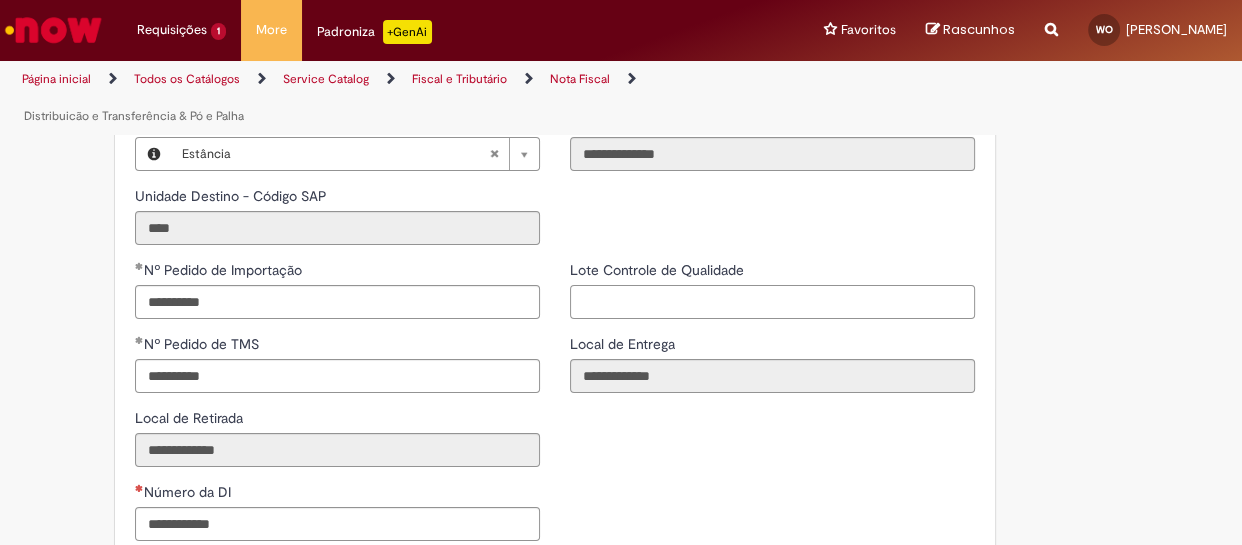 paste on "**********" 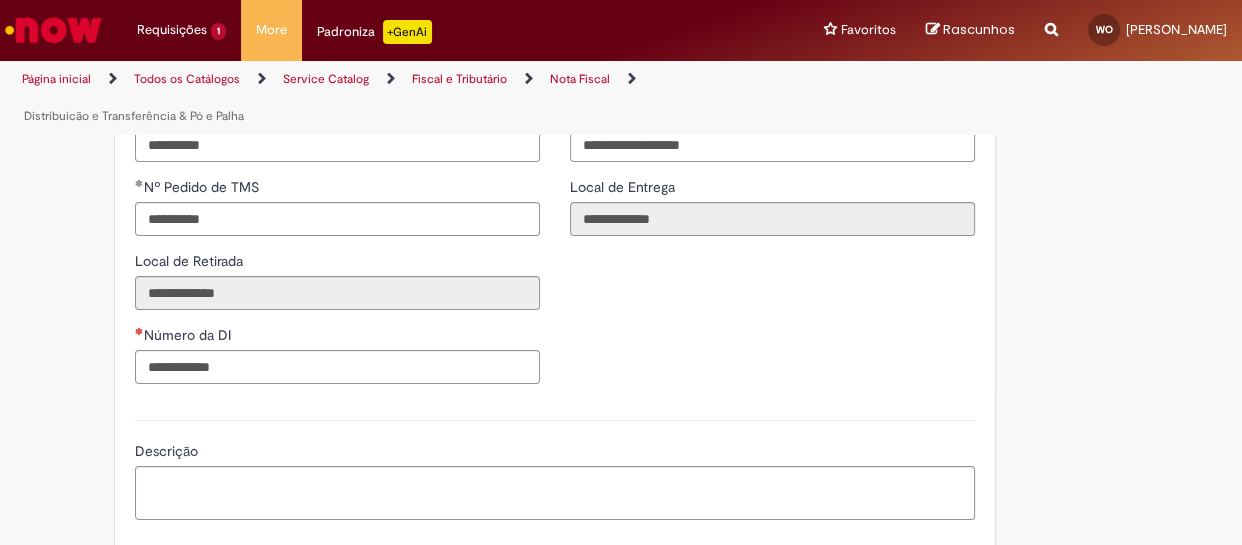 scroll, scrollTop: 2860, scrollLeft: 0, axis: vertical 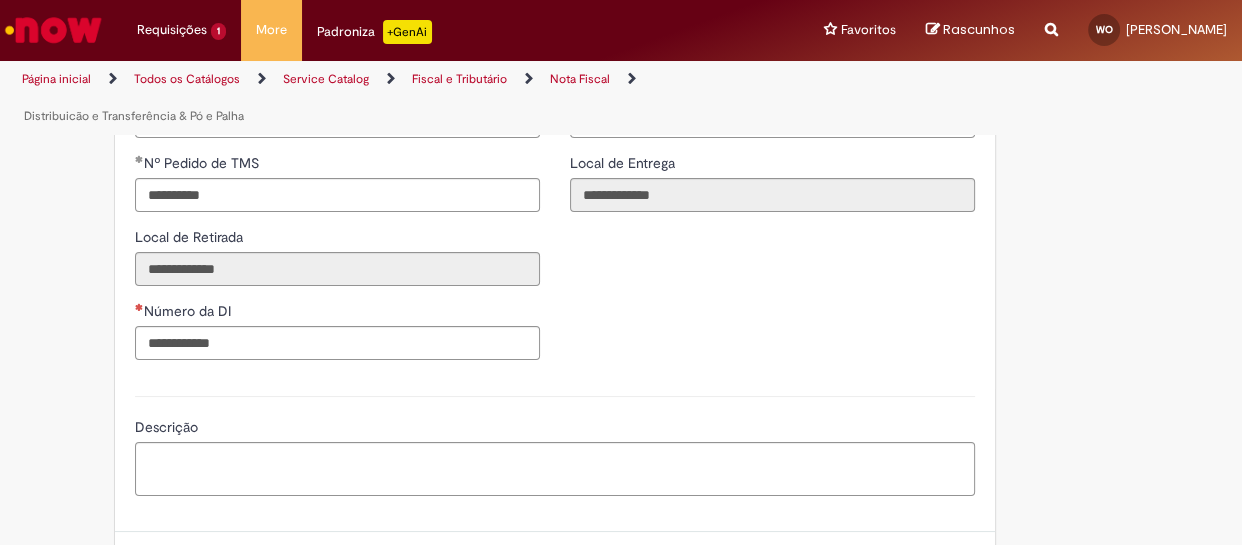 type on "**********" 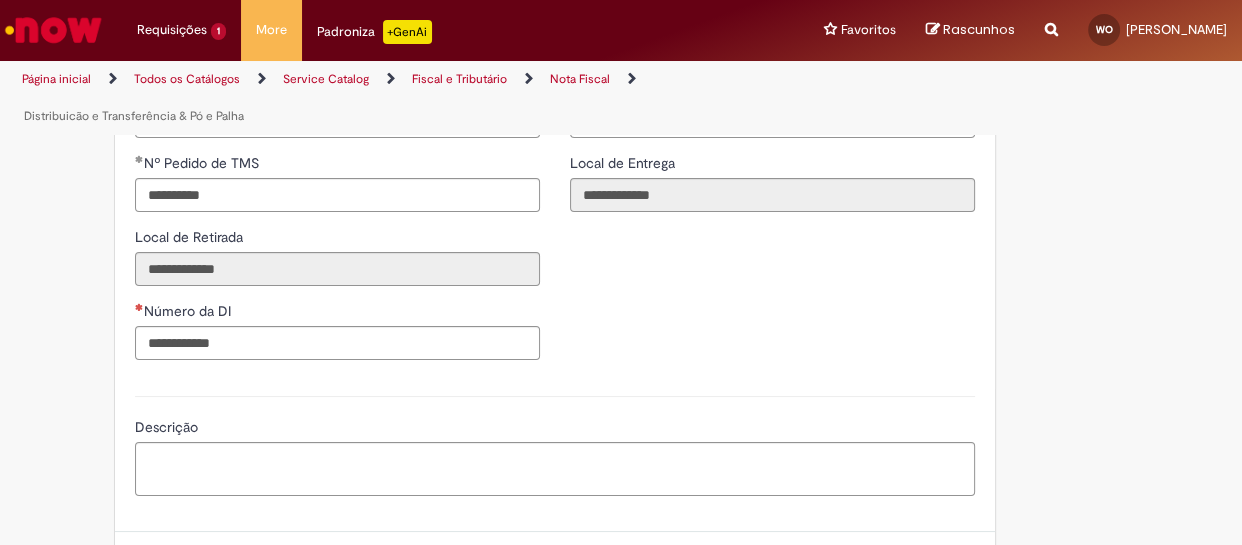 click on "Número da DI" at bounding box center [337, 313] 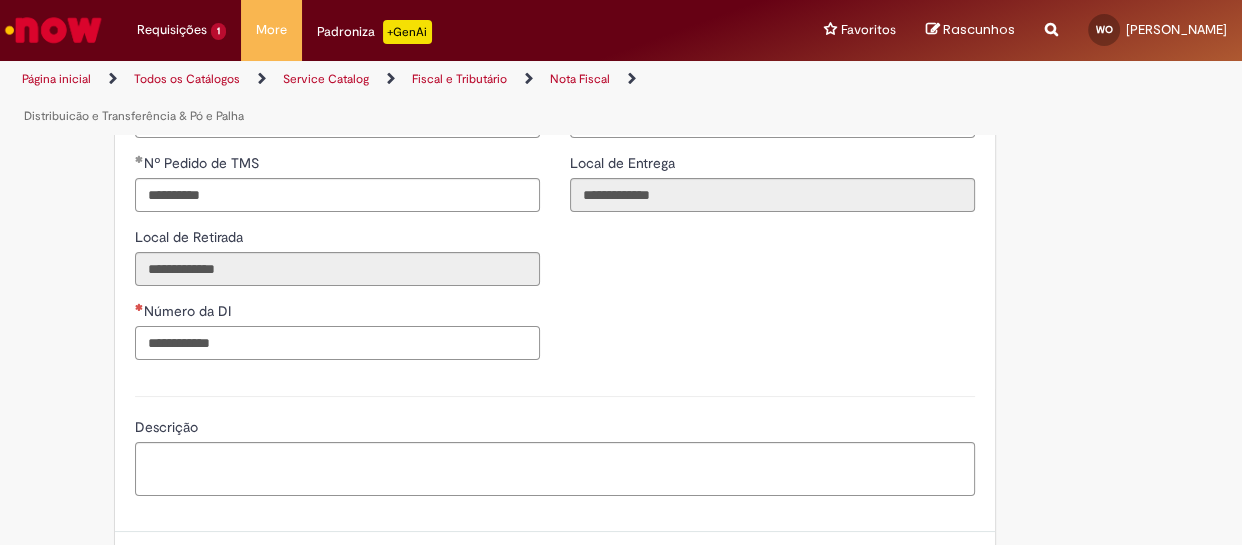 click on "Número da DI" at bounding box center (337, 343) 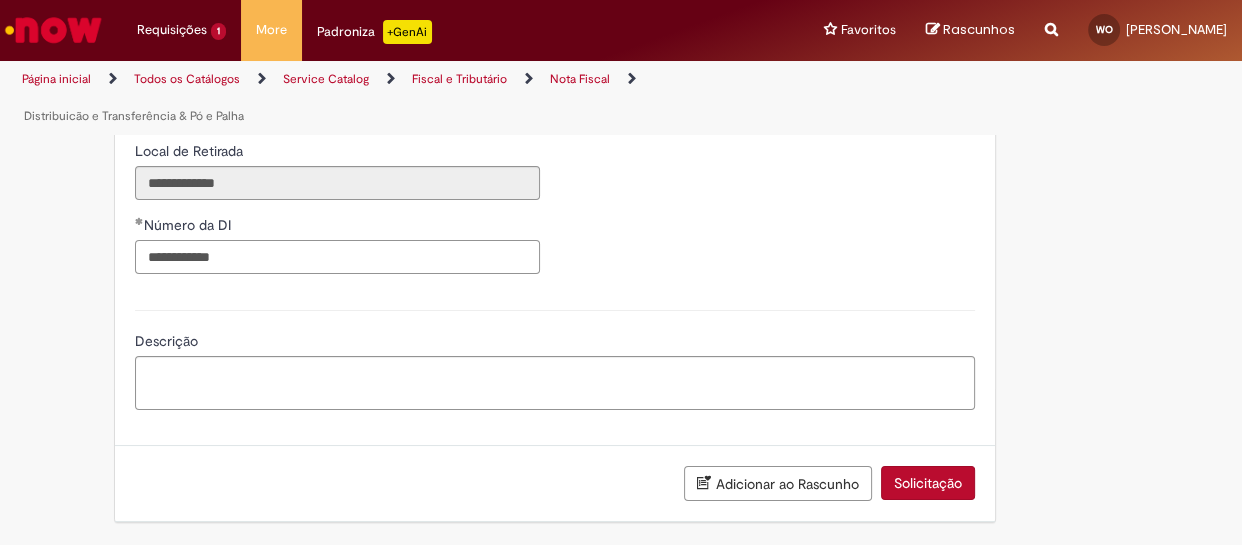 scroll, scrollTop: 2957, scrollLeft: 0, axis: vertical 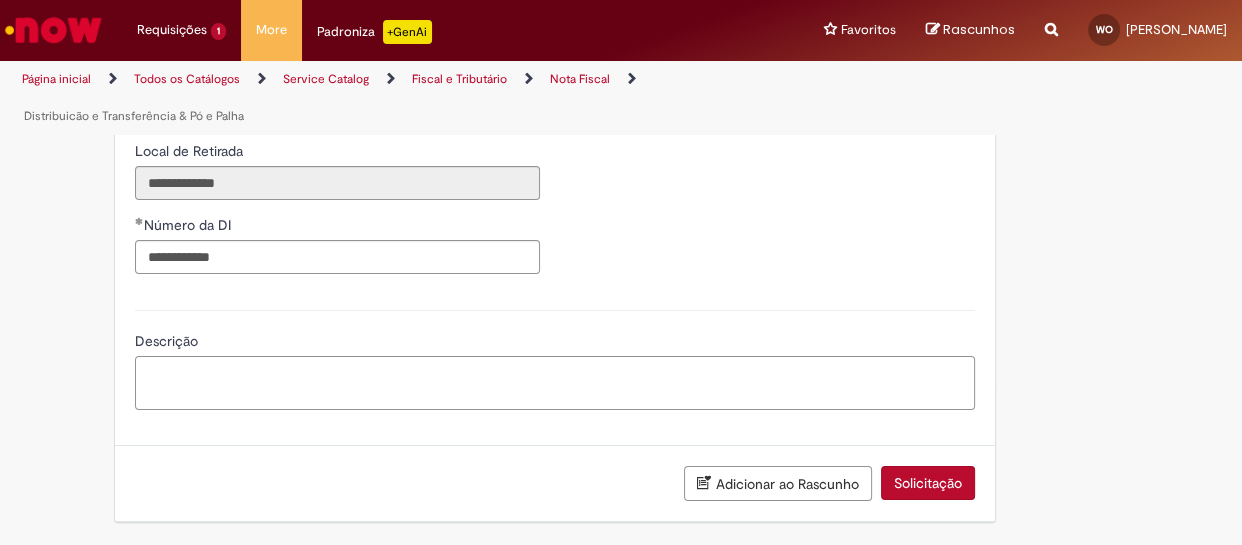 click on "Descrição" at bounding box center (555, 383) 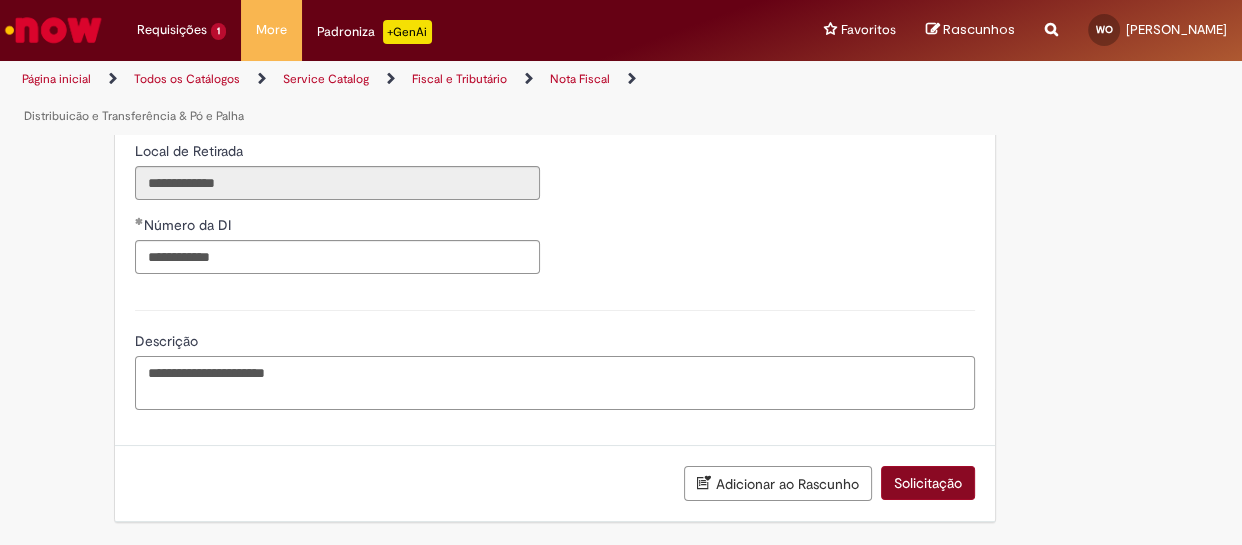 type on "**********" 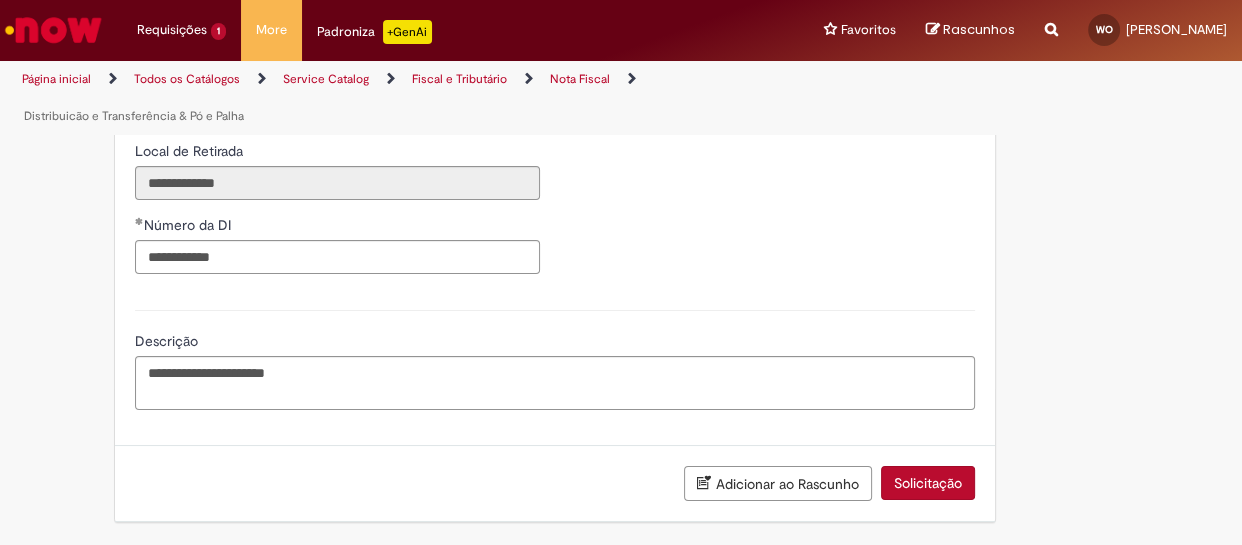 click on "Solicitação" at bounding box center [928, 483] 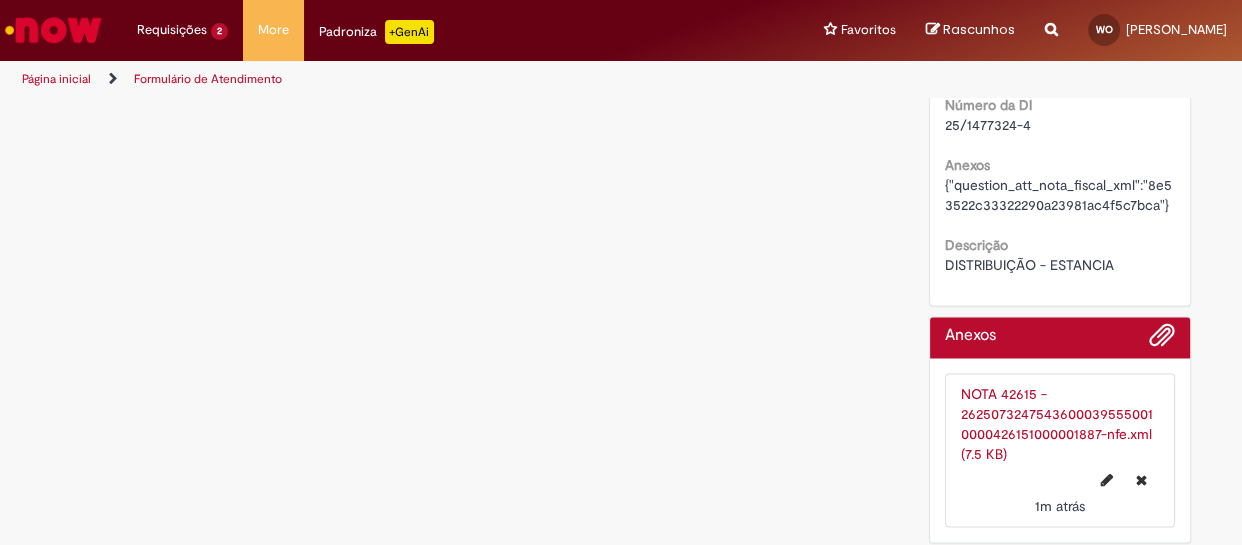 scroll, scrollTop: 0, scrollLeft: 0, axis: both 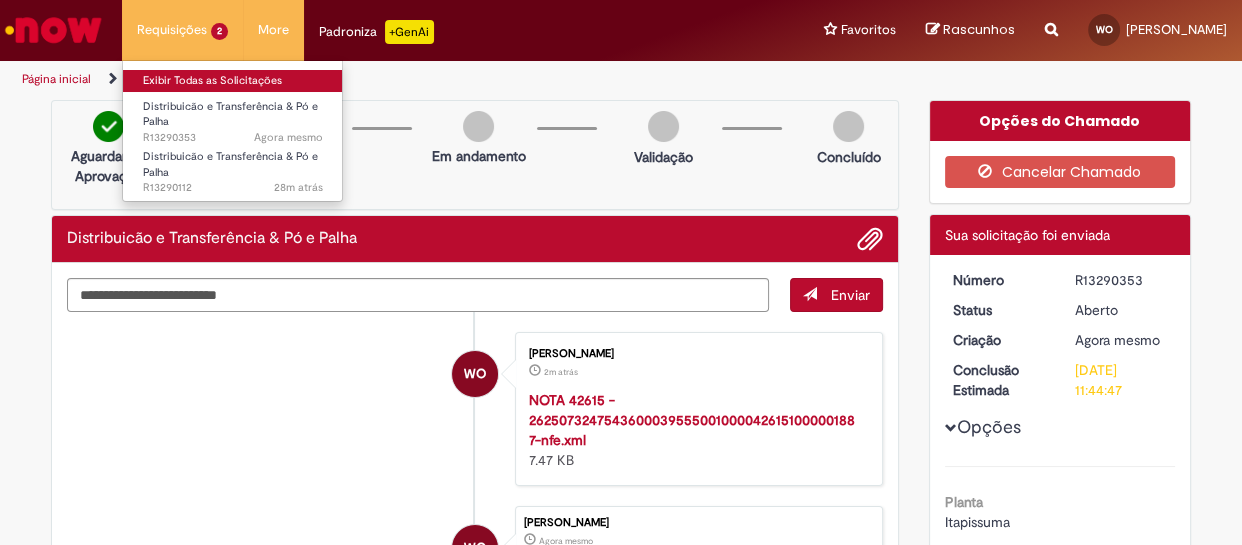 click on "Exibir Todas as Solicitações" at bounding box center (233, 81) 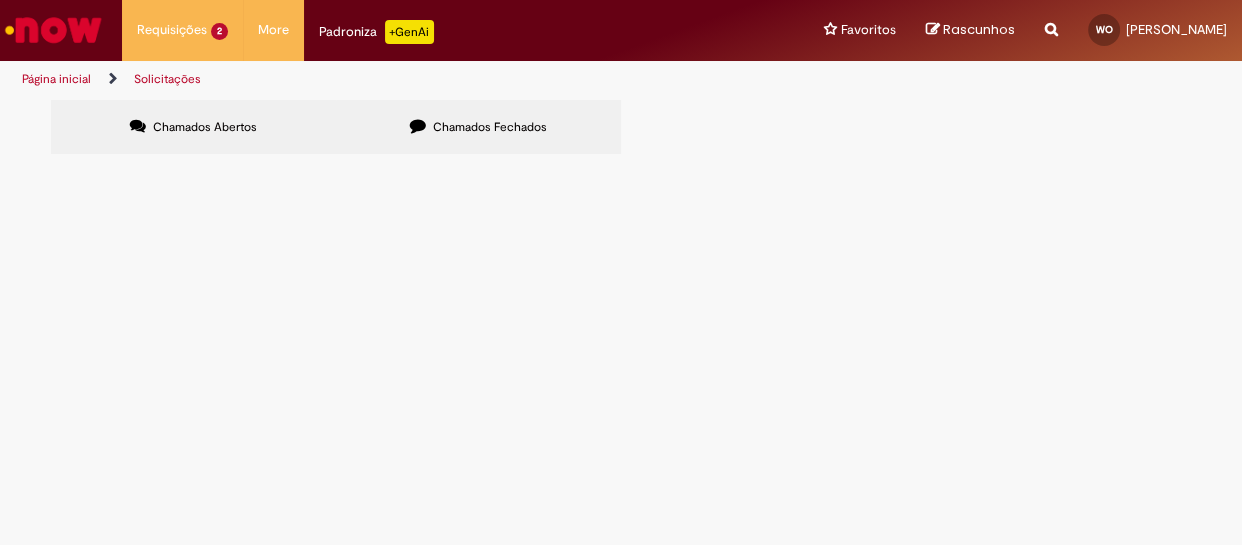 click on "R13290353" at bounding box center [0, 0] 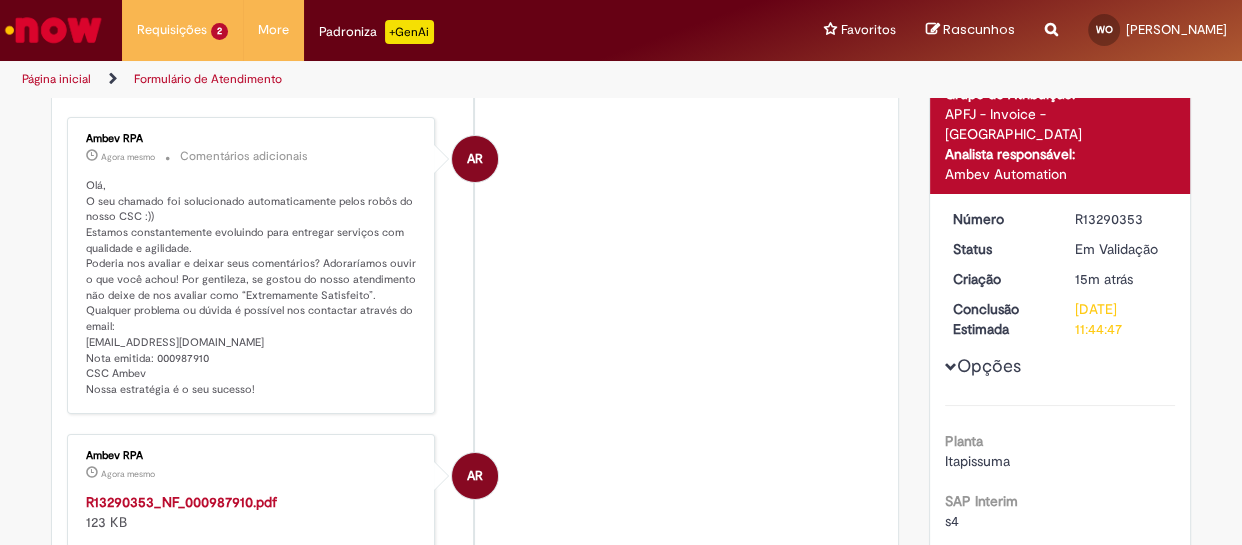 scroll, scrollTop: 296, scrollLeft: 0, axis: vertical 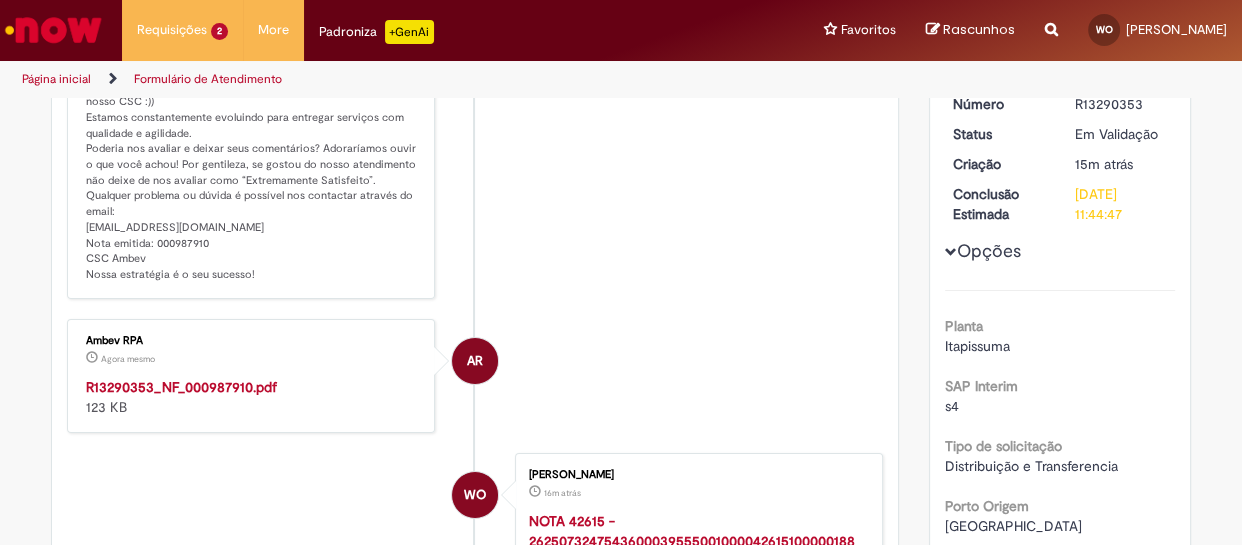 click on "R13290353_NF_000987910.pdf" at bounding box center (181, 387) 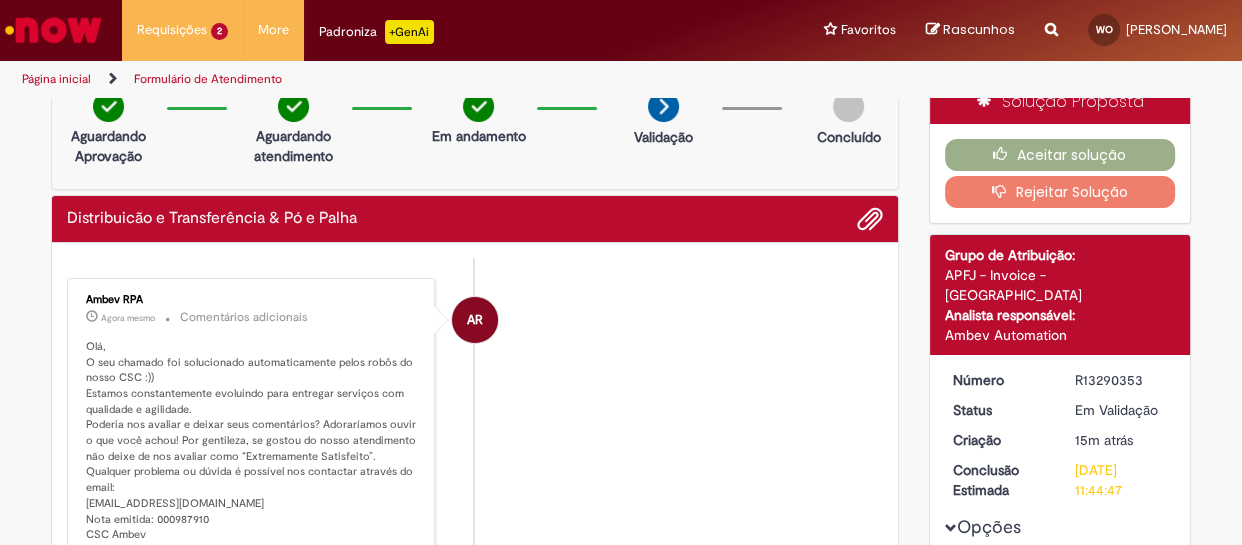 scroll, scrollTop: 0, scrollLeft: 0, axis: both 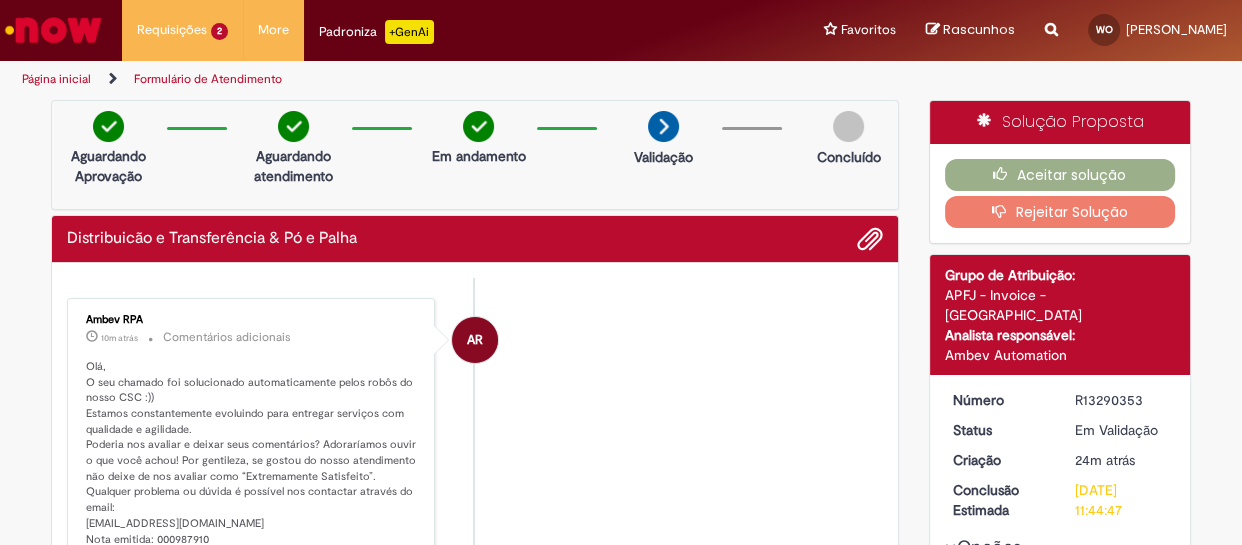 click on "R13290353" at bounding box center (1121, 400) 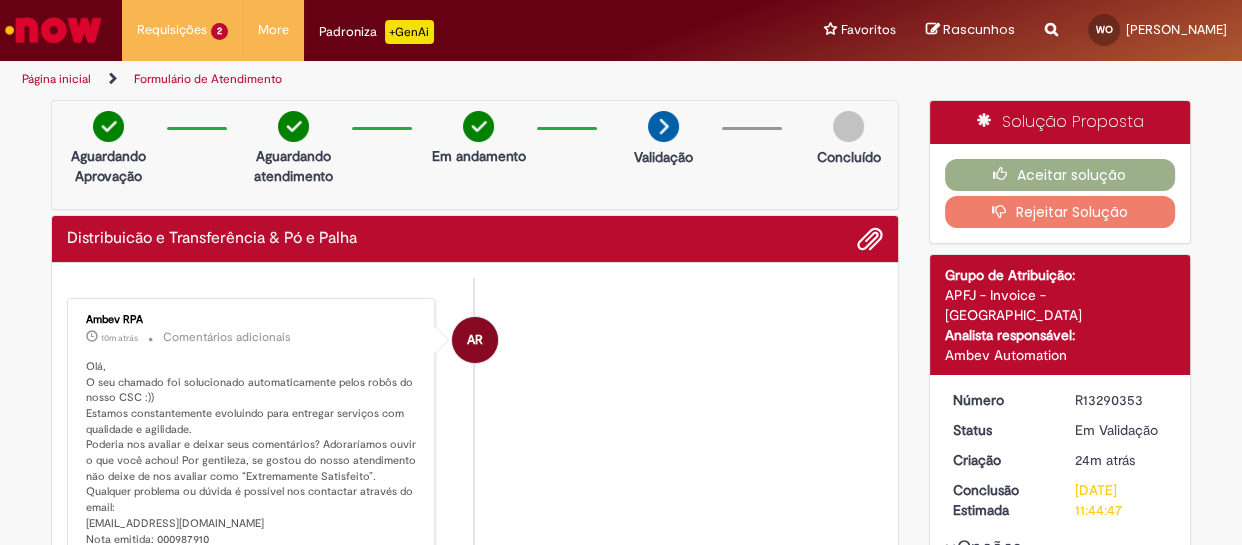 copy on "R13290353" 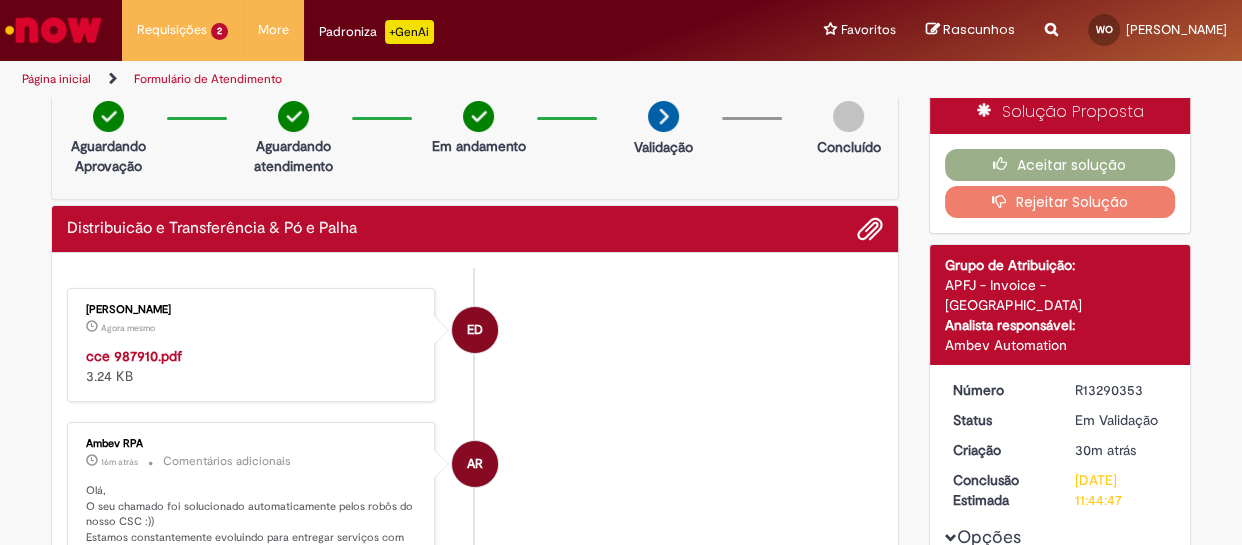 scroll, scrollTop: 0, scrollLeft: 0, axis: both 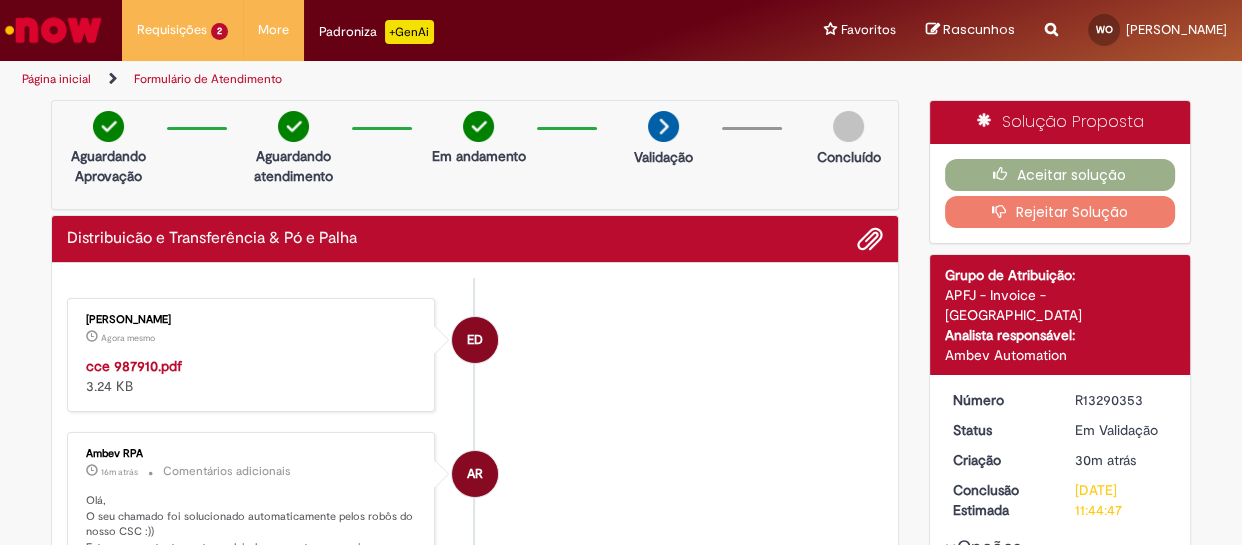 click on "cce 987910.pdf" at bounding box center [134, 366] 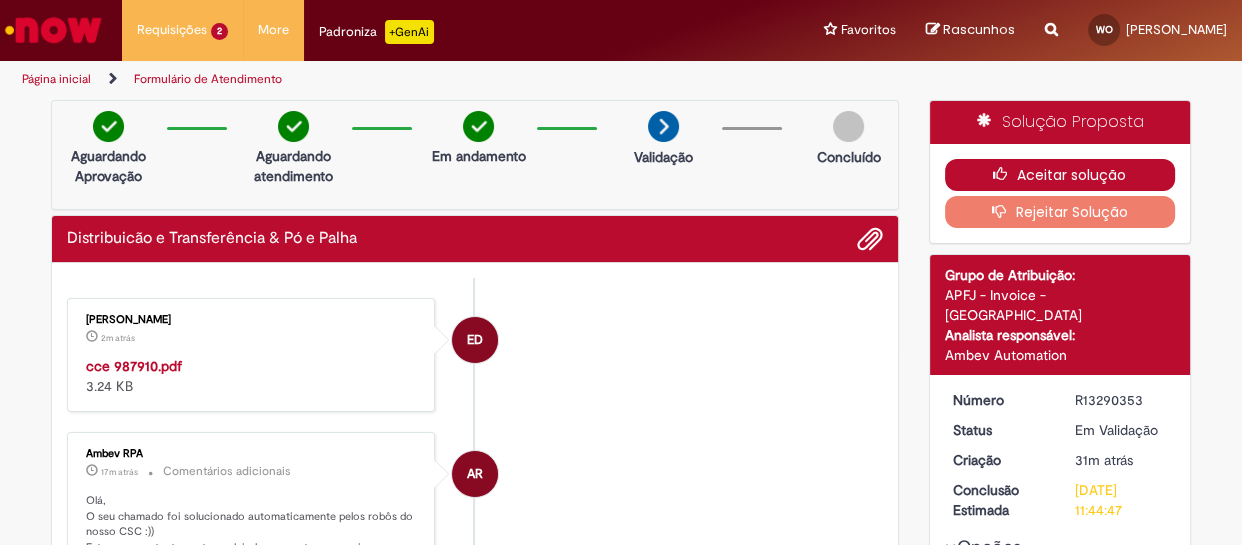 click on "Aceitar solução" at bounding box center [1060, 175] 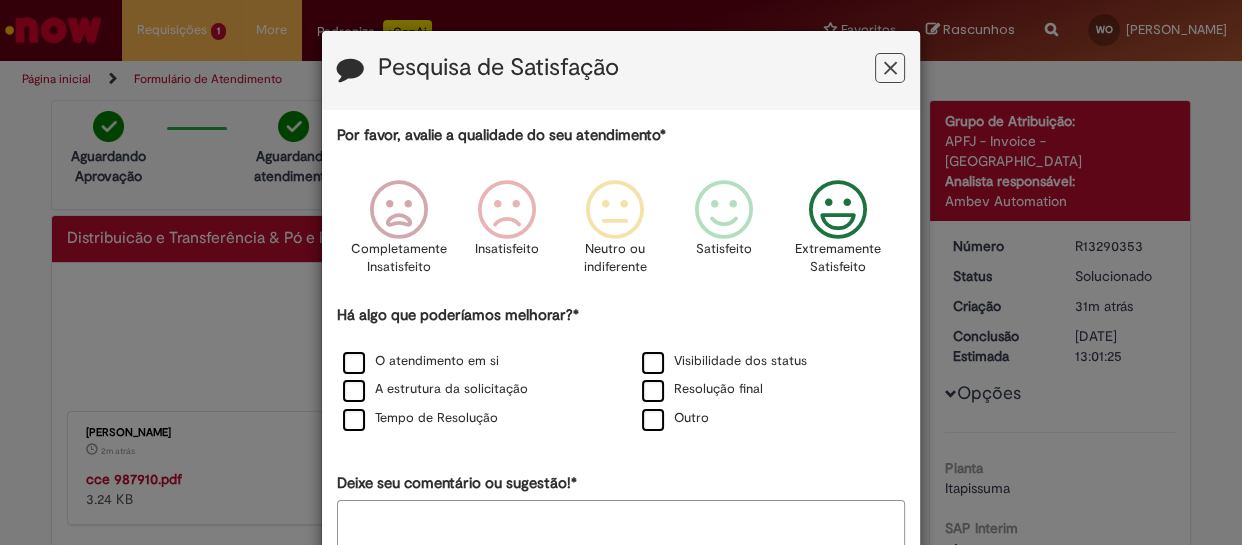 click at bounding box center (837, 210) 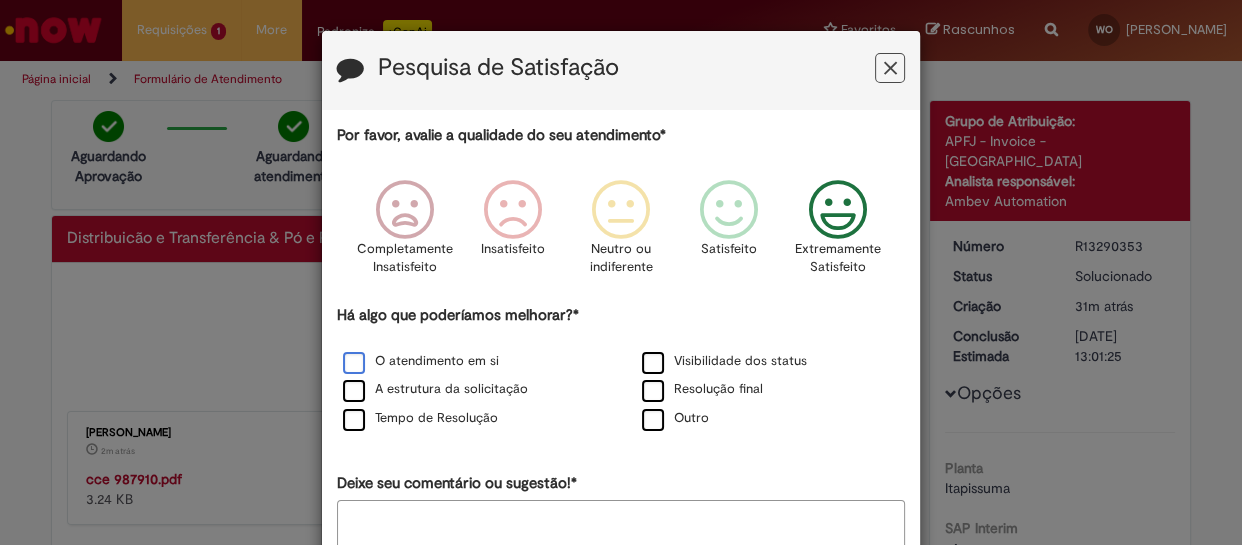 click on "O atendimento em si" at bounding box center [421, 361] 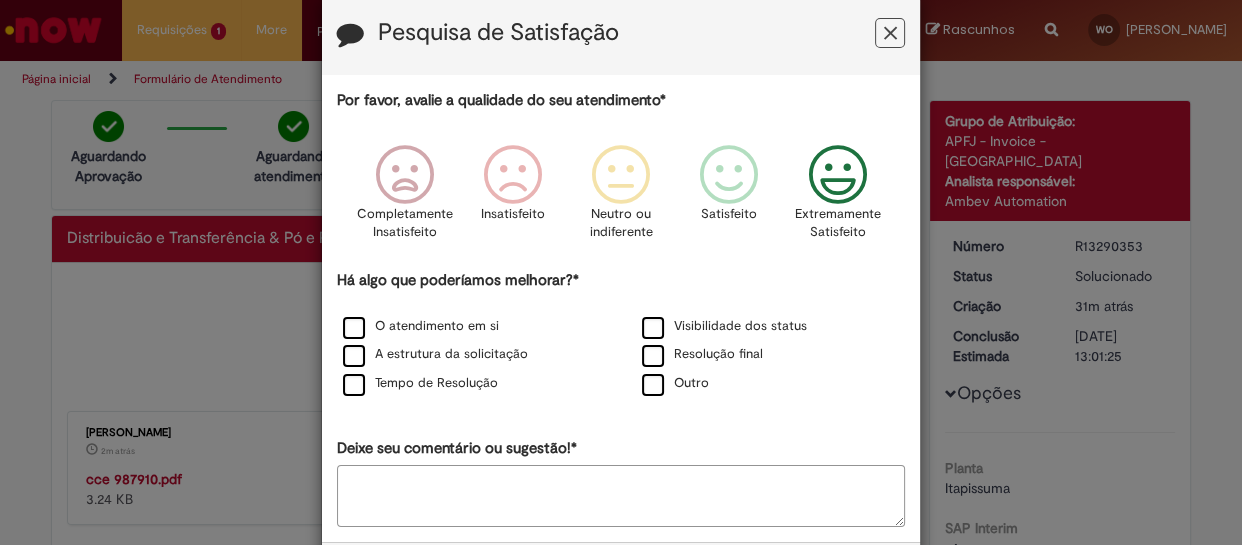 scroll, scrollTop: 130, scrollLeft: 0, axis: vertical 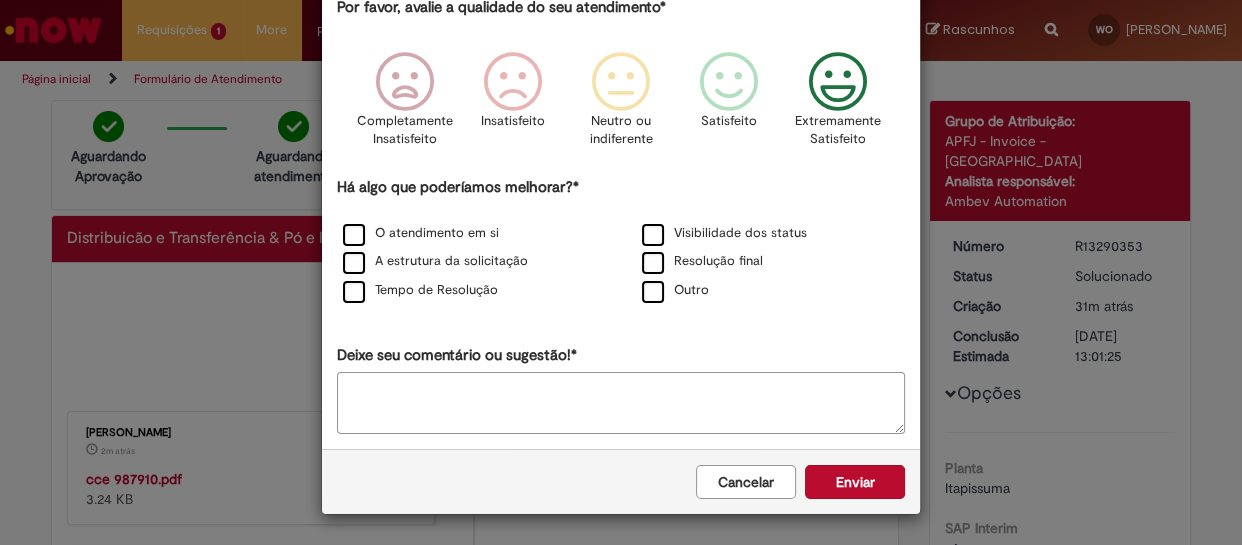 click on "Enviar" at bounding box center [855, 482] 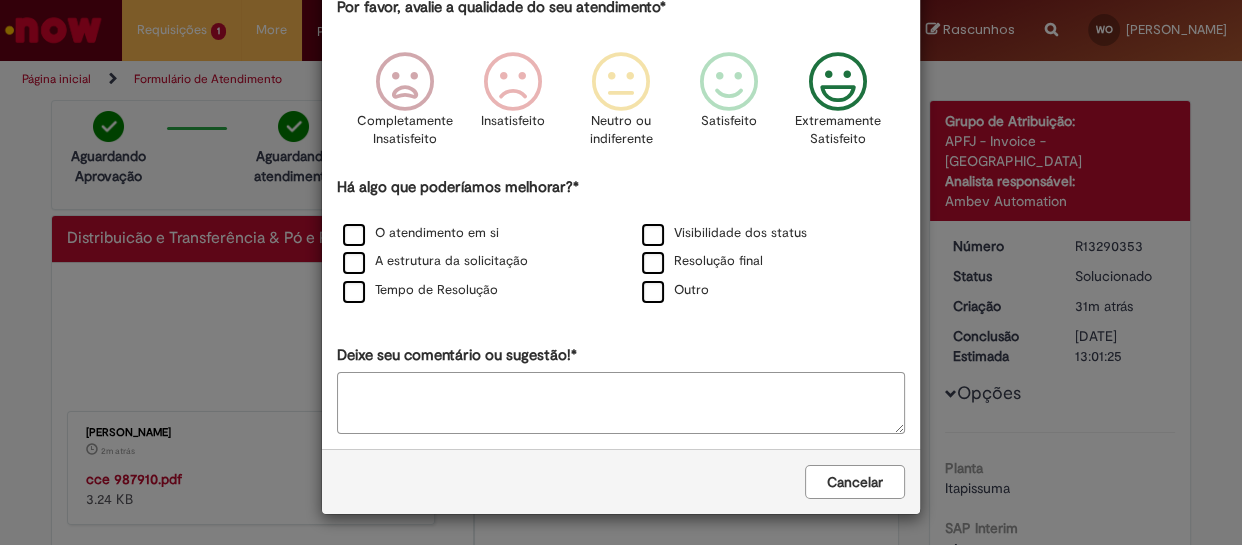 scroll, scrollTop: 0, scrollLeft: 0, axis: both 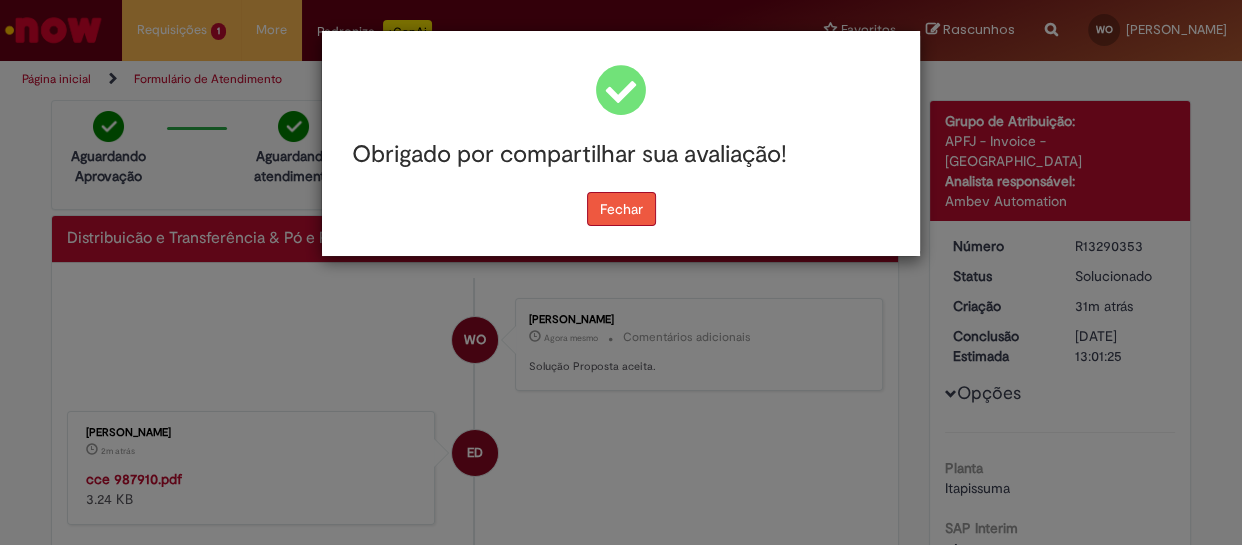 click on "Fechar" at bounding box center [621, 209] 